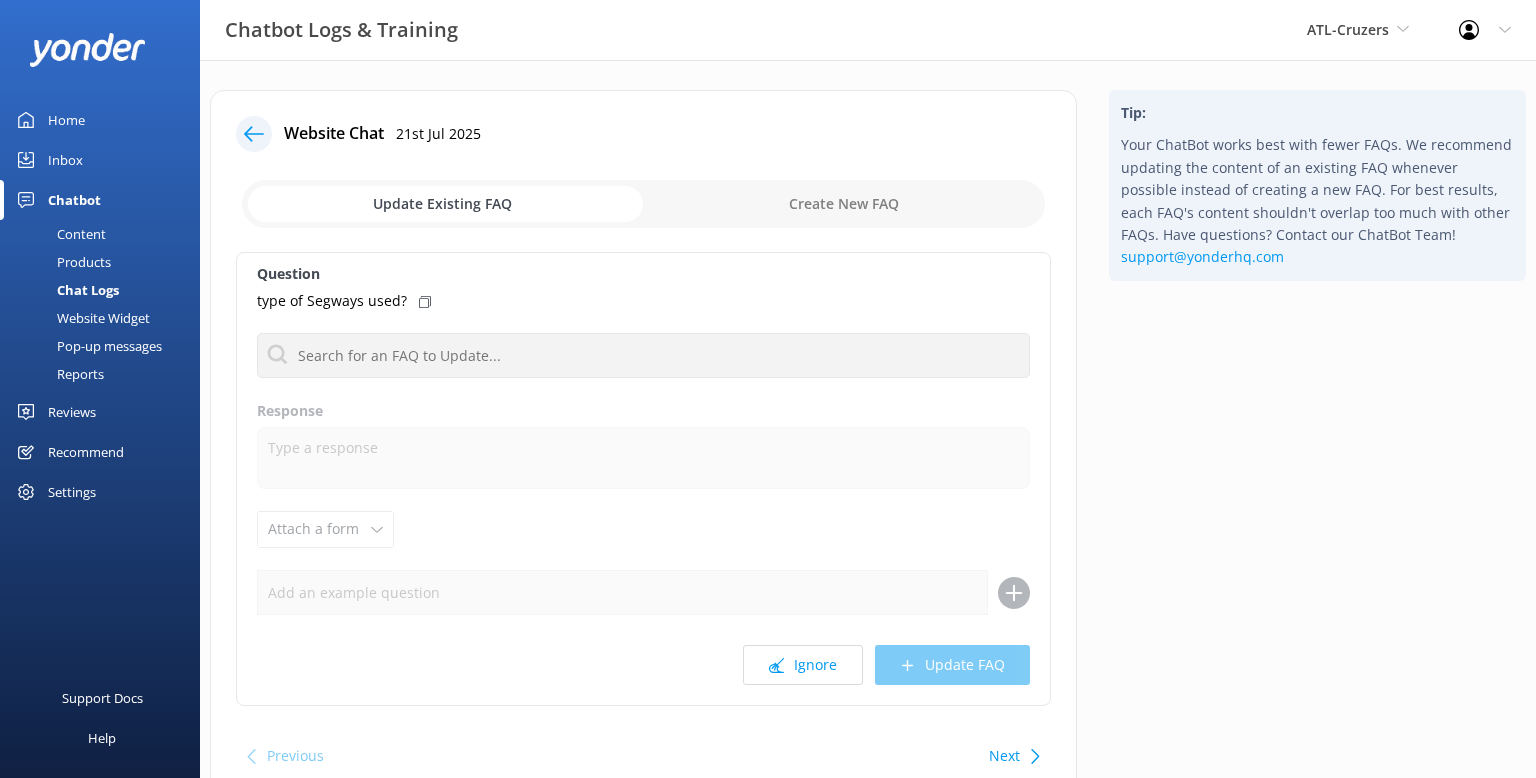 scroll, scrollTop: 0, scrollLeft: 0, axis: both 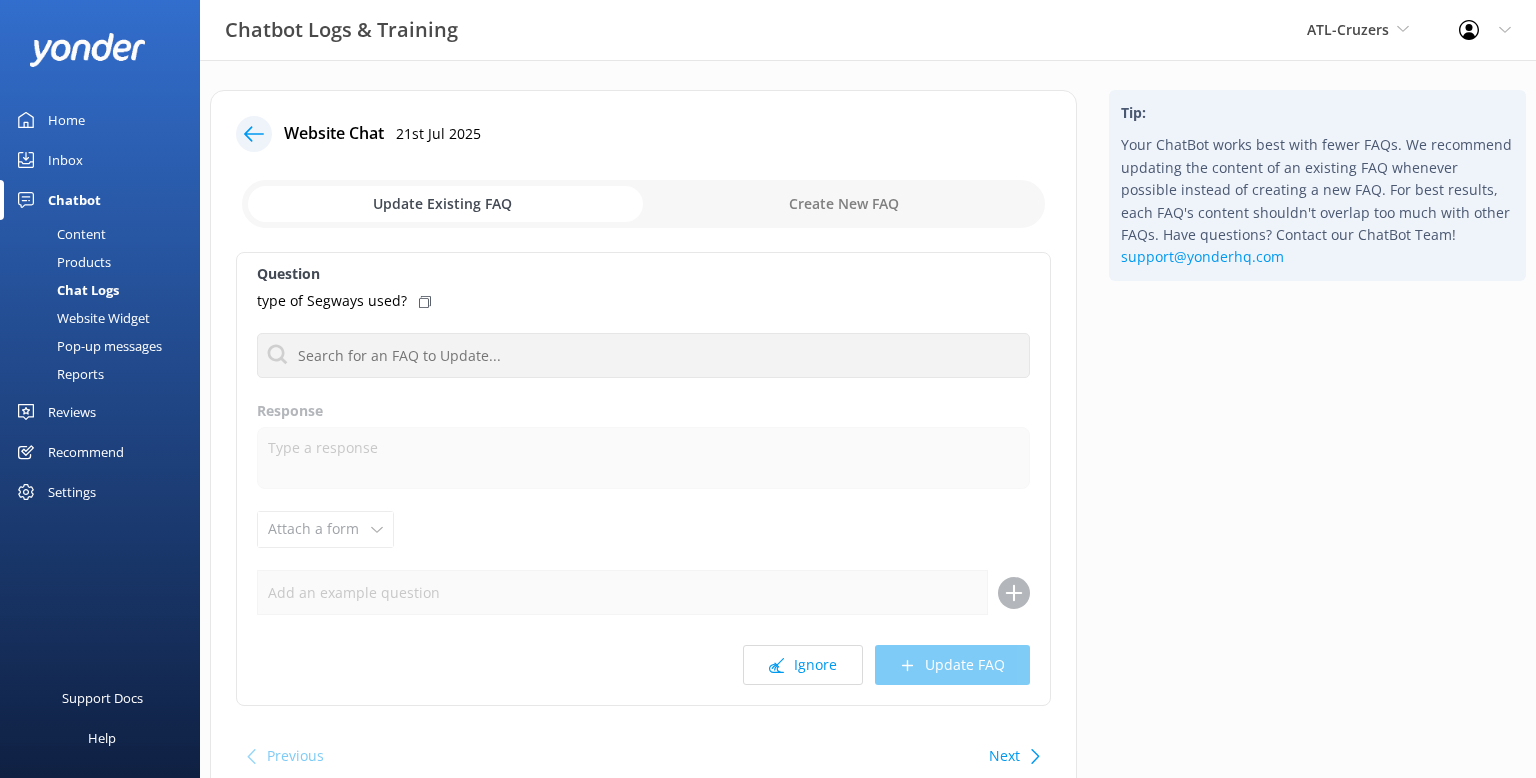 click on "Reviews" at bounding box center (72, 412) 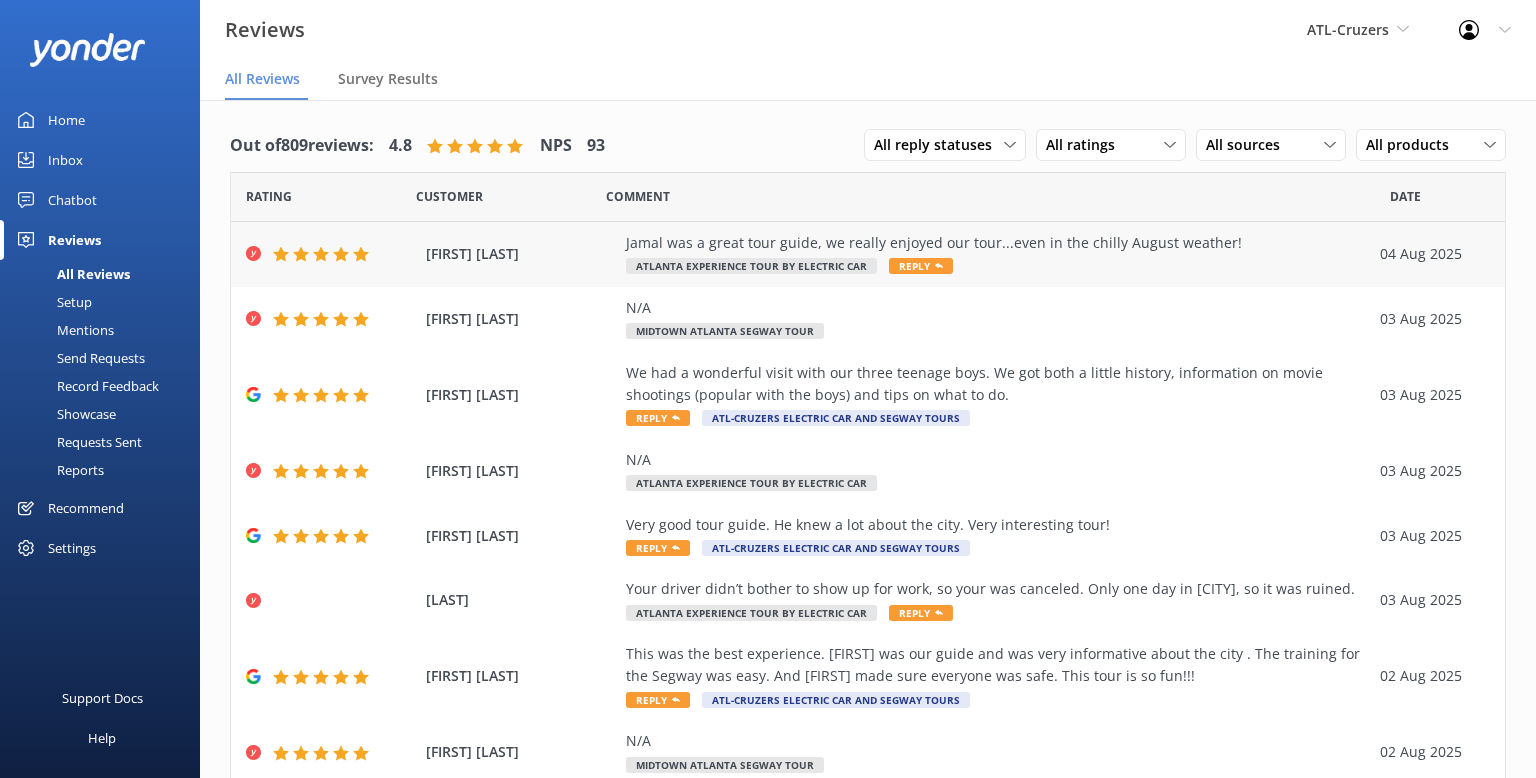click on "Reply" at bounding box center (921, 266) 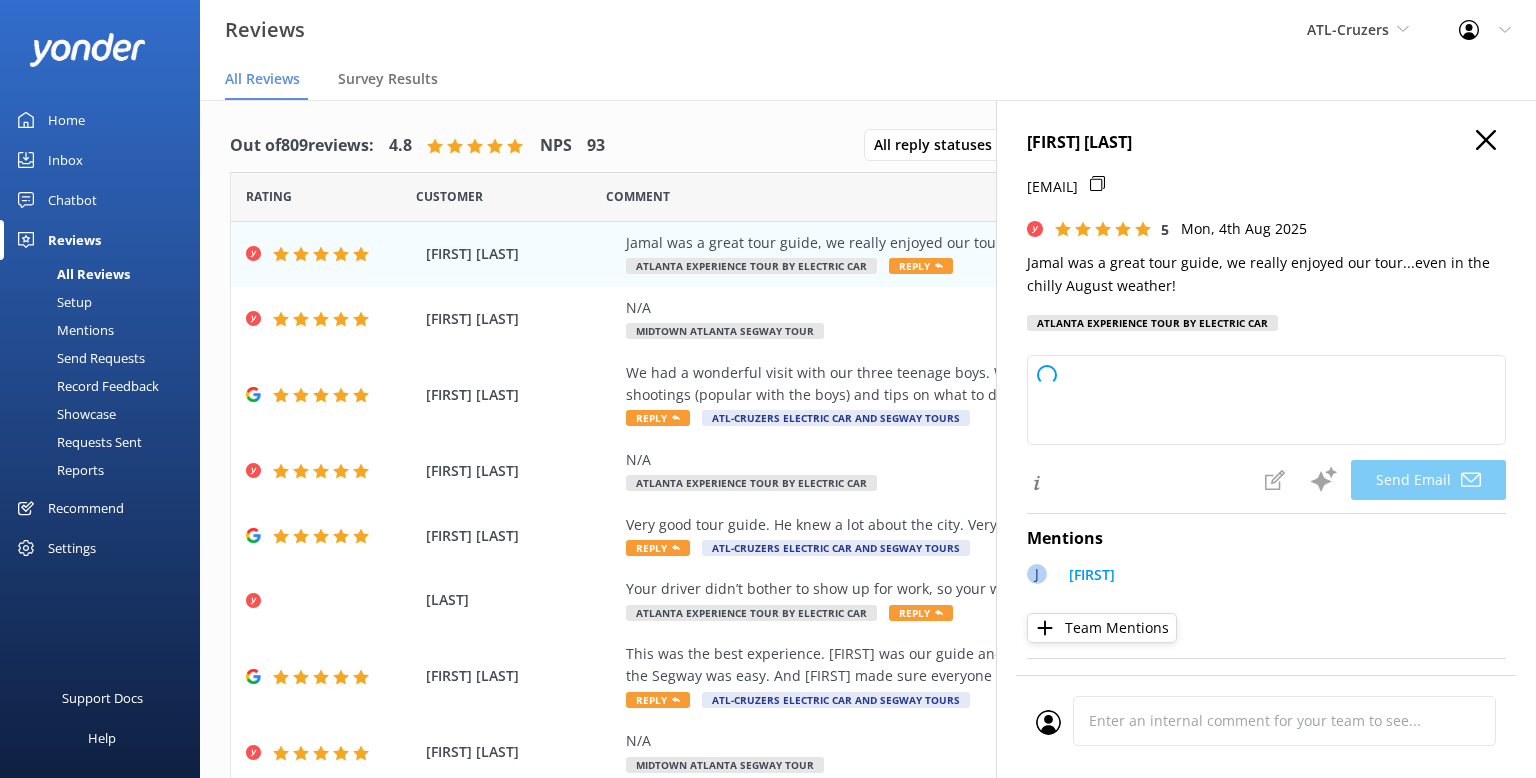 type on "Thank you so much, Cathy! We're delighted to hear you enjoyed your tour with Jamal, even with the chilly August weather. We appreciate your kind words and hope to welcome you again soon!" 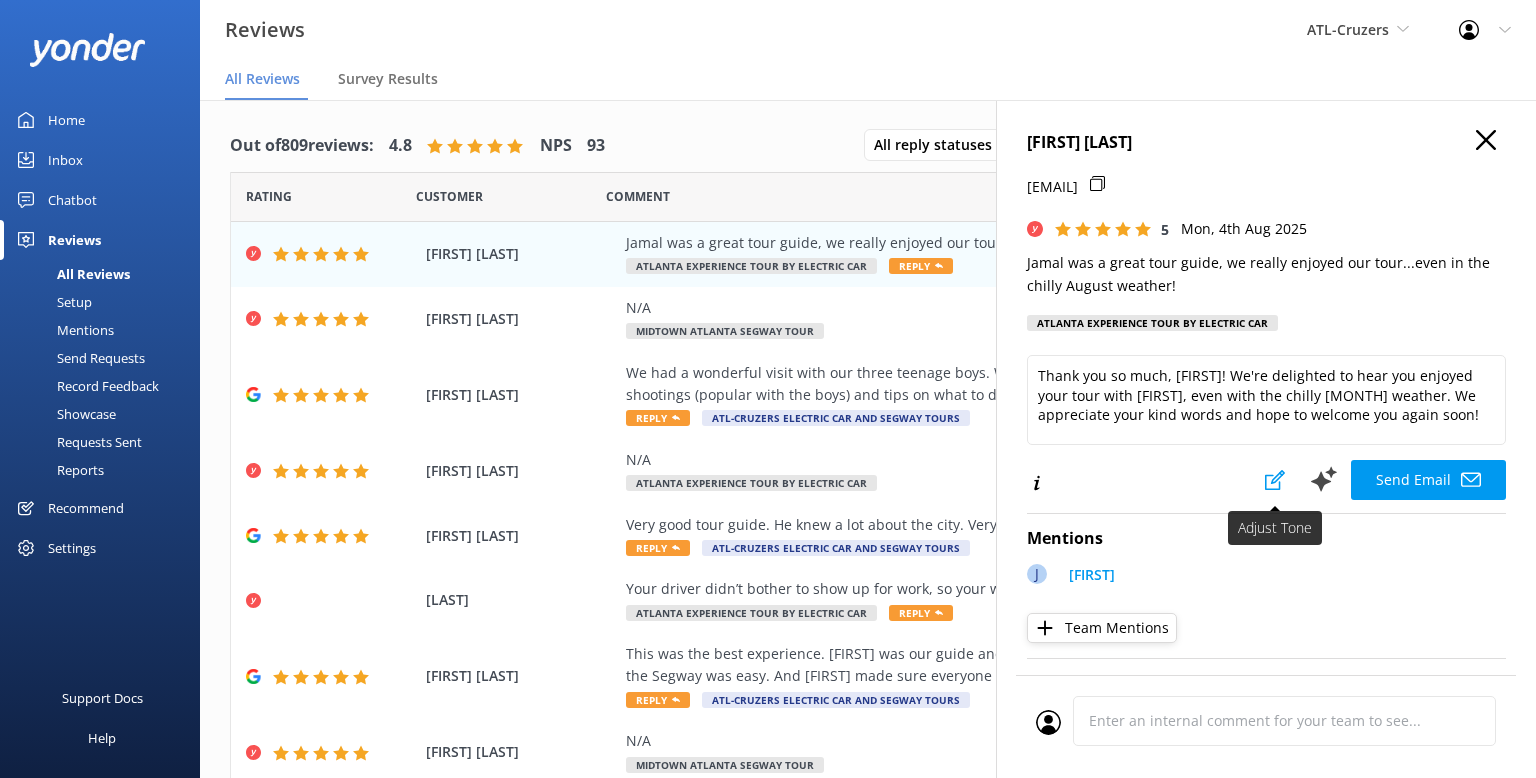 click 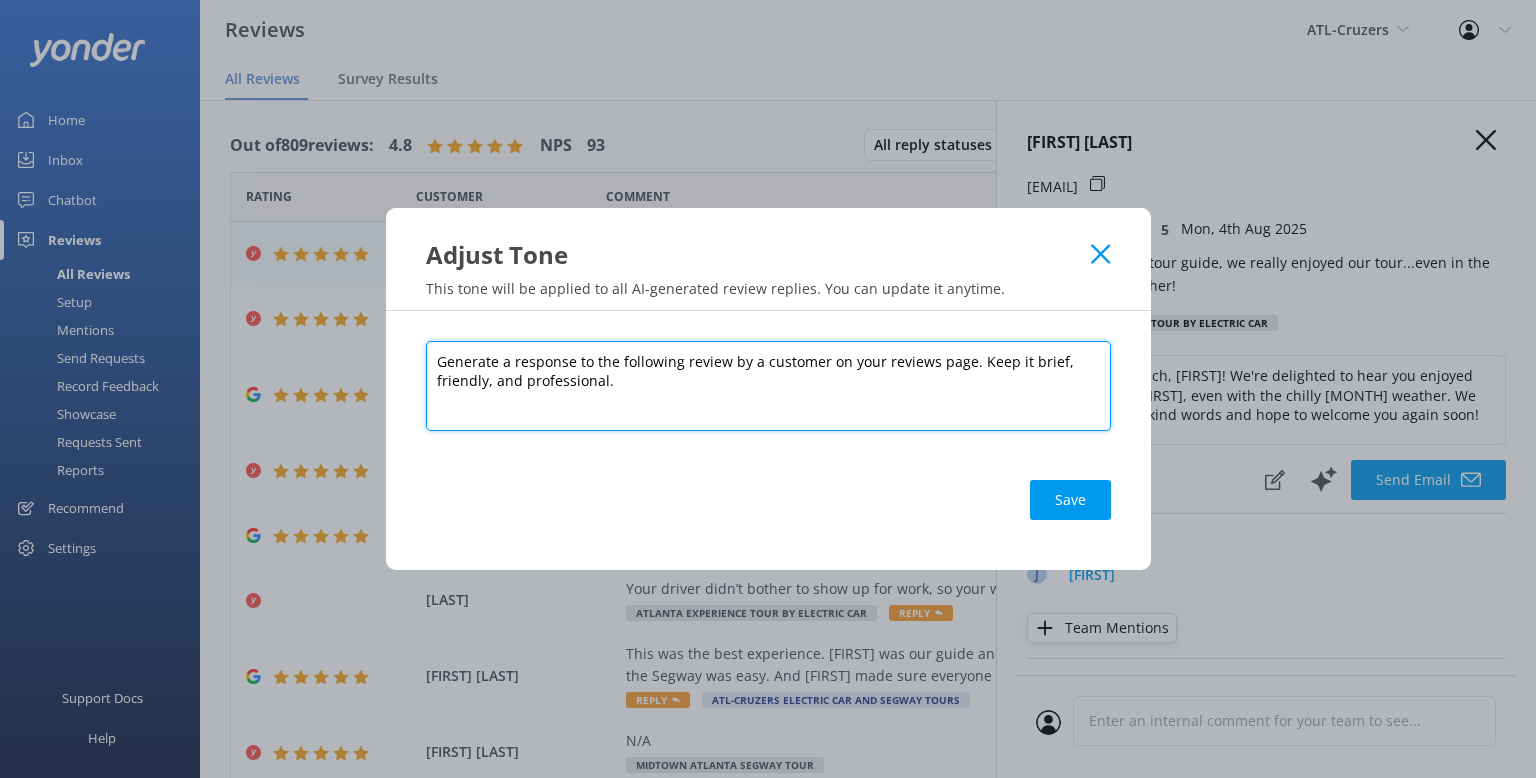 click on "Generate a response to the following review by a customer on your reviews page. Keep it brief, friendly, and professional." at bounding box center [768, 386] 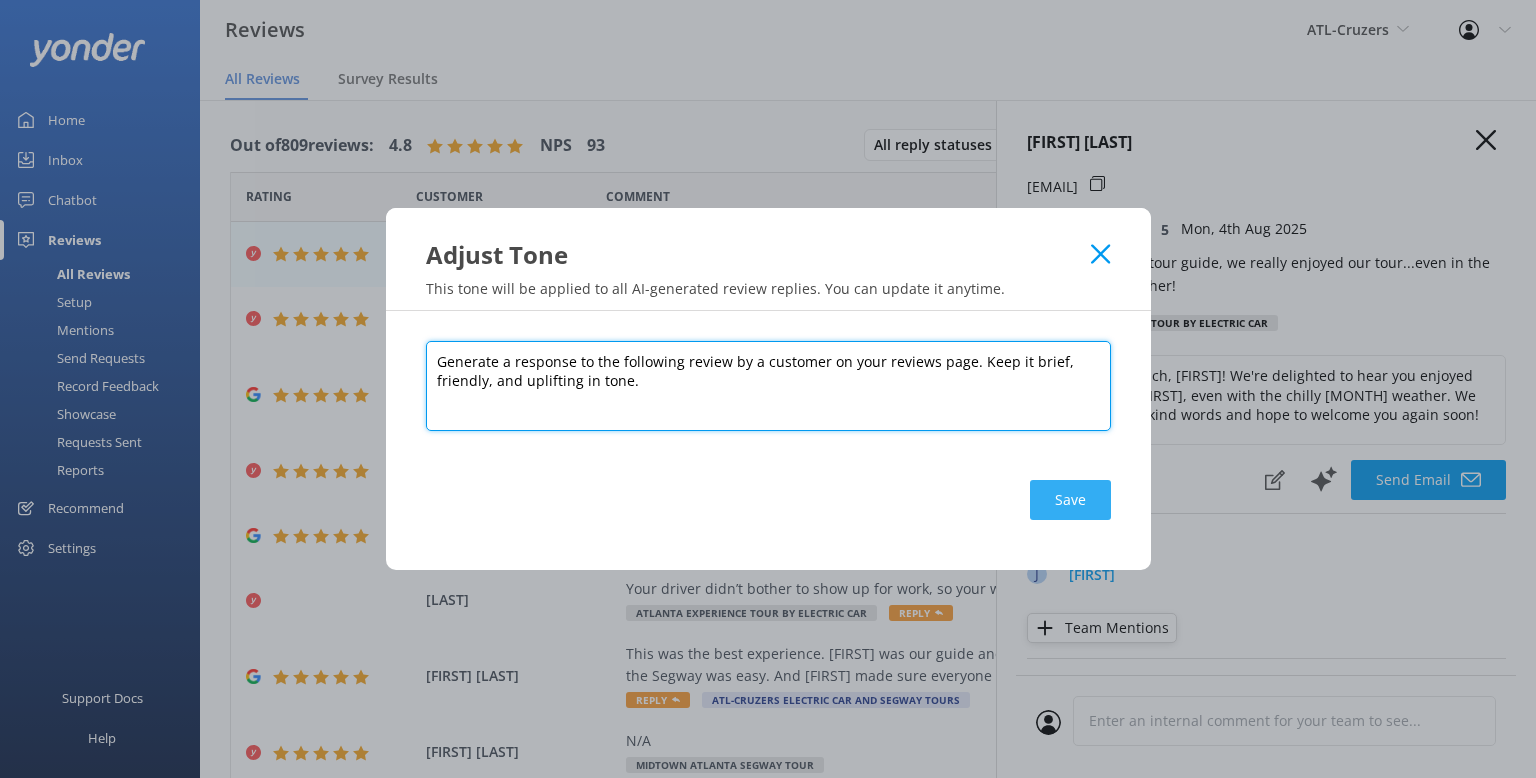 type on "Generate a response to the following review by a customer on your reviews page. Keep it brief, friendly, and uplifting in tone." 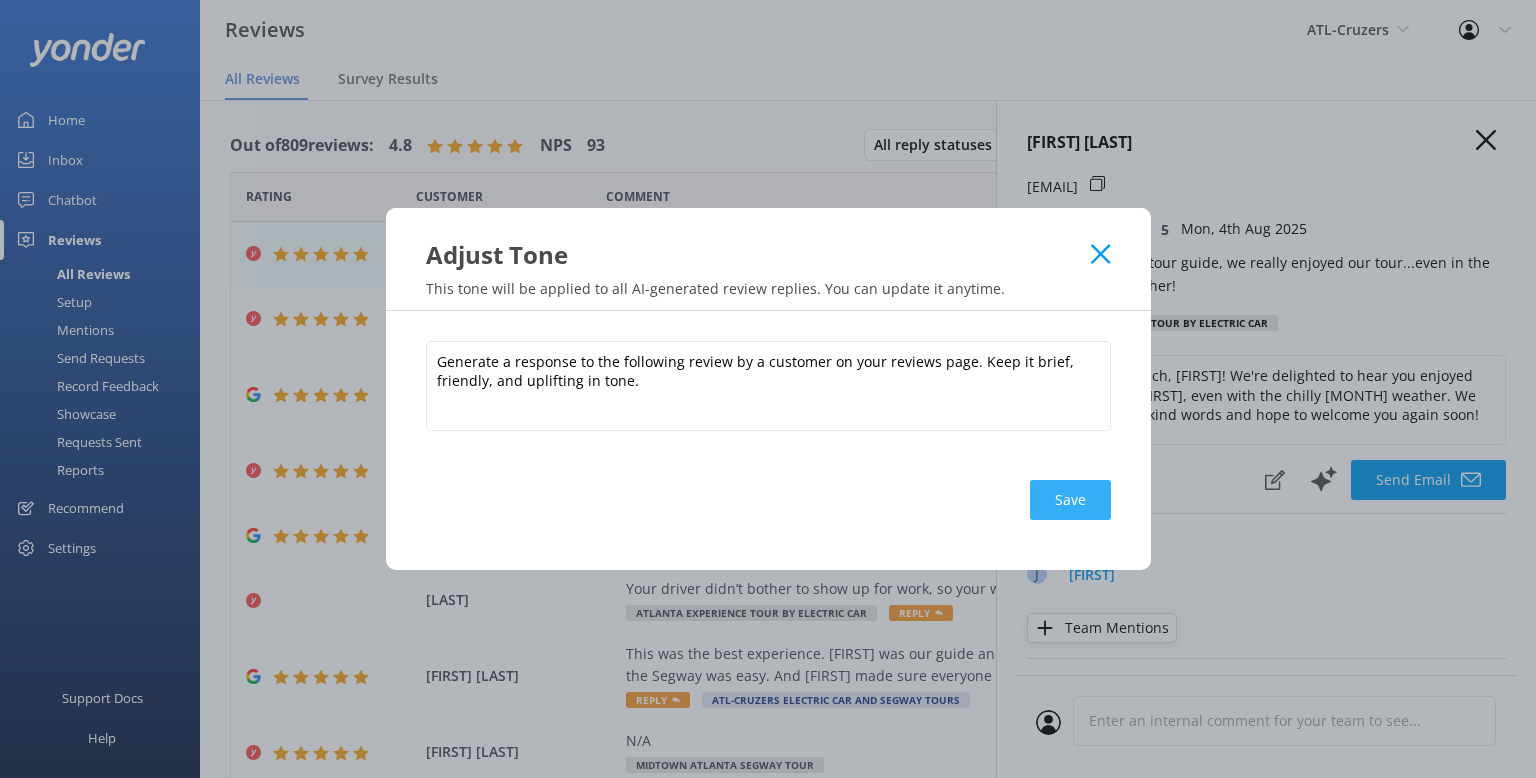 click on "Save" at bounding box center (1070, 500) 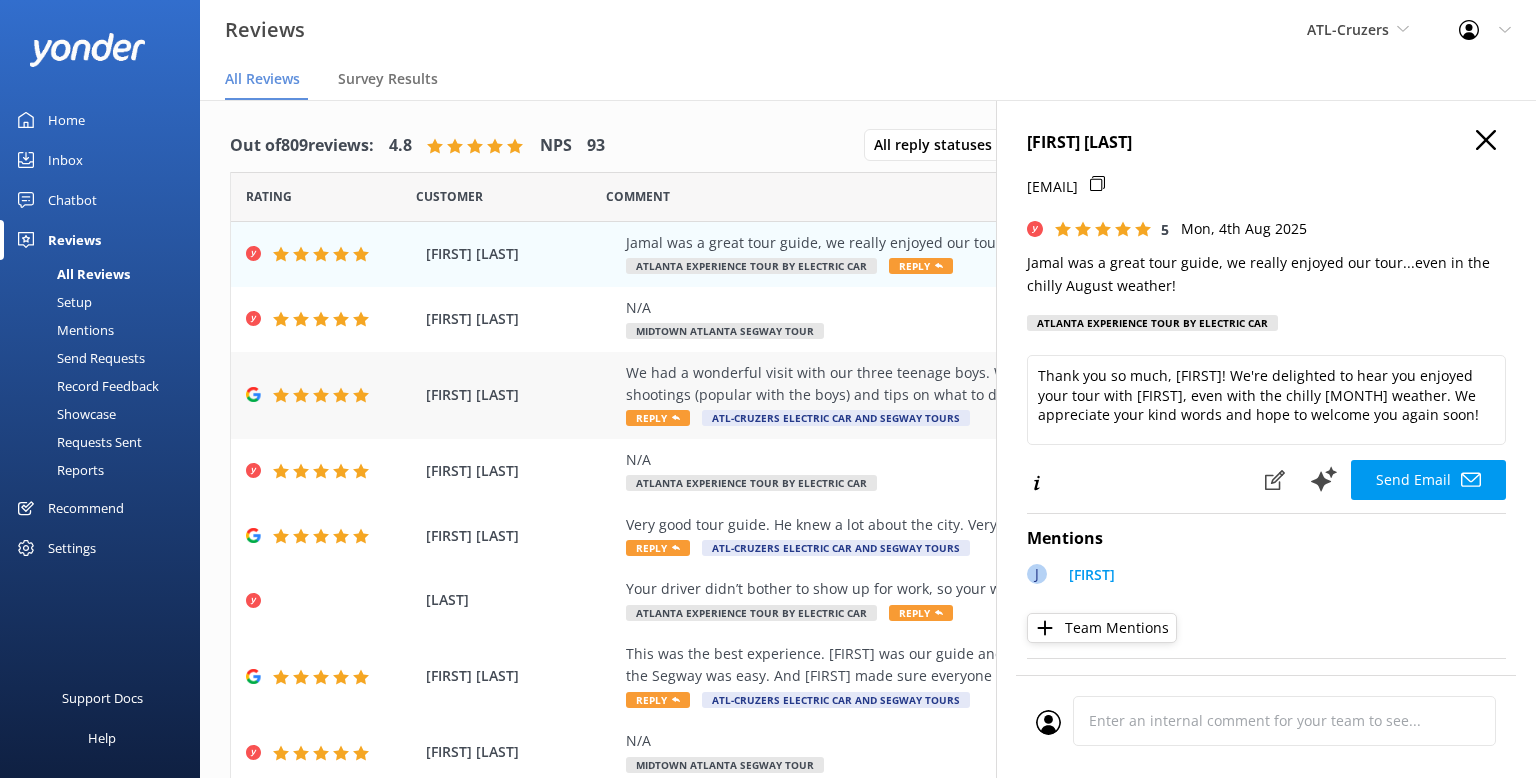 click on "We had a wonderful visit with our three teenage boys. We got both a little history, information on movie shootings (popular with the boys) and tips on what to do." at bounding box center (998, 384) 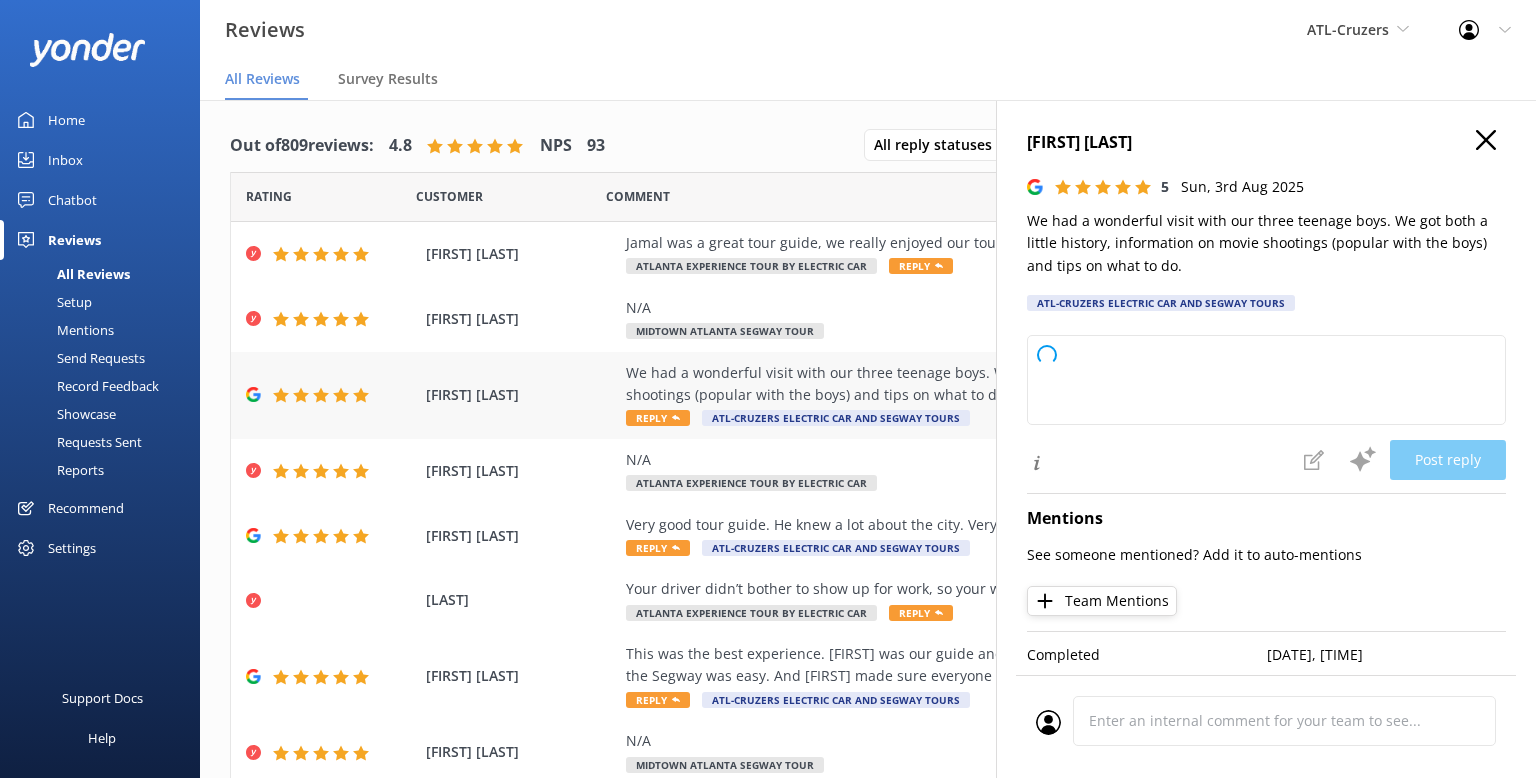 type on "Thank you so much for your wonderful review! We're thrilled to hear your family enjoyed the visit, especially the movie trivia and local tips. Hope to welcome you all back again soon!" 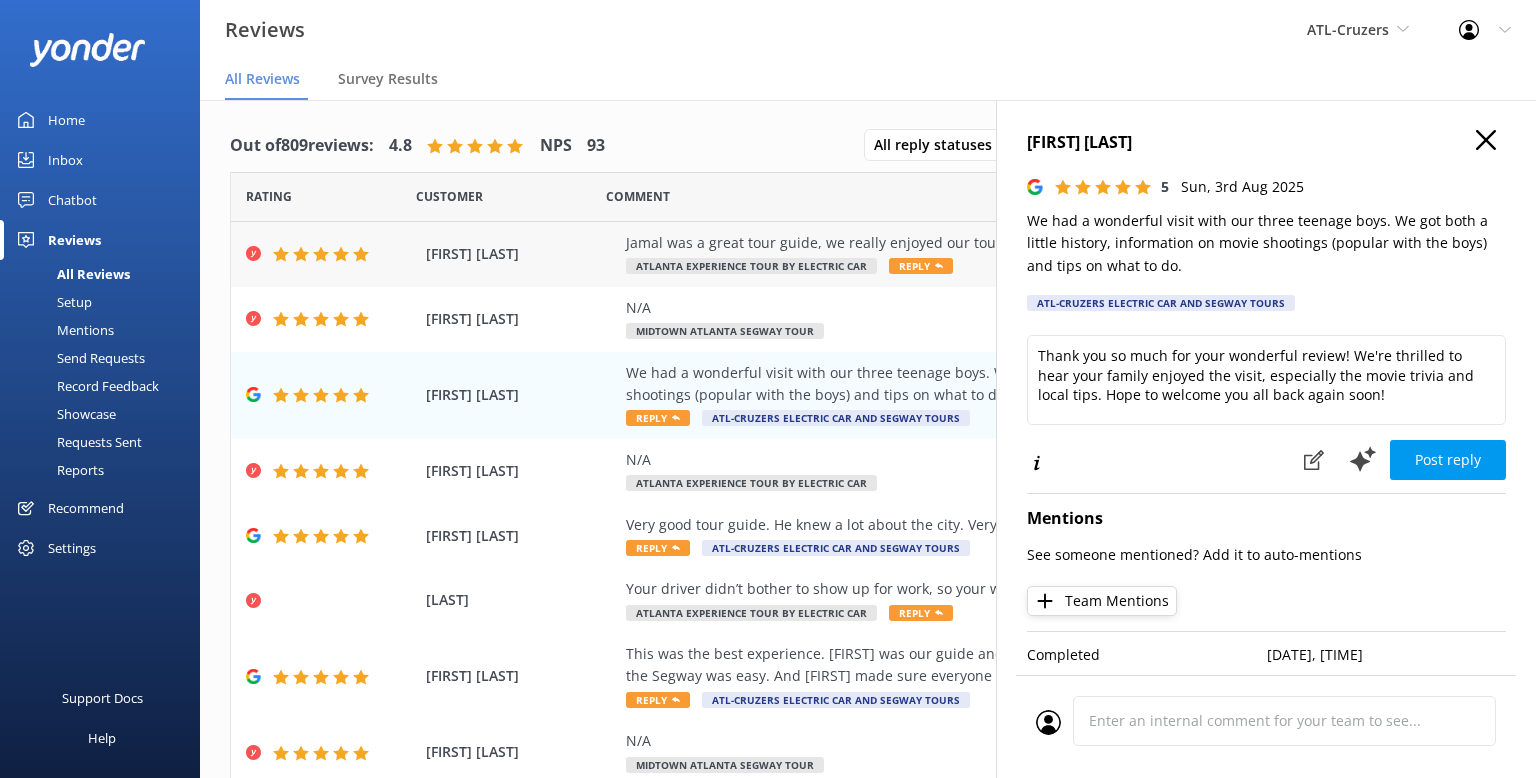 click on "[NAME] was a great tour guide, we really enjoyed our tour...even in the chilly August weather!" at bounding box center [998, 243] 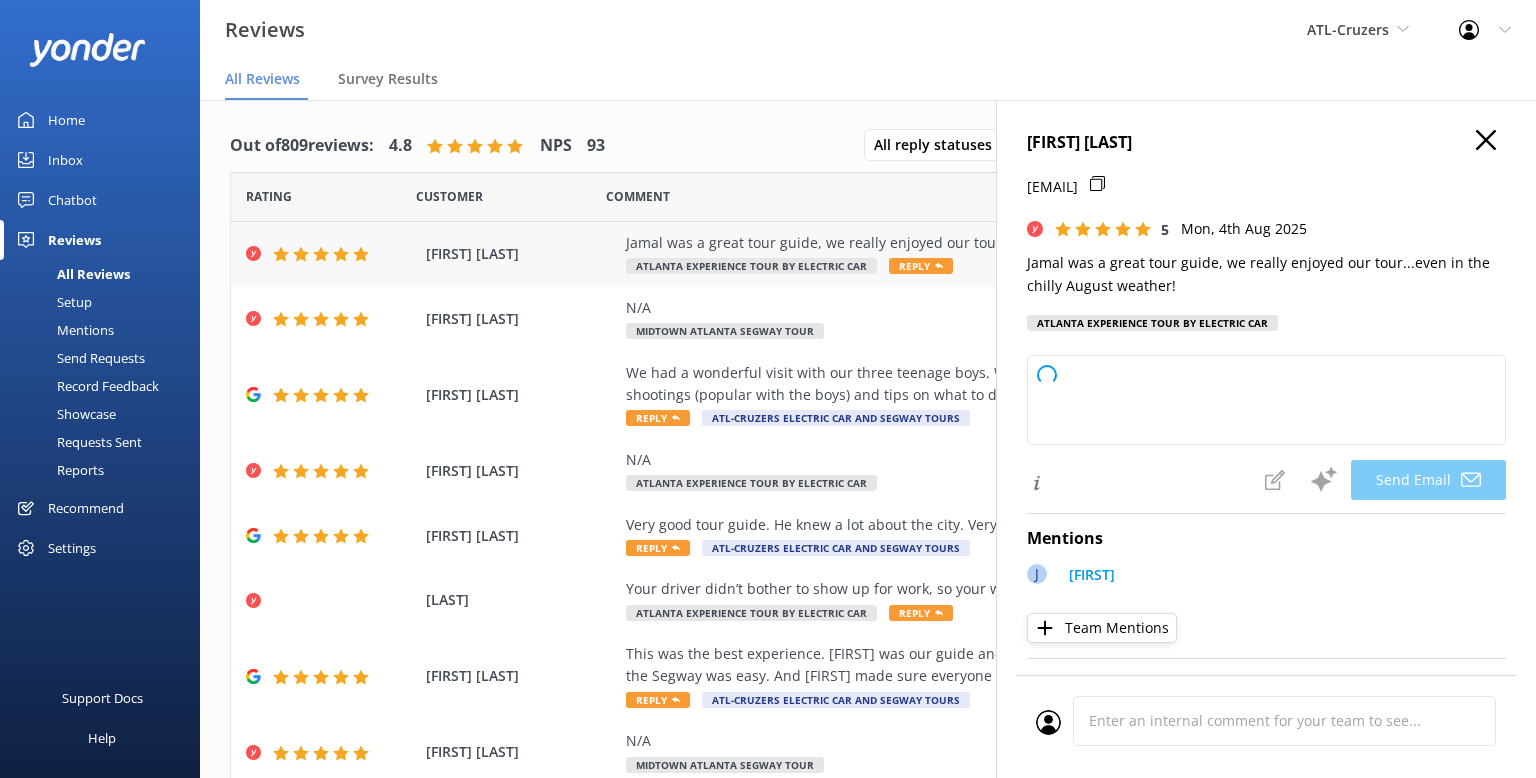 type on "Thank you so much, Cathy! We're thrilled you had a wonderful time with Jamal, even with the chilly weather. We hope to welcome you back for another adventure soon!" 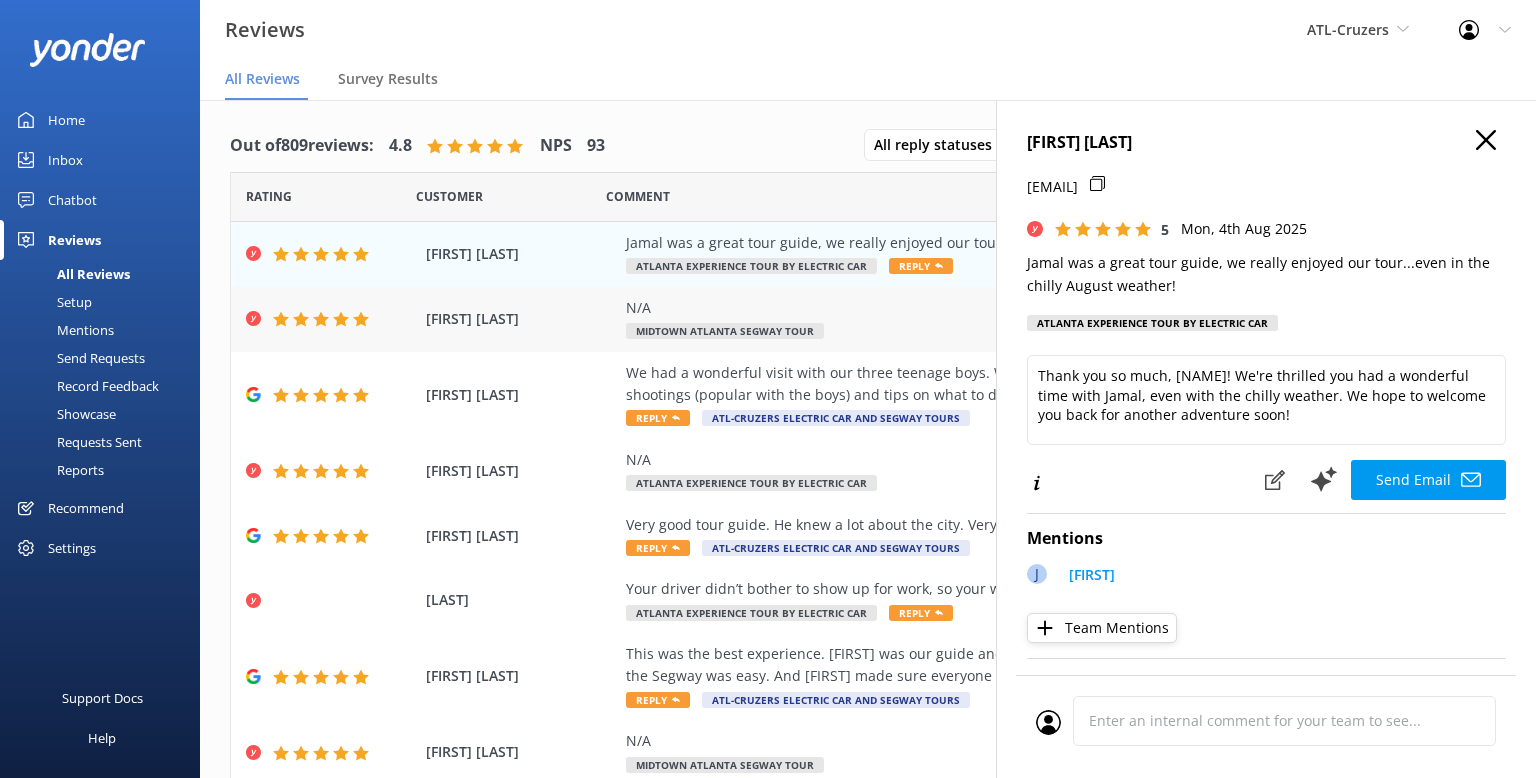 click on "N/A" at bounding box center (998, 308) 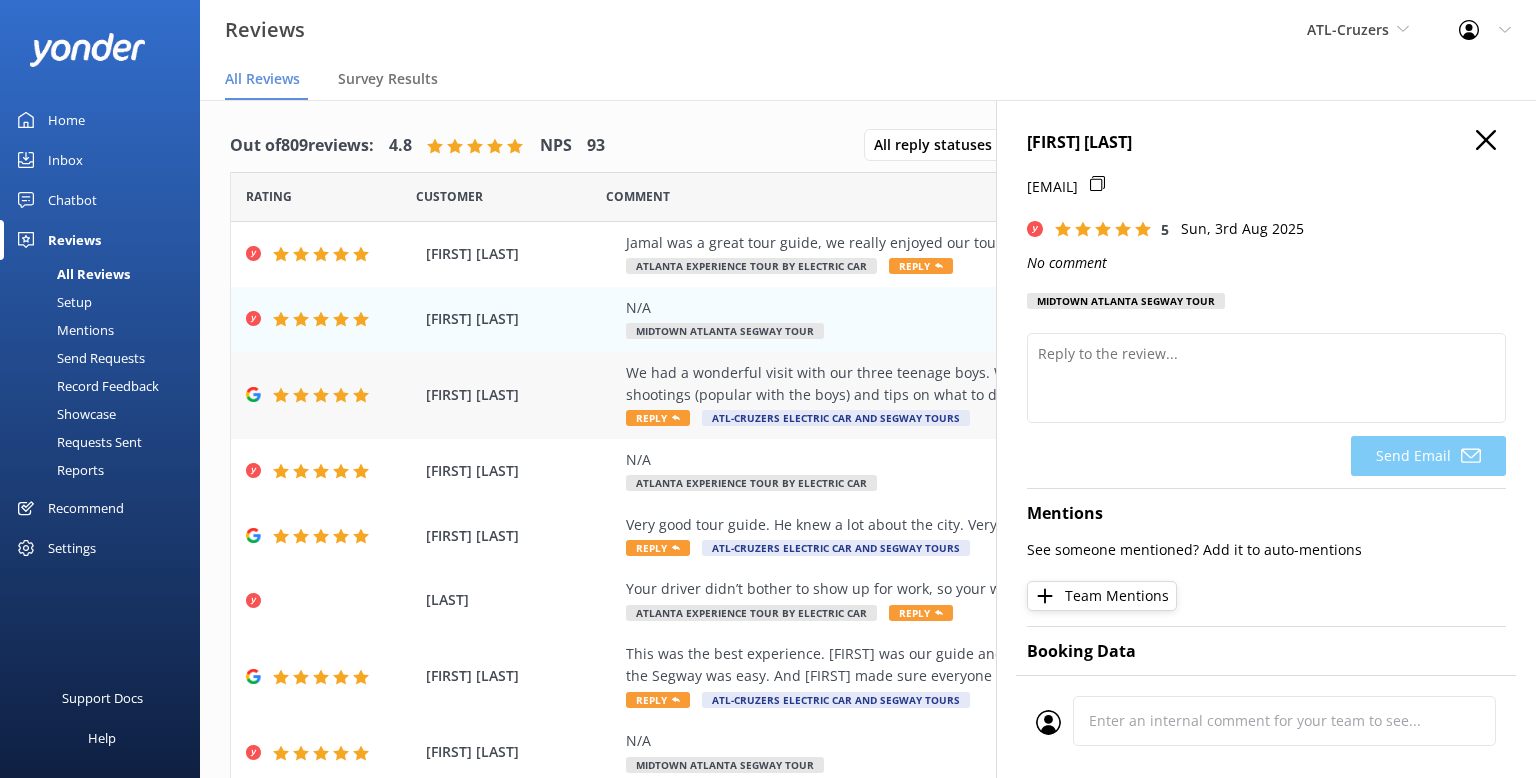 click on "We had a wonderful visit with our three teenage boys. We got both a little history, information on movie shootings (popular with the boys) and tips on what to do." at bounding box center (998, 384) 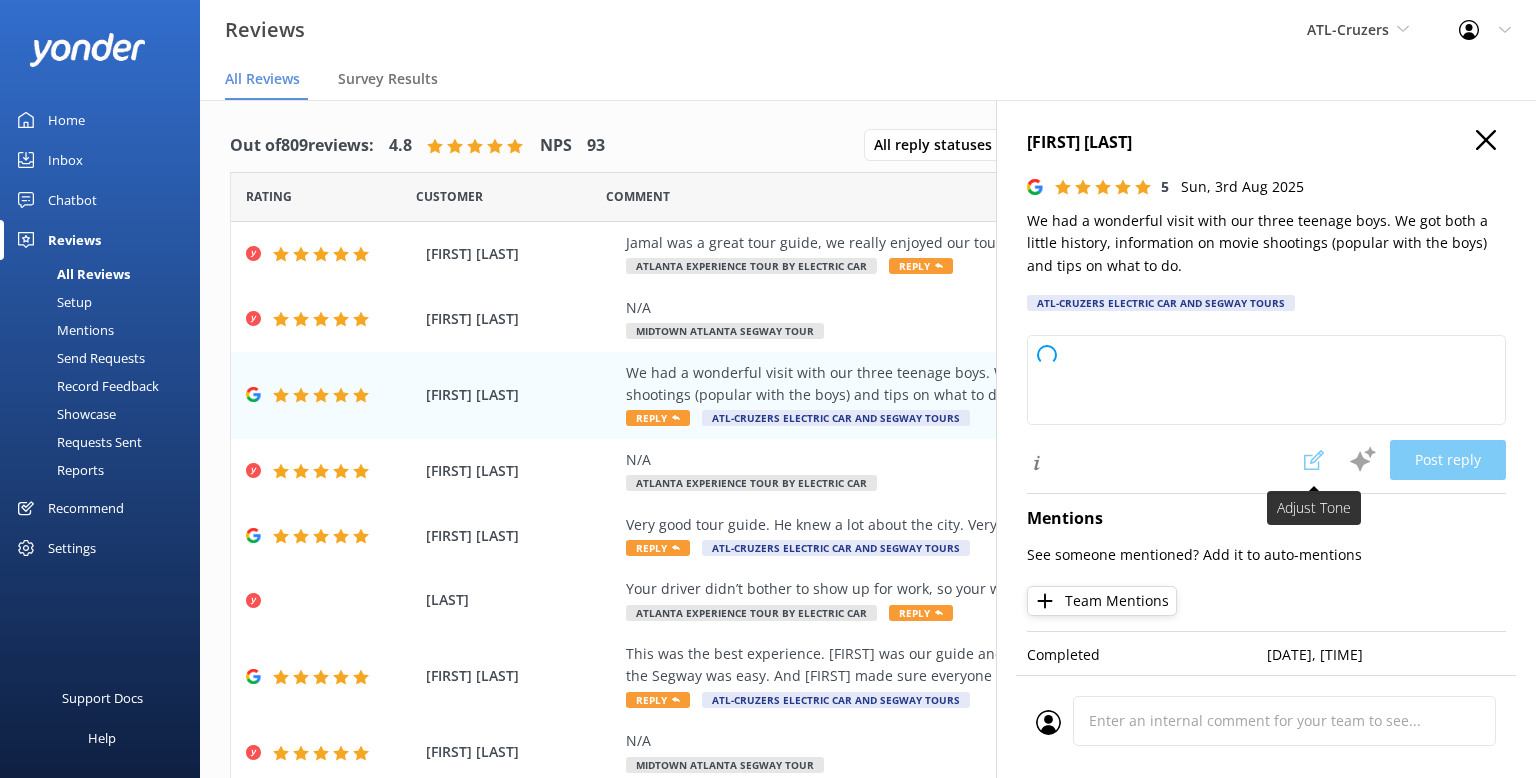 type on "Thank you so much for your wonderful review! We're thrilled to hear your family enjoyed the mix of history, movie trivia, and local tips. Hope to welcome you all back again soon!" 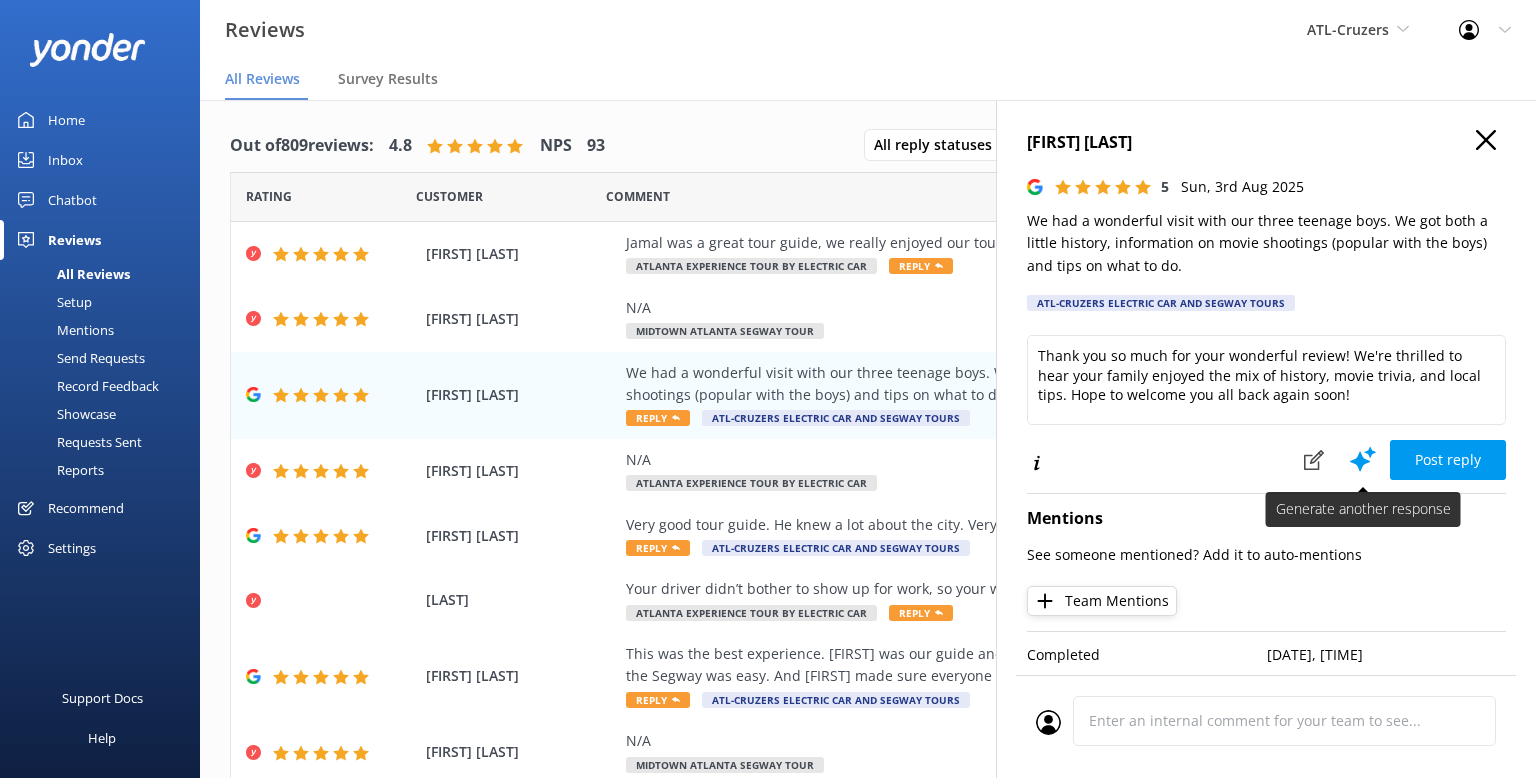 click 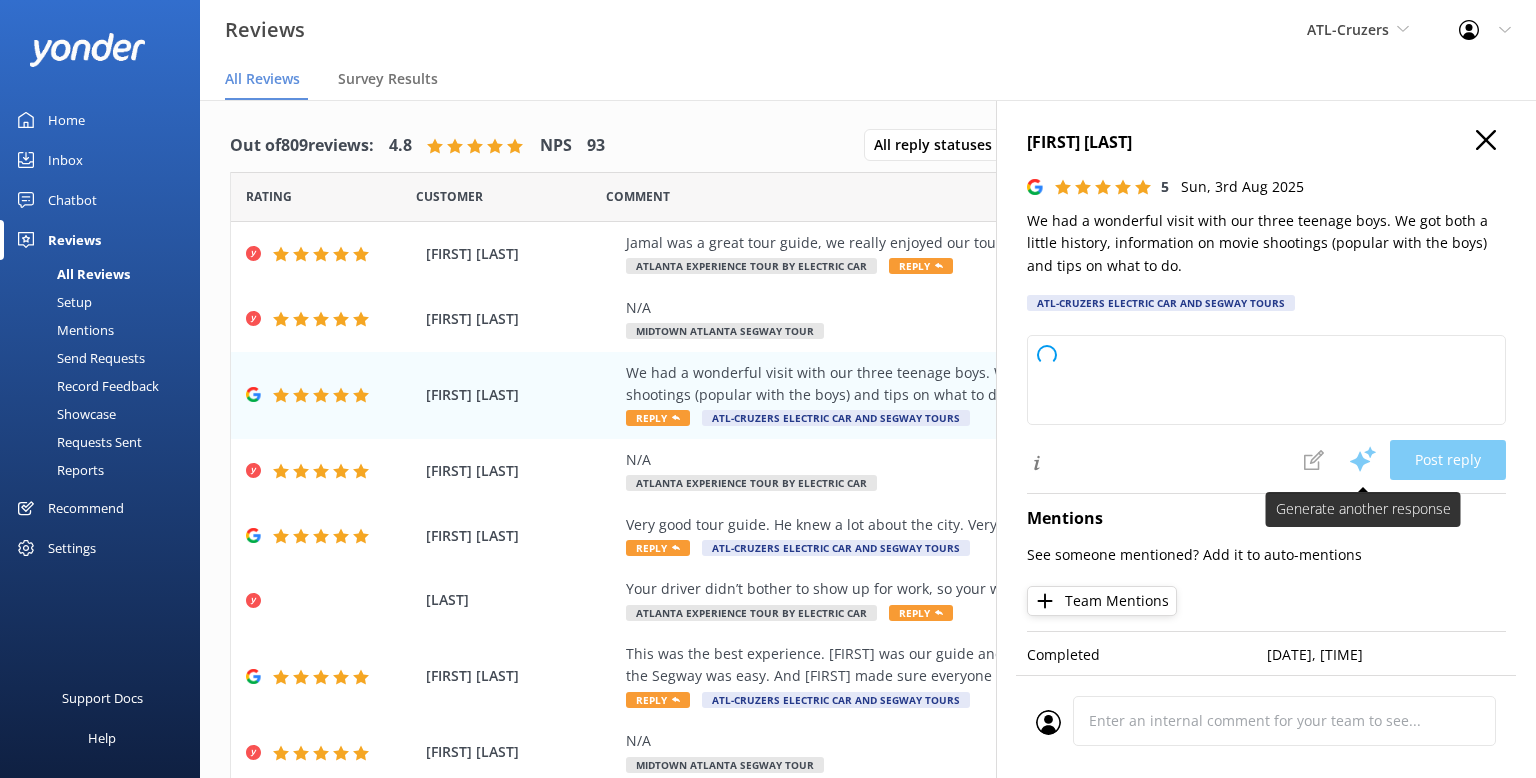 type on "Thank you so much for your wonderful review! We're thrilled to hear your family enjoyed the mix of history, movie fun, and helpful tips. Hope to welcome you all back again soon!" 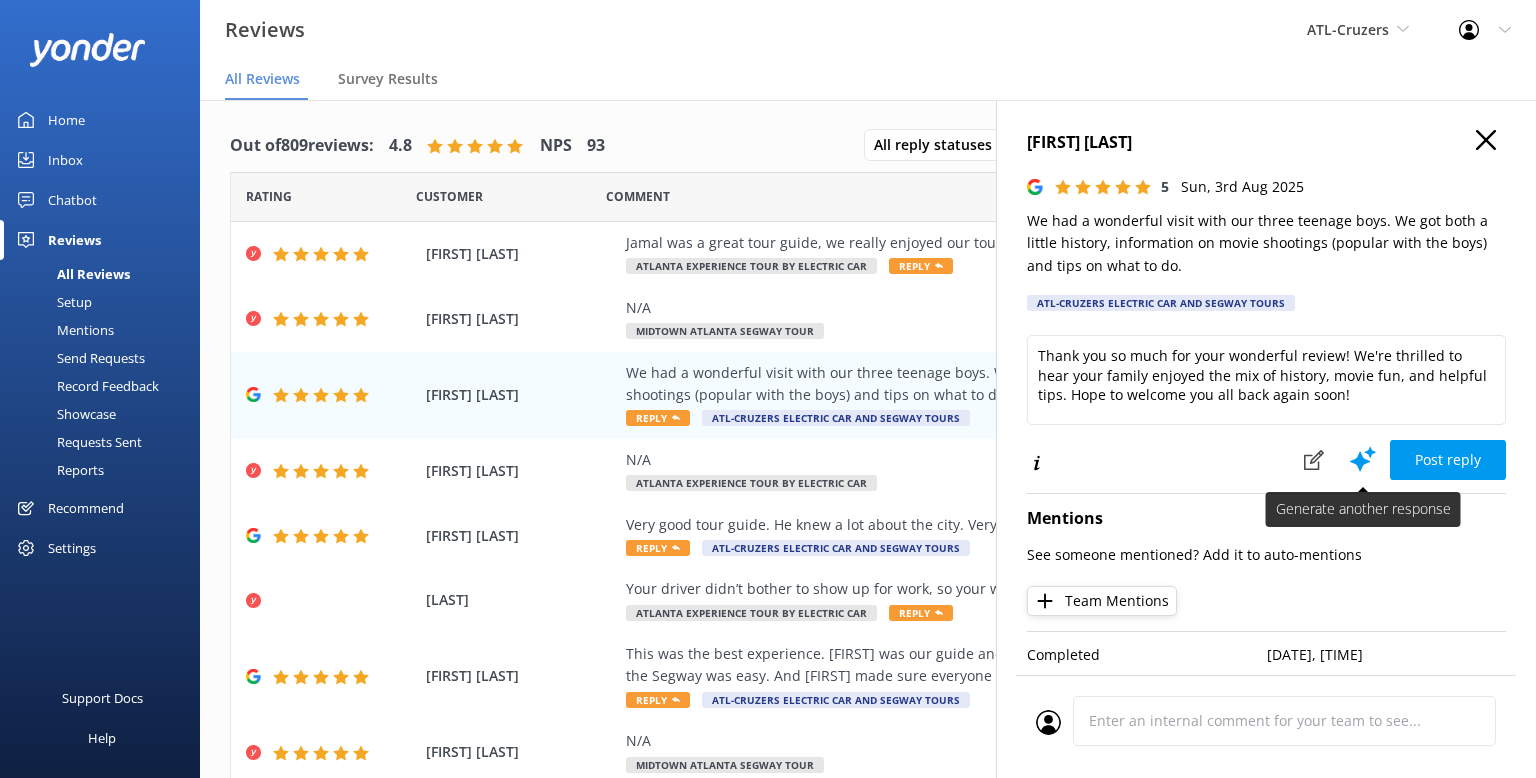 click 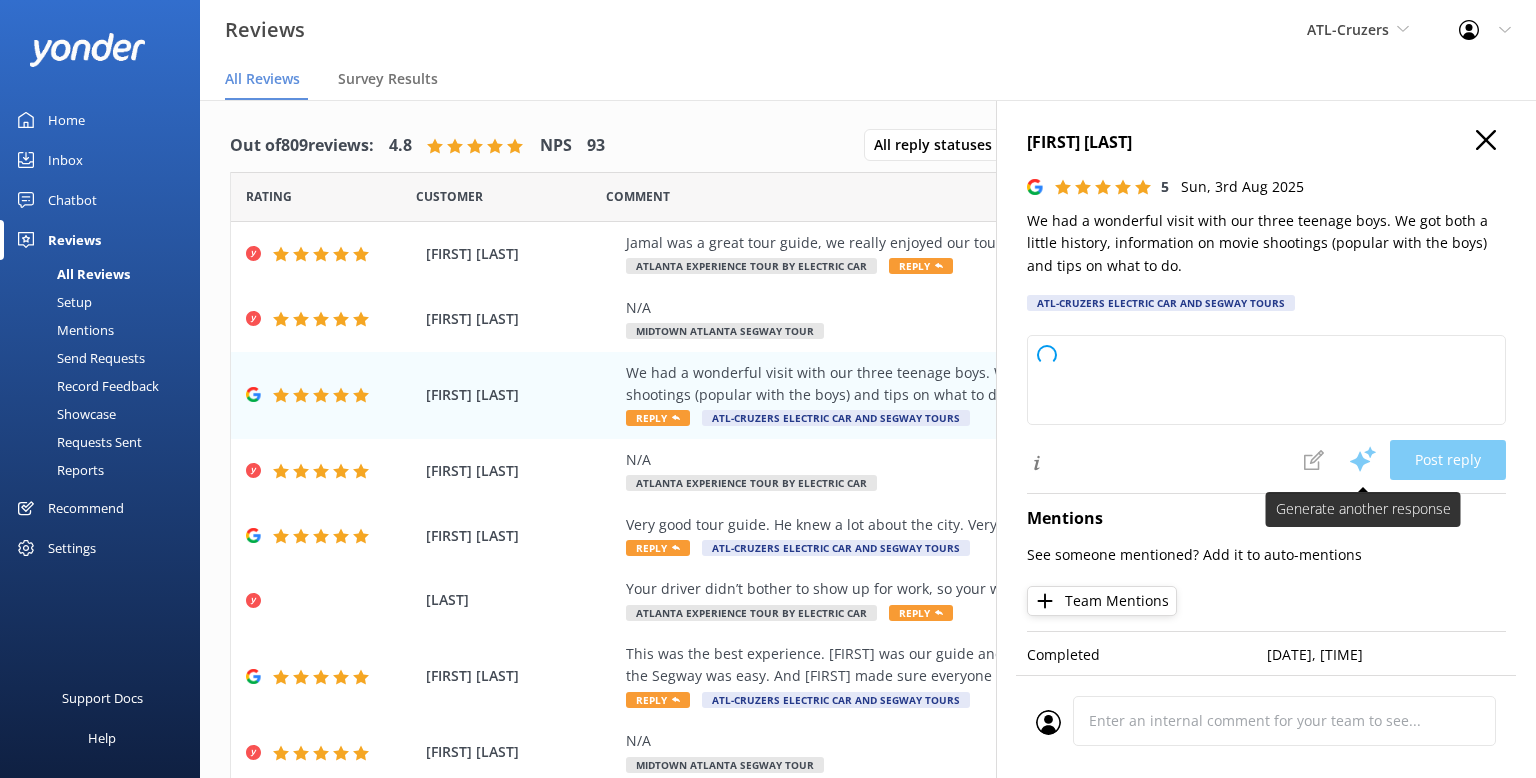 type on "Thank you so much for your fantastic review! We're thrilled your family enjoyed the history and movie tidbits—and that your boys had a great time too. Hope to welcome you all back again soon for more fun and discoveries!" 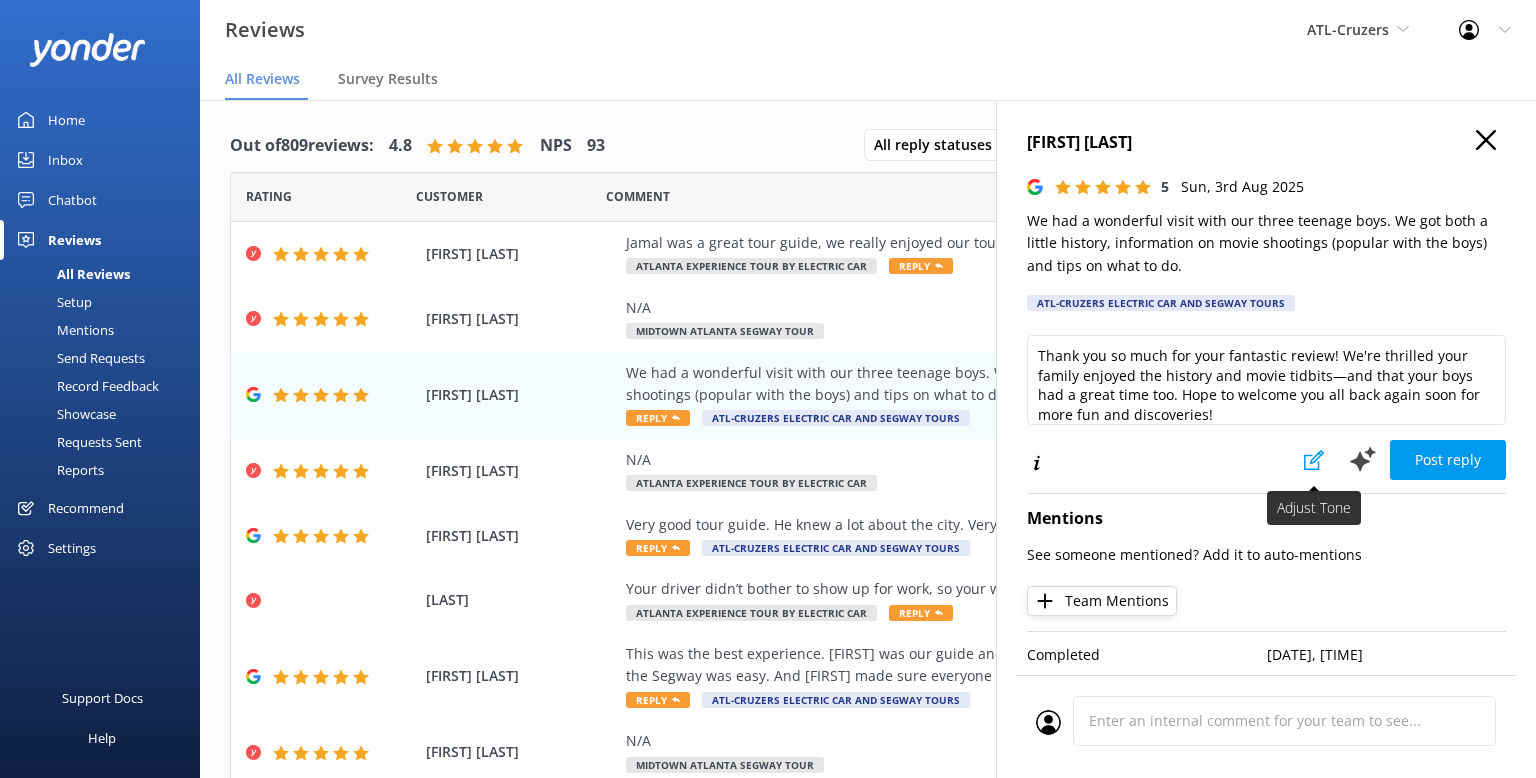 click 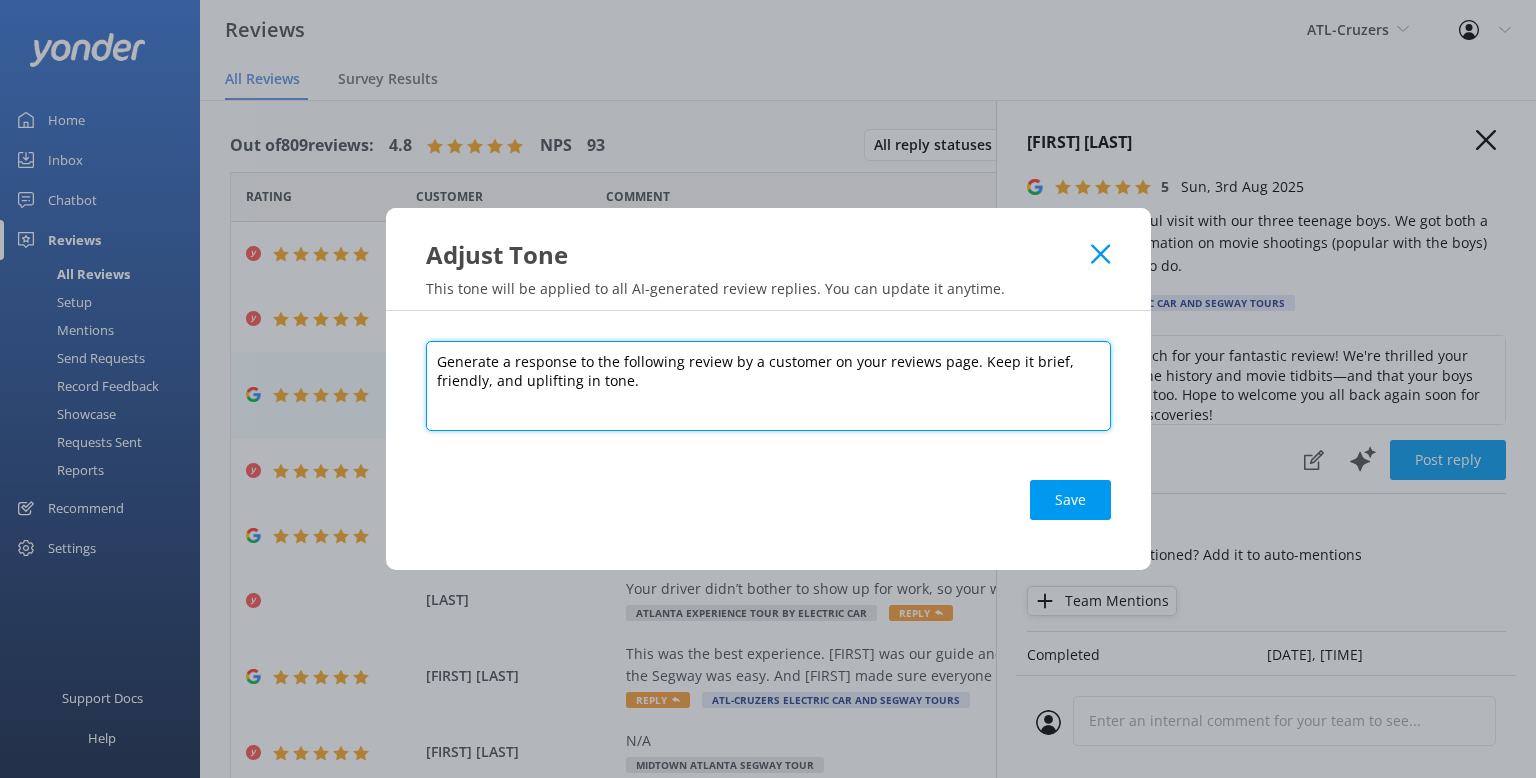 click on "Generate a response to the following review by a customer on your reviews page. Keep it brief, friendly, and uplifting in tone." at bounding box center [768, 386] 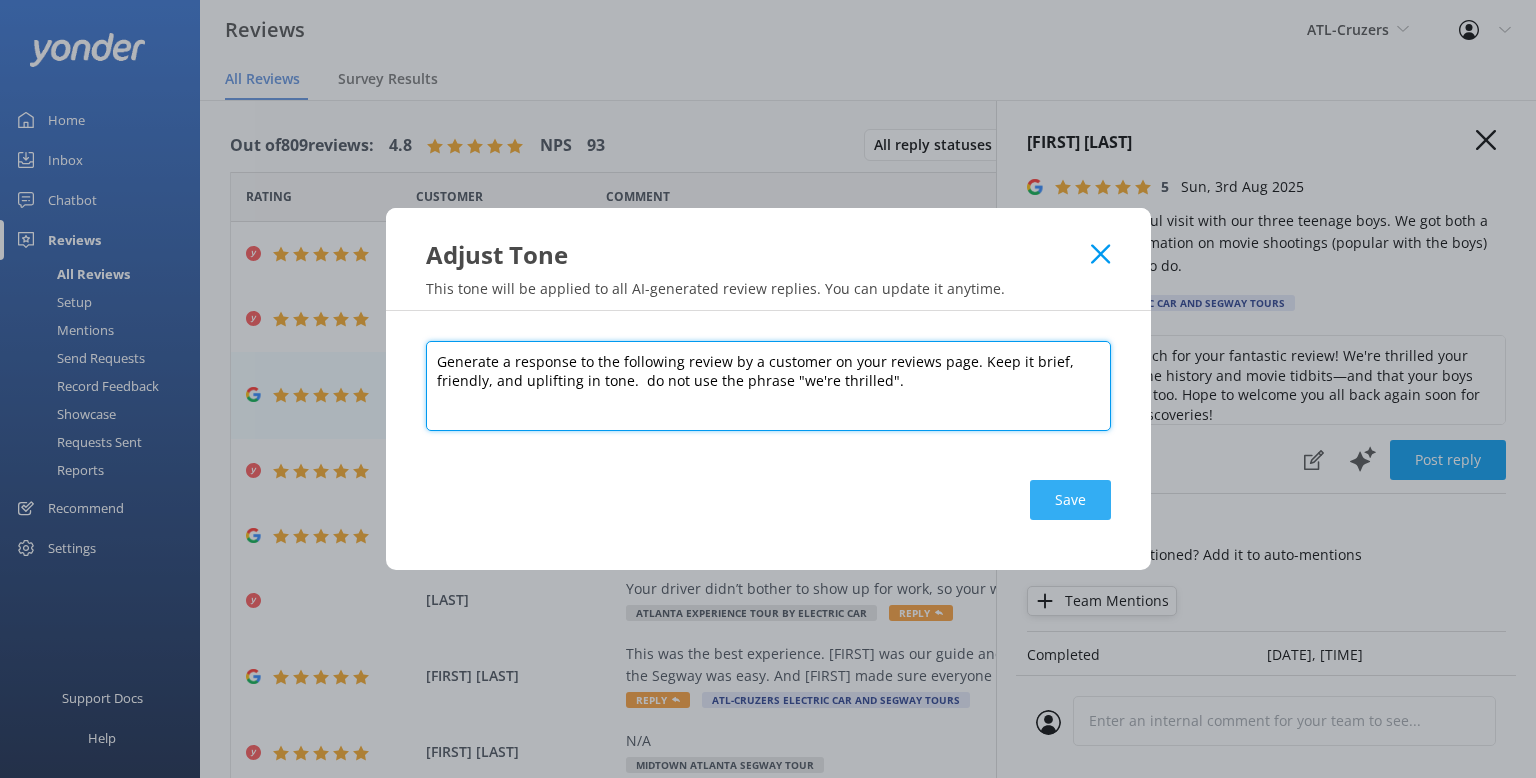 type on "Generate a response to the following review by a customer on your reviews page. Keep it brief, friendly, and uplifting in tone.  do not use the phrase "we're thrilled"." 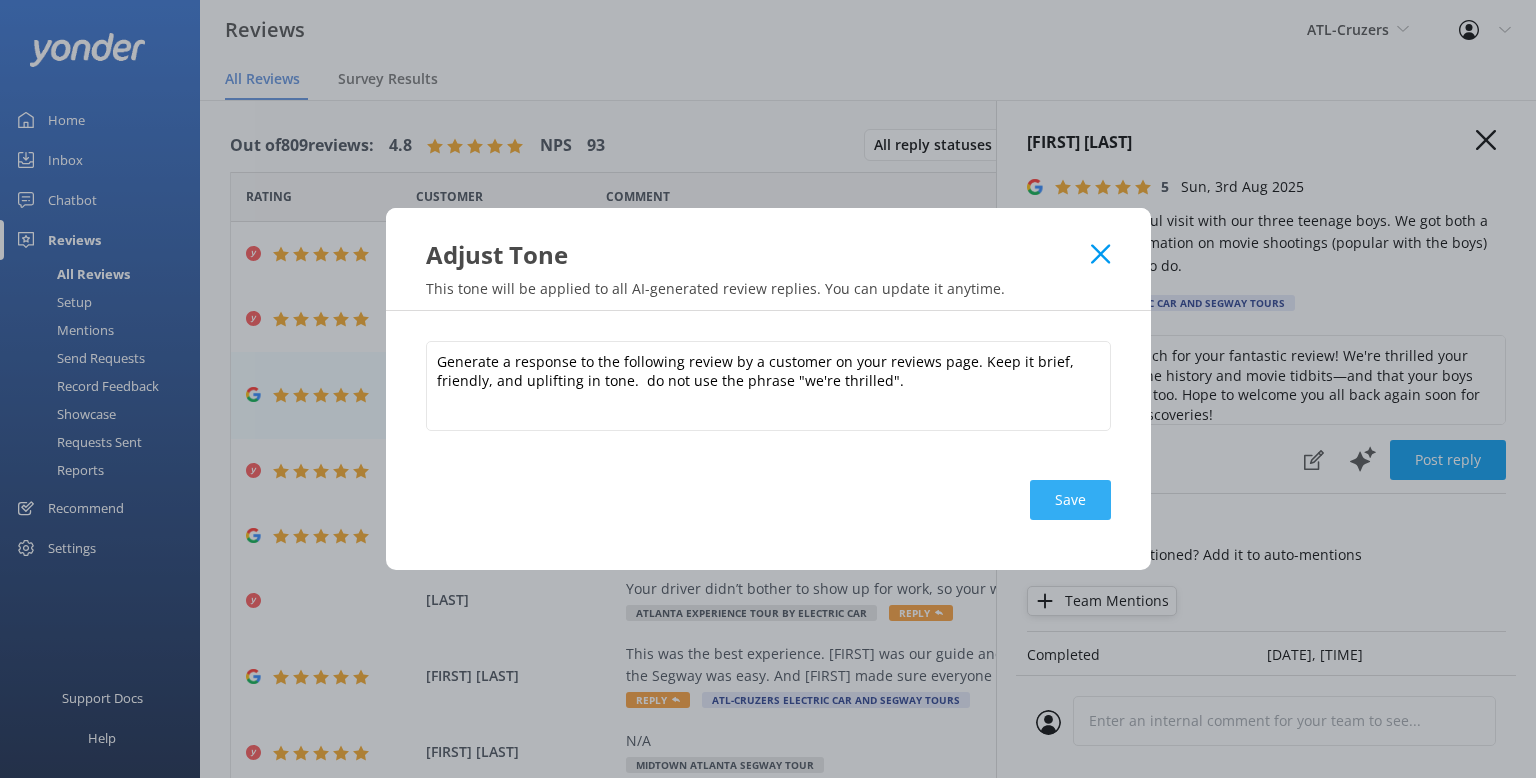 click on "Save" at bounding box center [1070, 500] 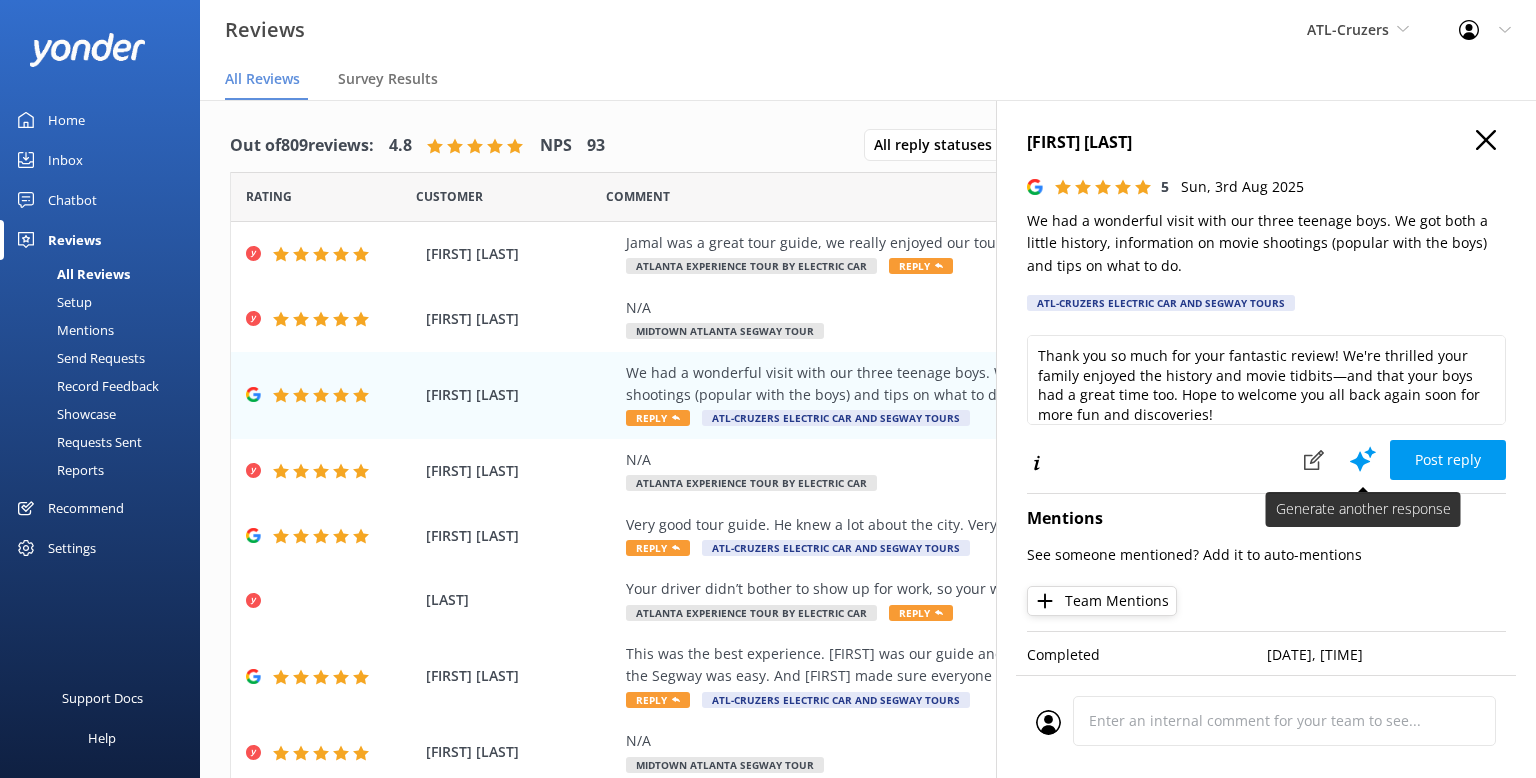 click 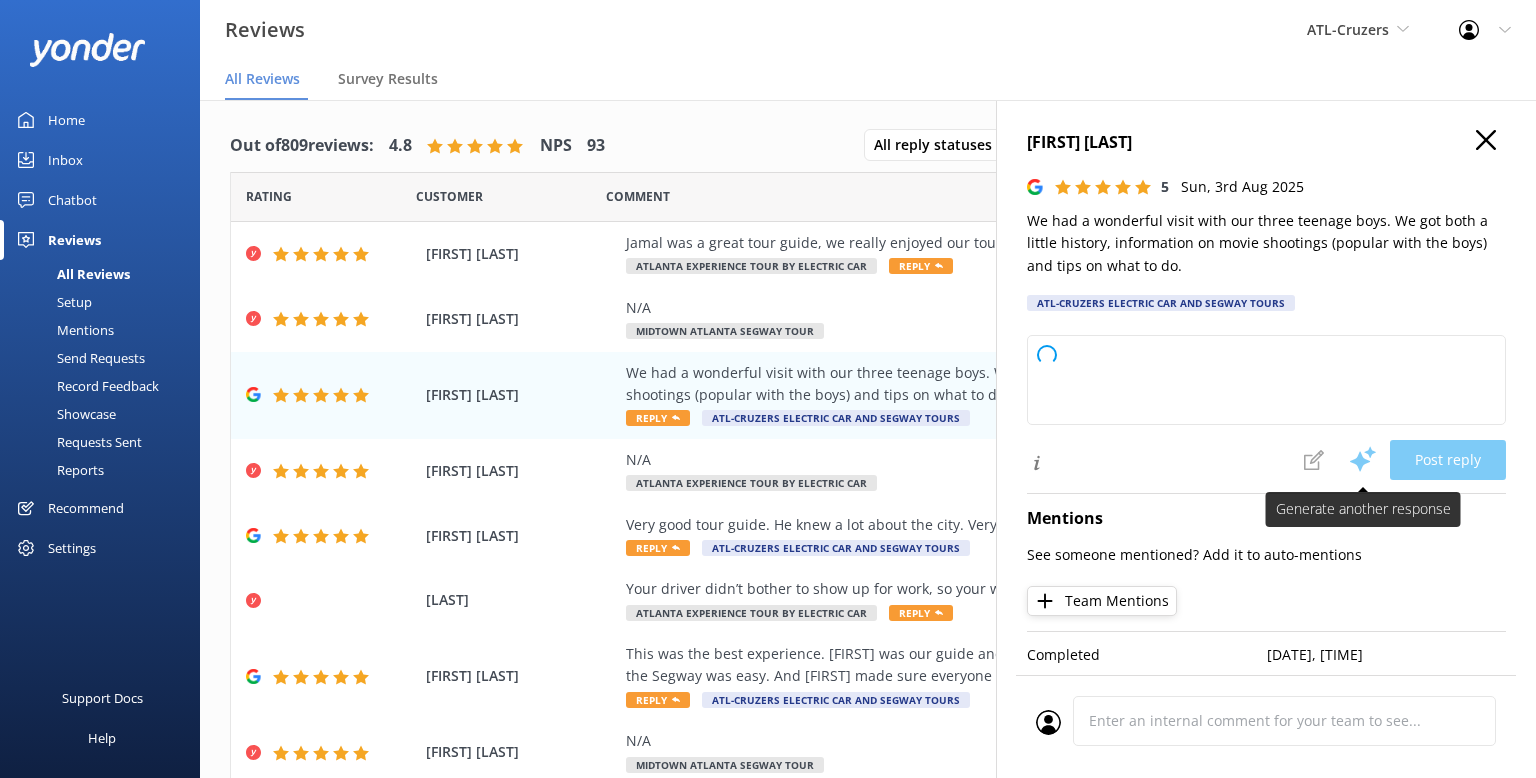 type on "Thank you so much for your kind words! We're delighted you and your family enjoyed the mix of history, movie trivia, and local tips. Hope to see you all again for more adventures!" 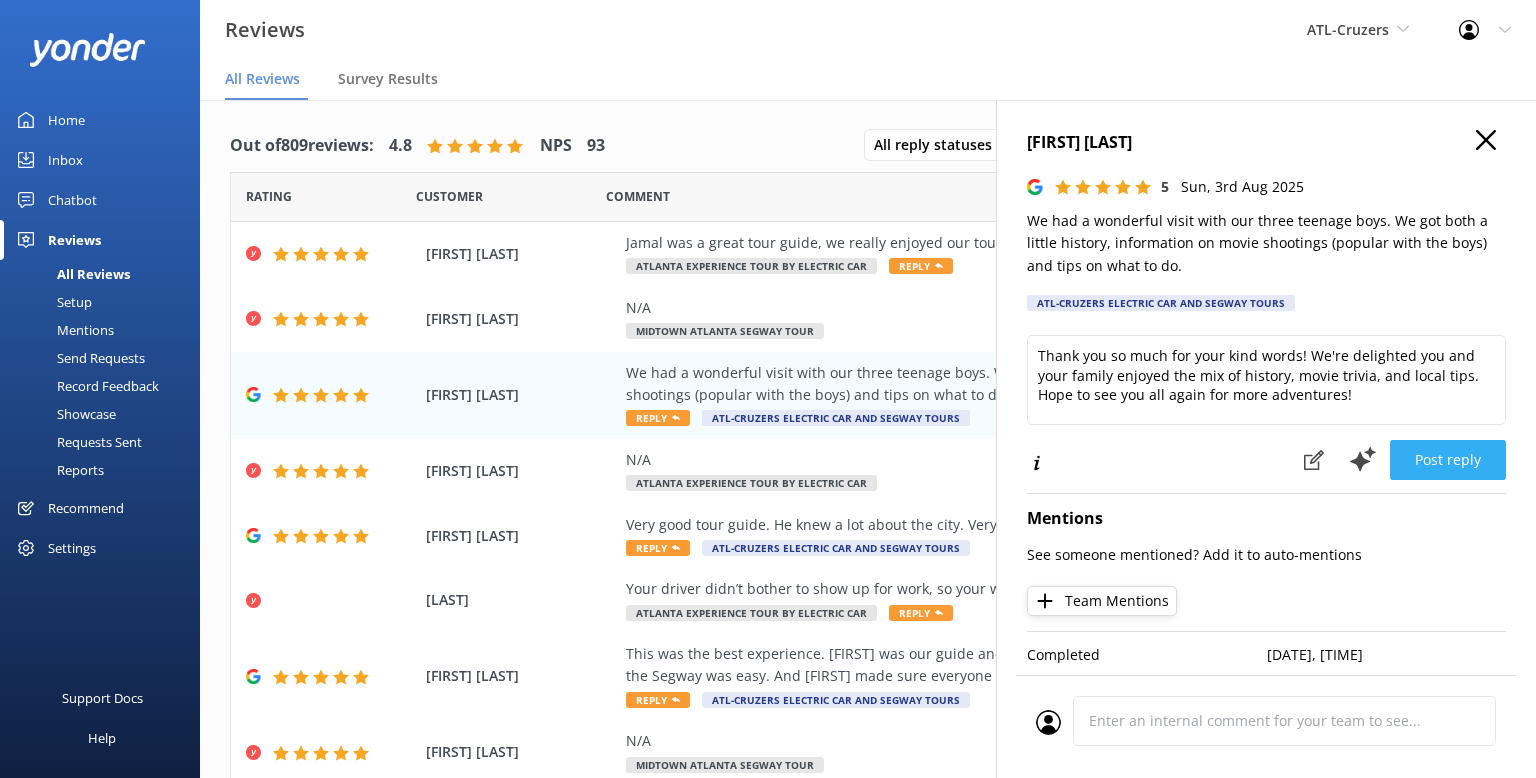 click on "Post reply" at bounding box center (1448, 460) 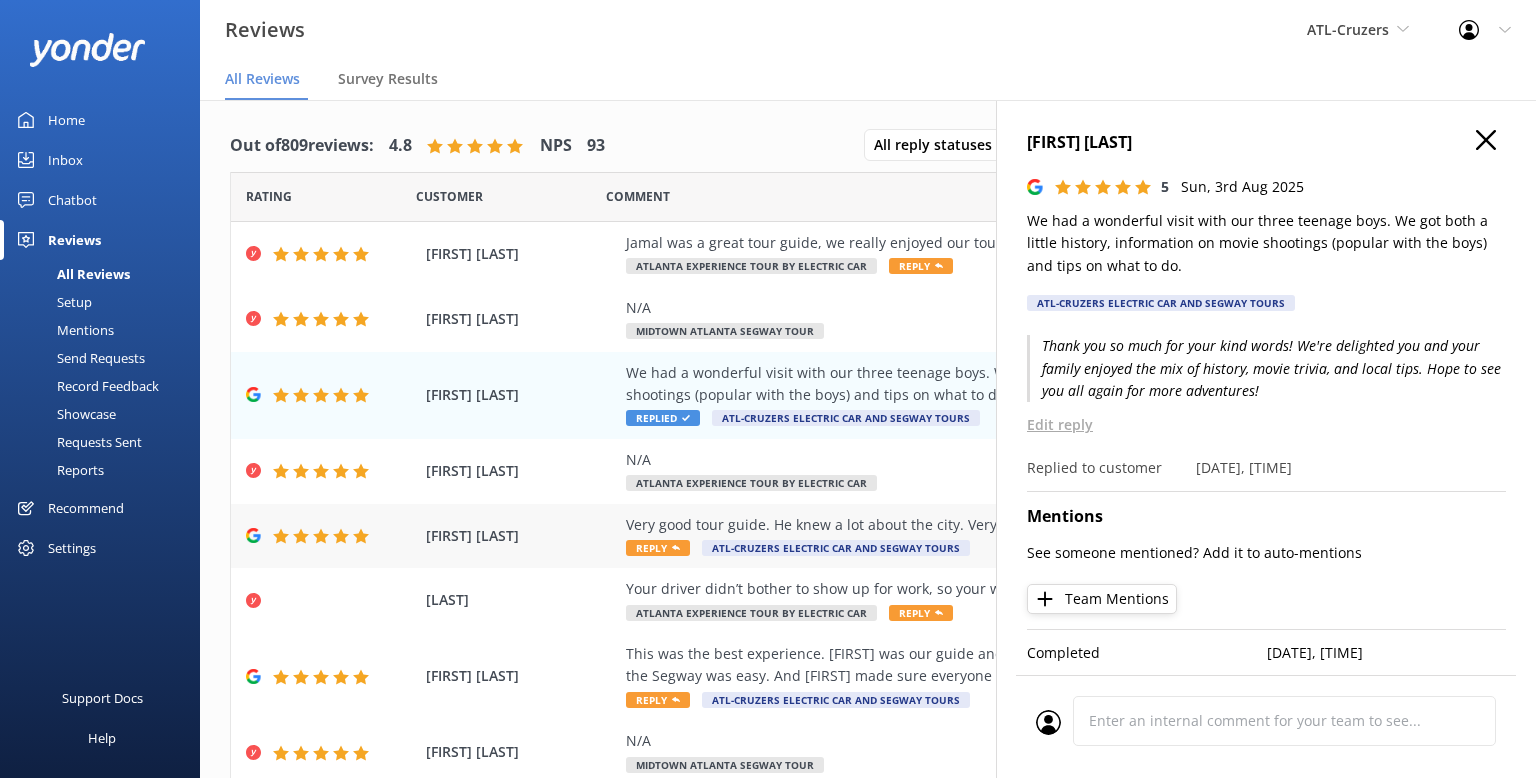 click on "Very good tour guide. He knew a lot about the city. Very interesting tour! Reply ATL-Cruzers Electric Car and Segway Tours" at bounding box center [998, 536] 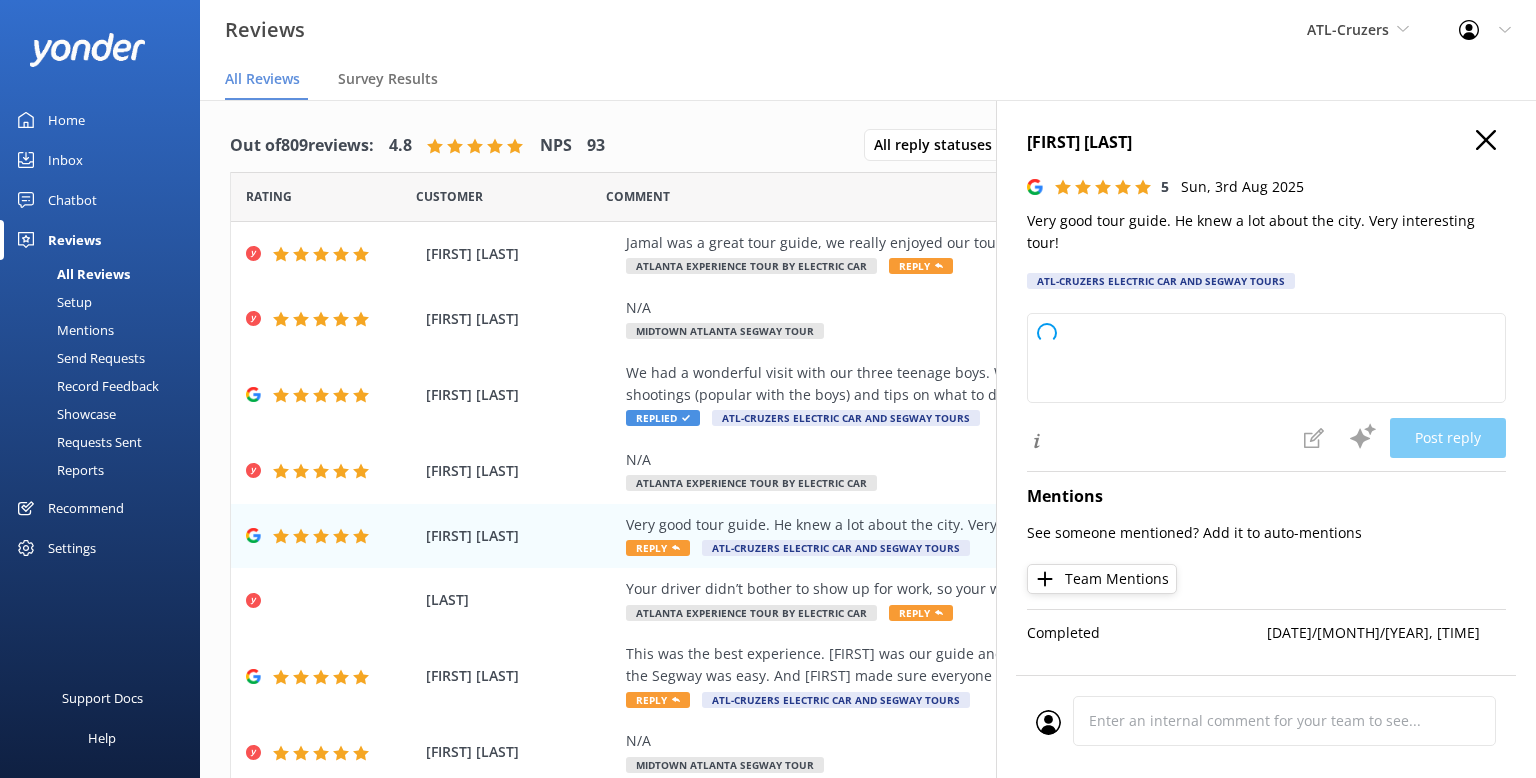 type on "Thank you so much for your kind words and fantastic rating! We're delighted you enjoyed the tour and learned more about the city. Hope to see you on another adventure soon!" 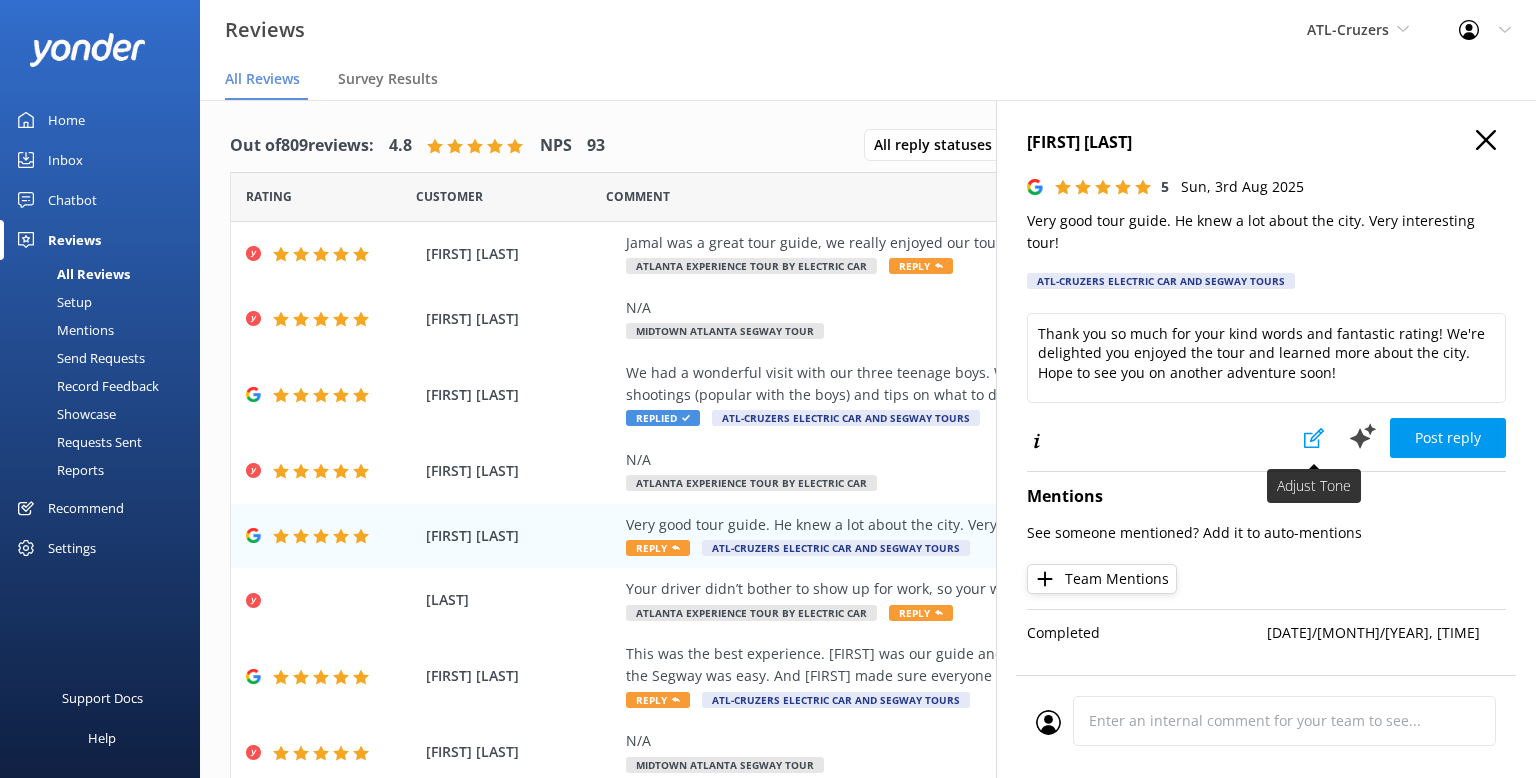 click 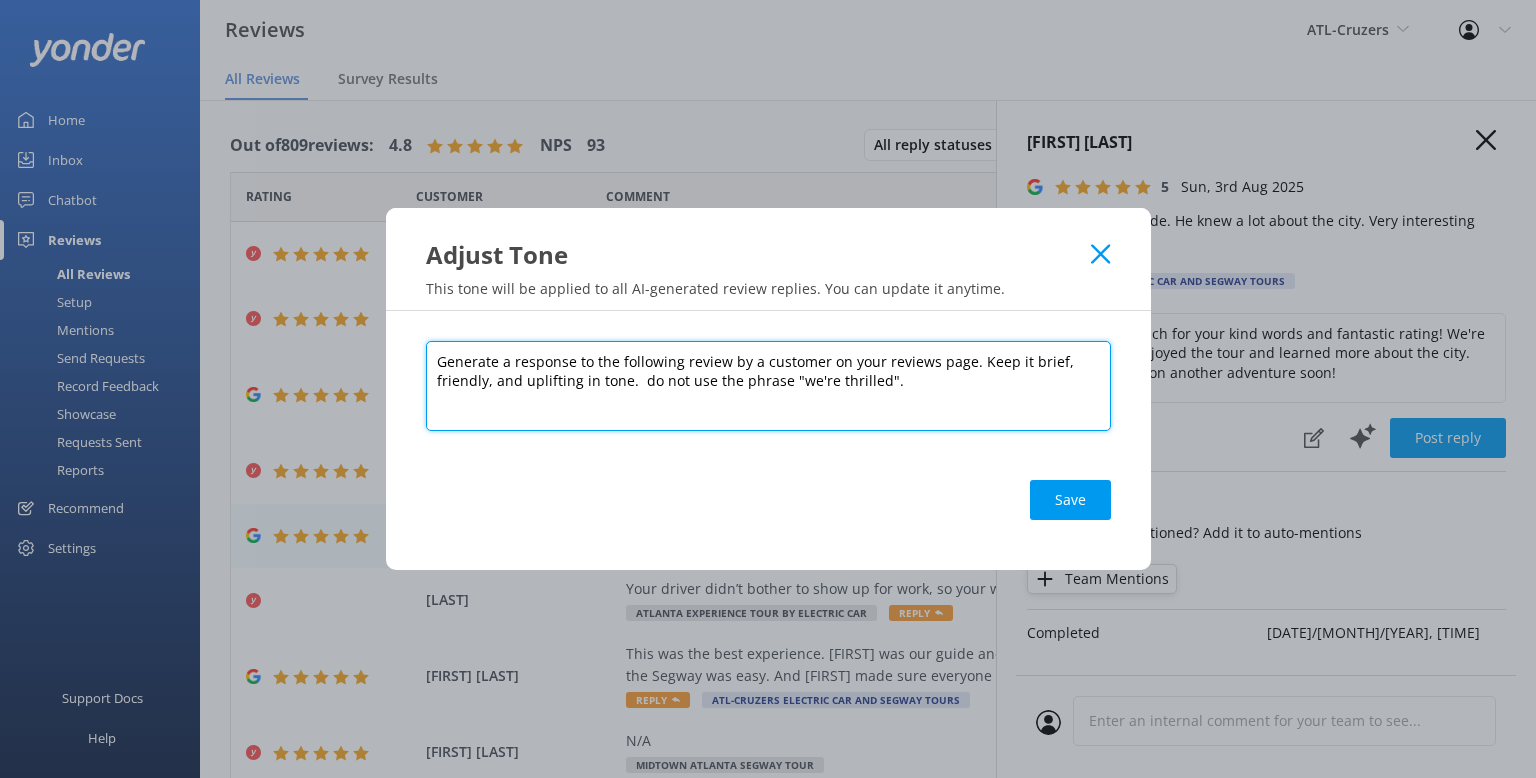 click on "Generate a response to the following review by a customer on your reviews page. Keep it brief, friendly, and uplifting in tone.  do not use the phrase "we're thrilled"." at bounding box center [768, 386] 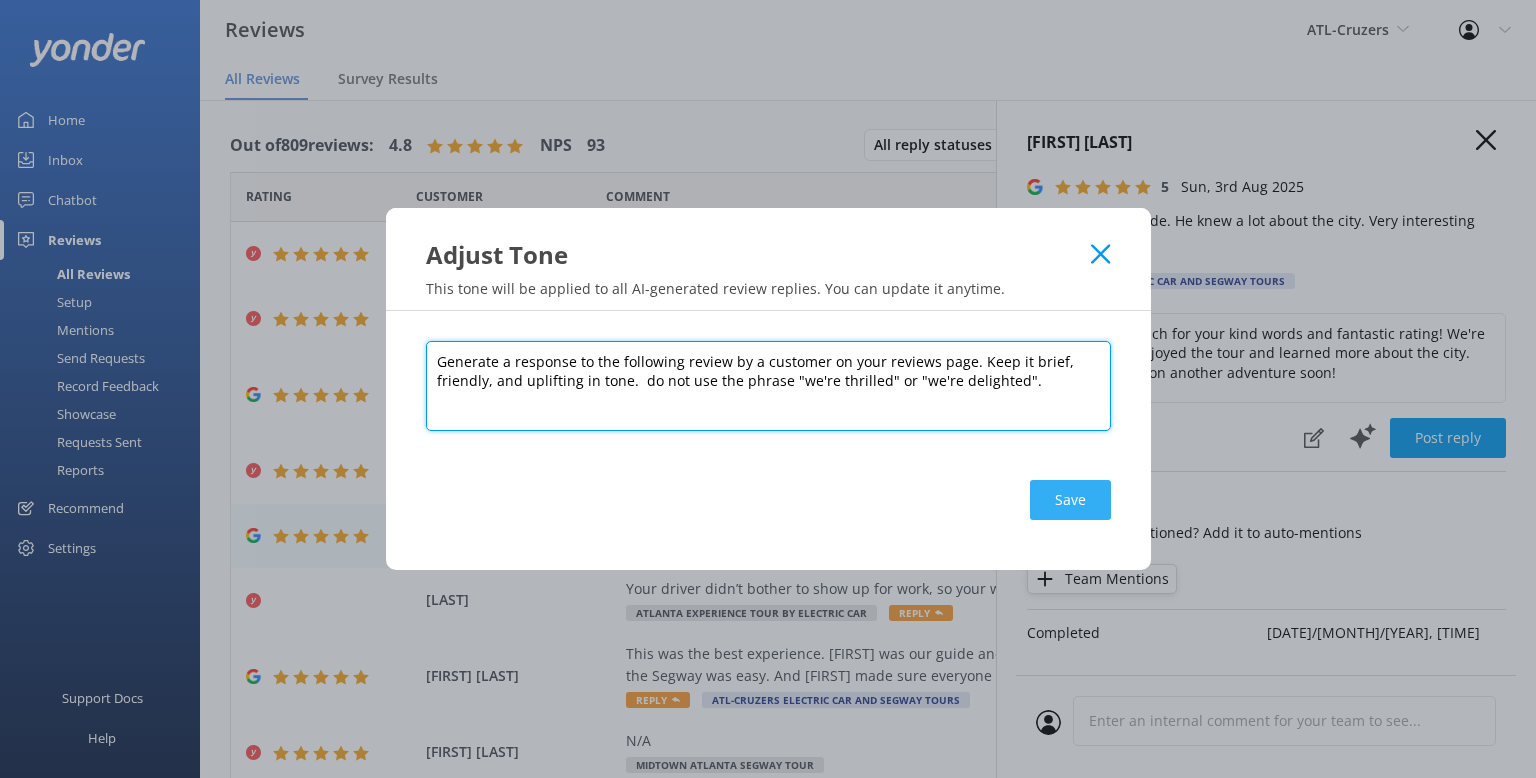 type on "Generate a response to the following review by a customer on your reviews page. Keep it brief, friendly, and uplifting in tone.  do not use the phrase "we're thrilled" or "we're delighted"." 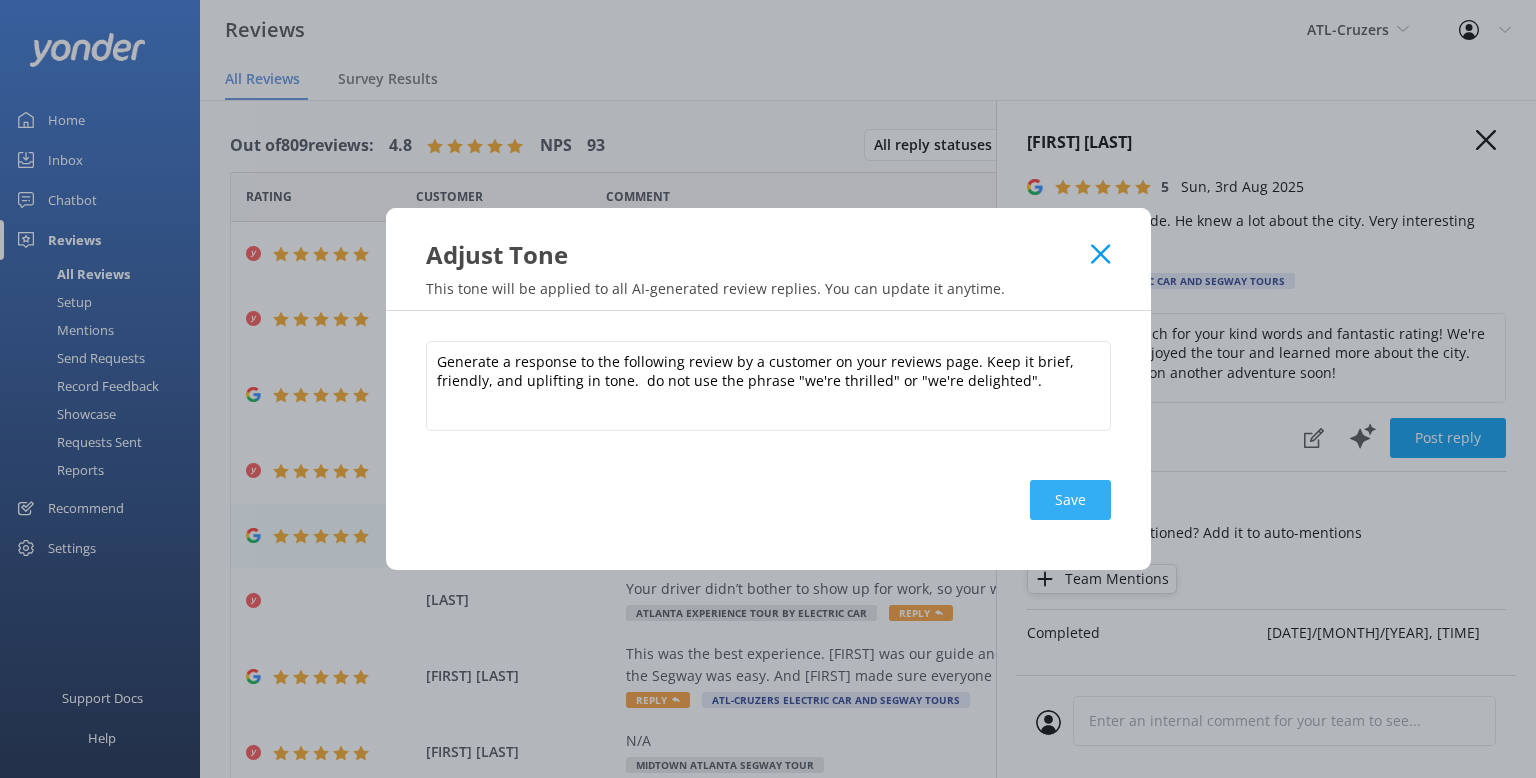 click on "Save" at bounding box center [1070, 500] 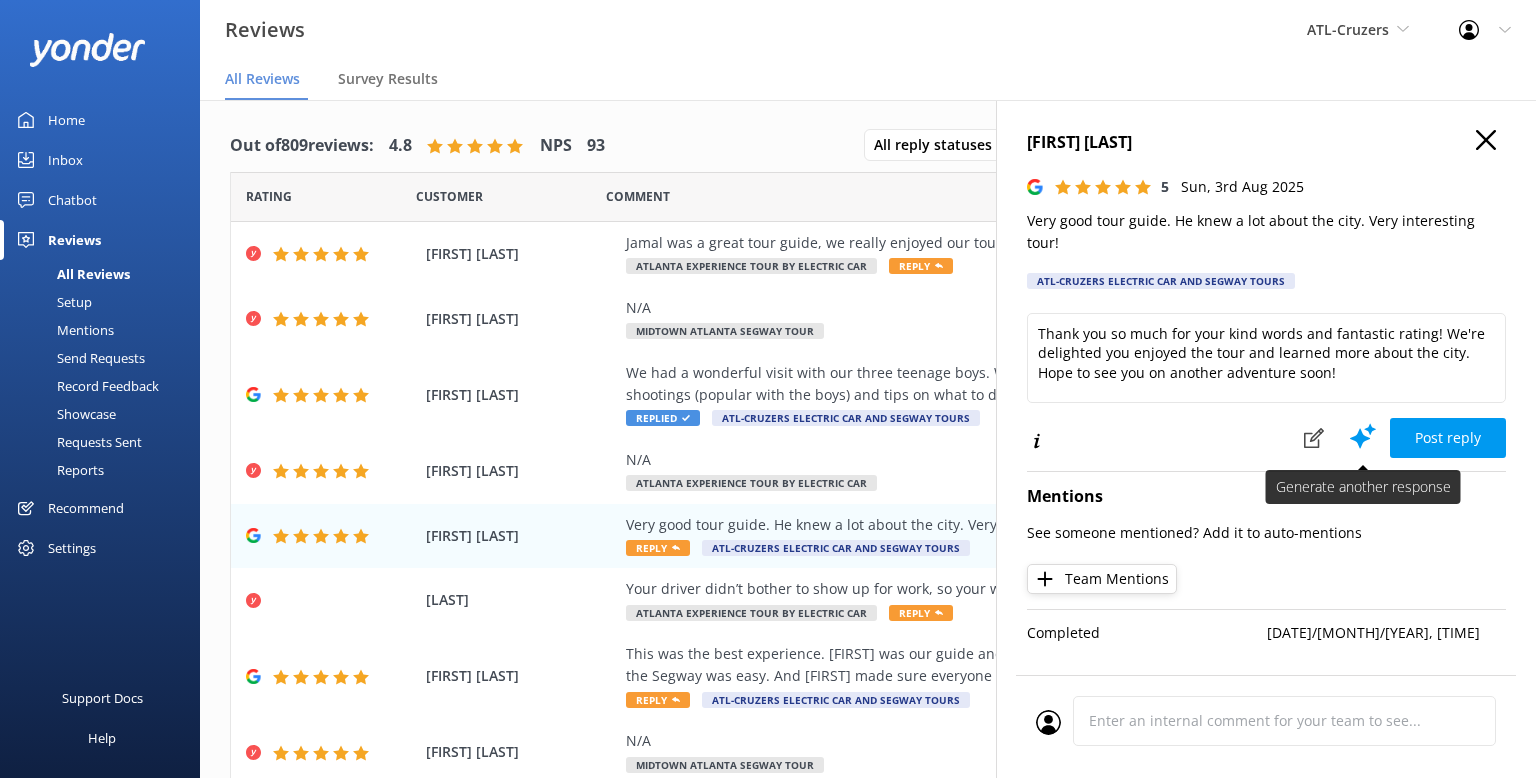 click 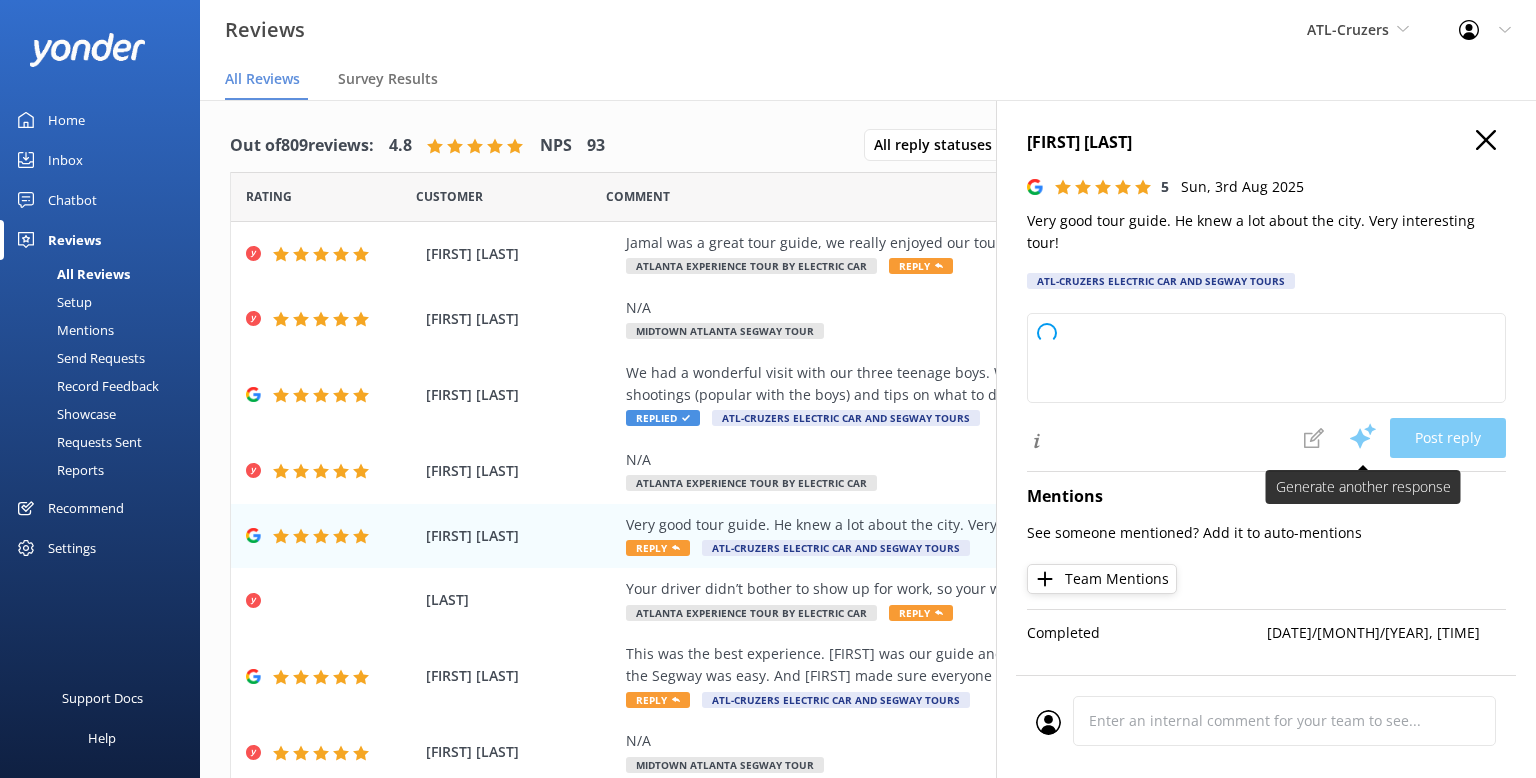 type on "Thank you so much for your kind words! We're glad you enjoyed the tour and found it interesting. Hope to see you on another adventure soon!" 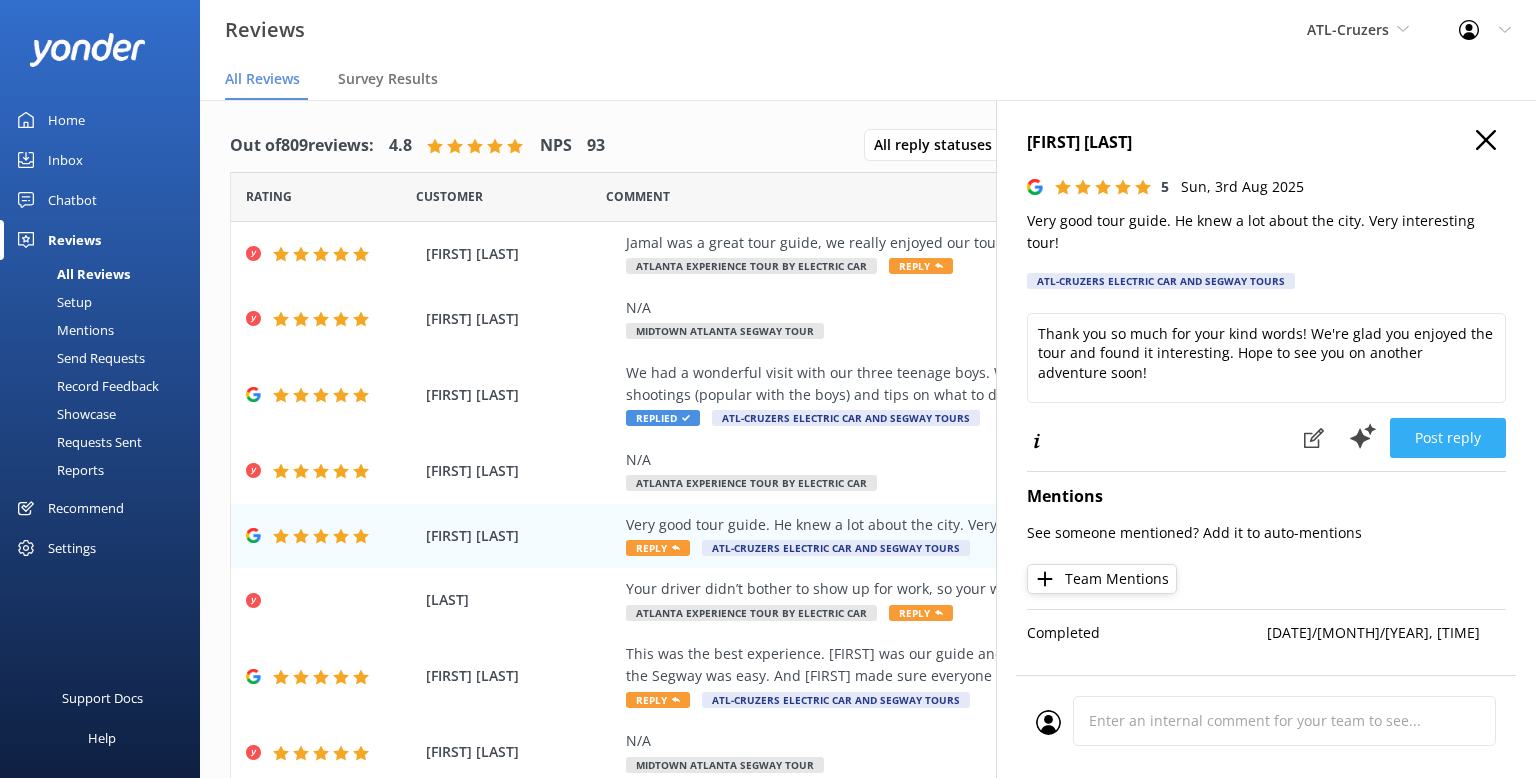 click on "Post reply" at bounding box center (1448, 438) 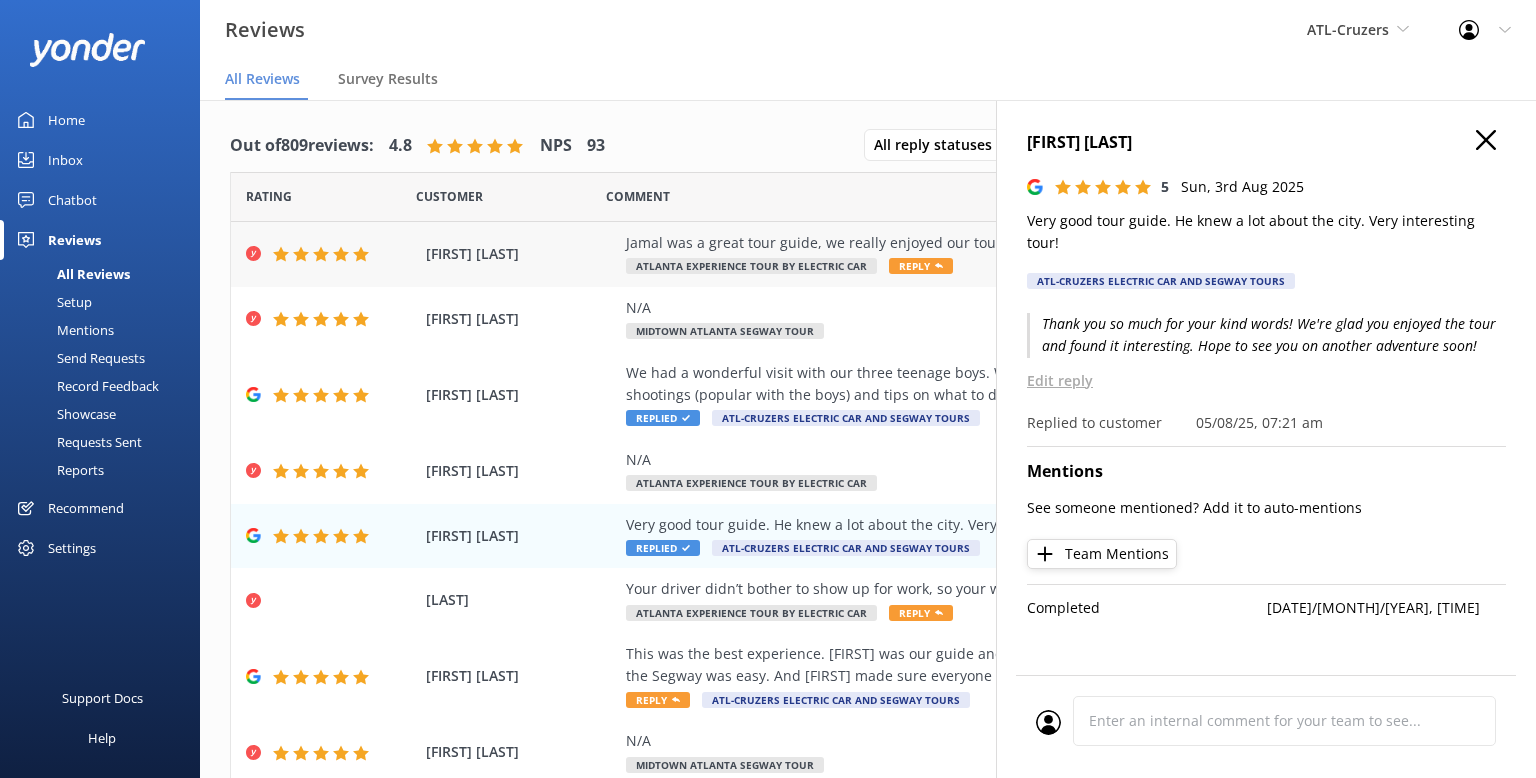 click on "[NAME] was a great tour guide, we really enjoyed our tour...even in the chilly August weather!" at bounding box center (998, 243) 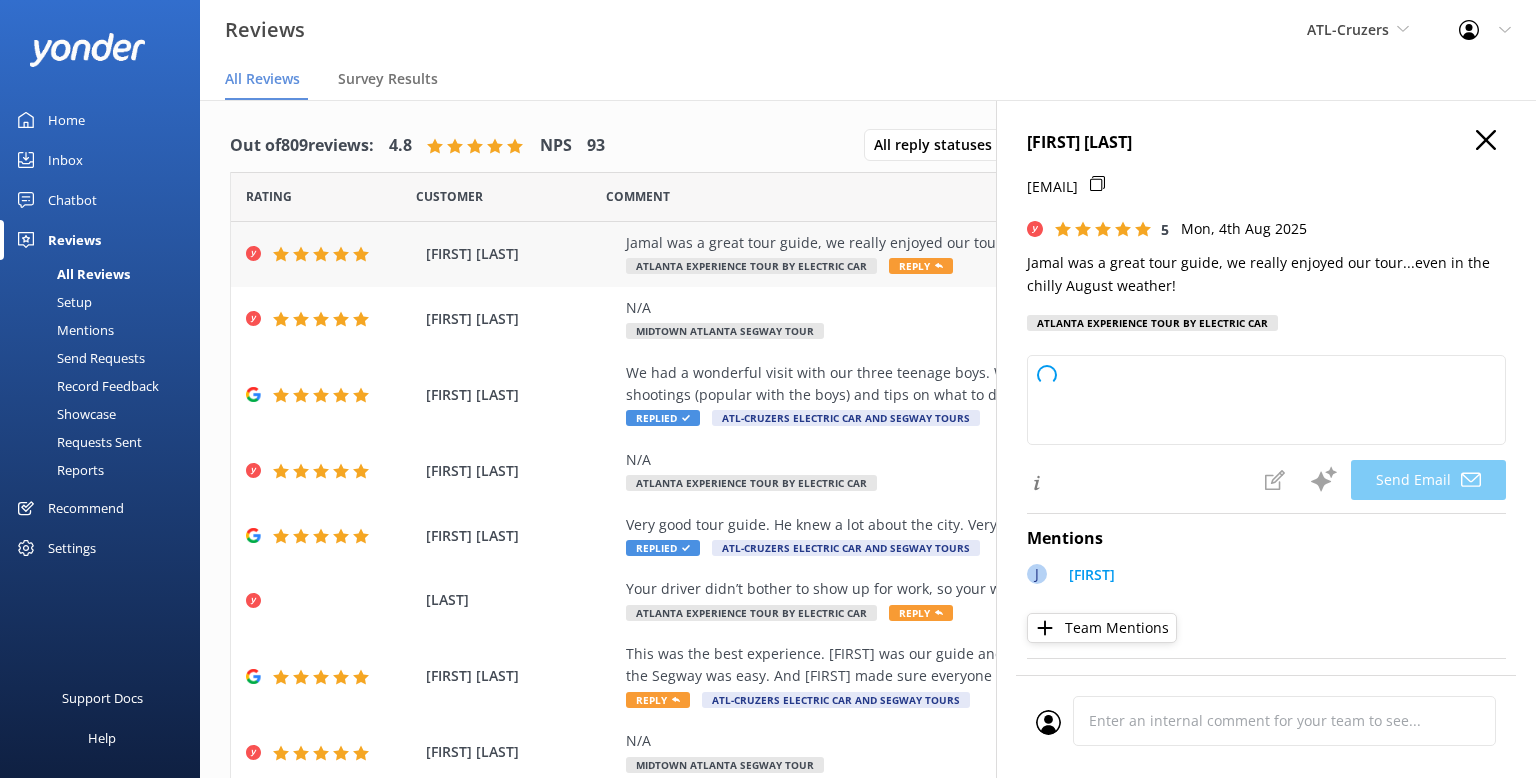 type on "Thank you so much, Cathy! We're so glad you had a great time with Jamal, despite the chilly weather. Your kind words mean a lot to us!" 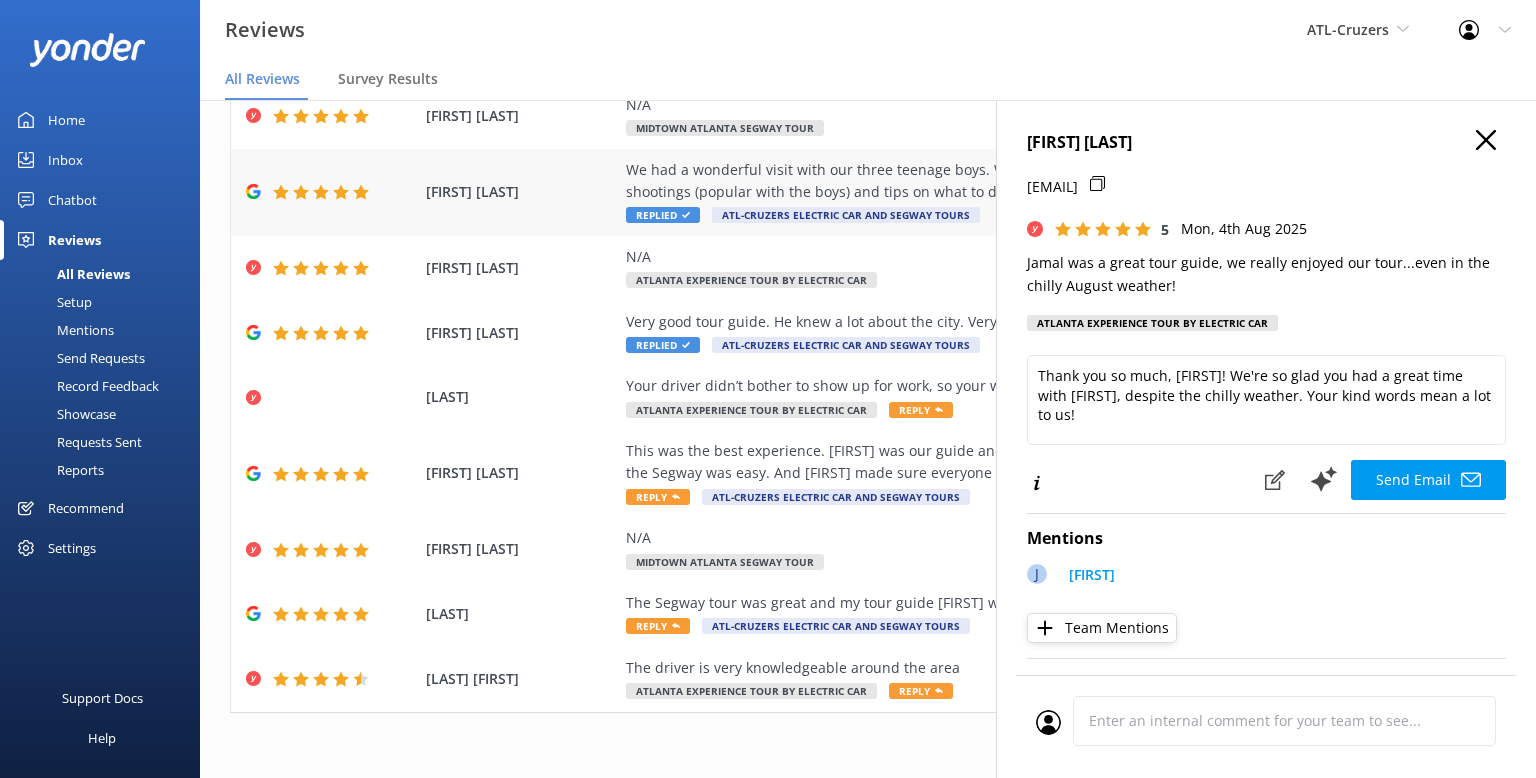 scroll, scrollTop: 203, scrollLeft: 0, axis: vertical 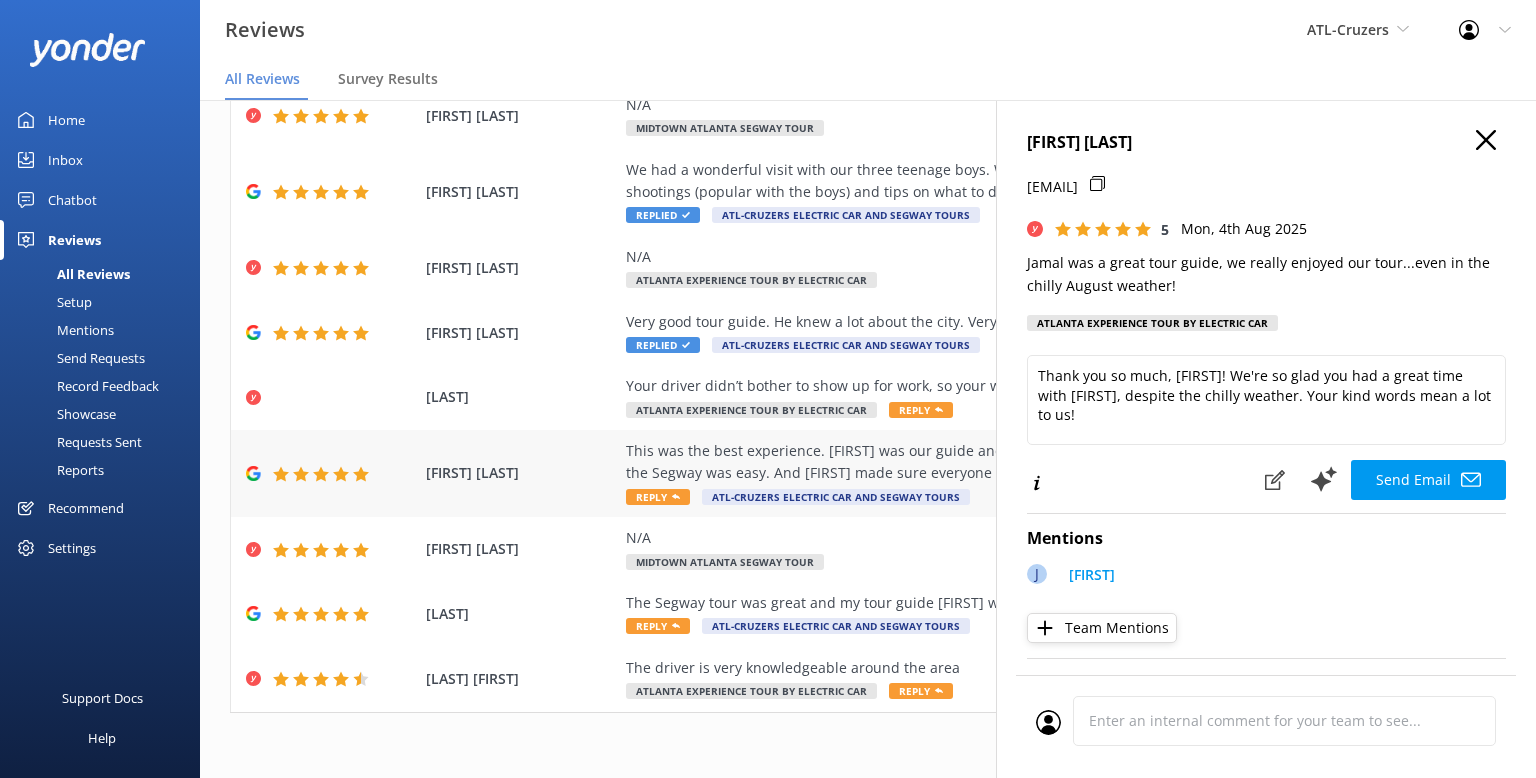 click on "This was the best experience. [NAME] was our guide and was very informative about the city . The training for the Segway was easy. And [NAME] made sure everyone was safe. This tour is so fun!!!" at bounding box center [998, 462] 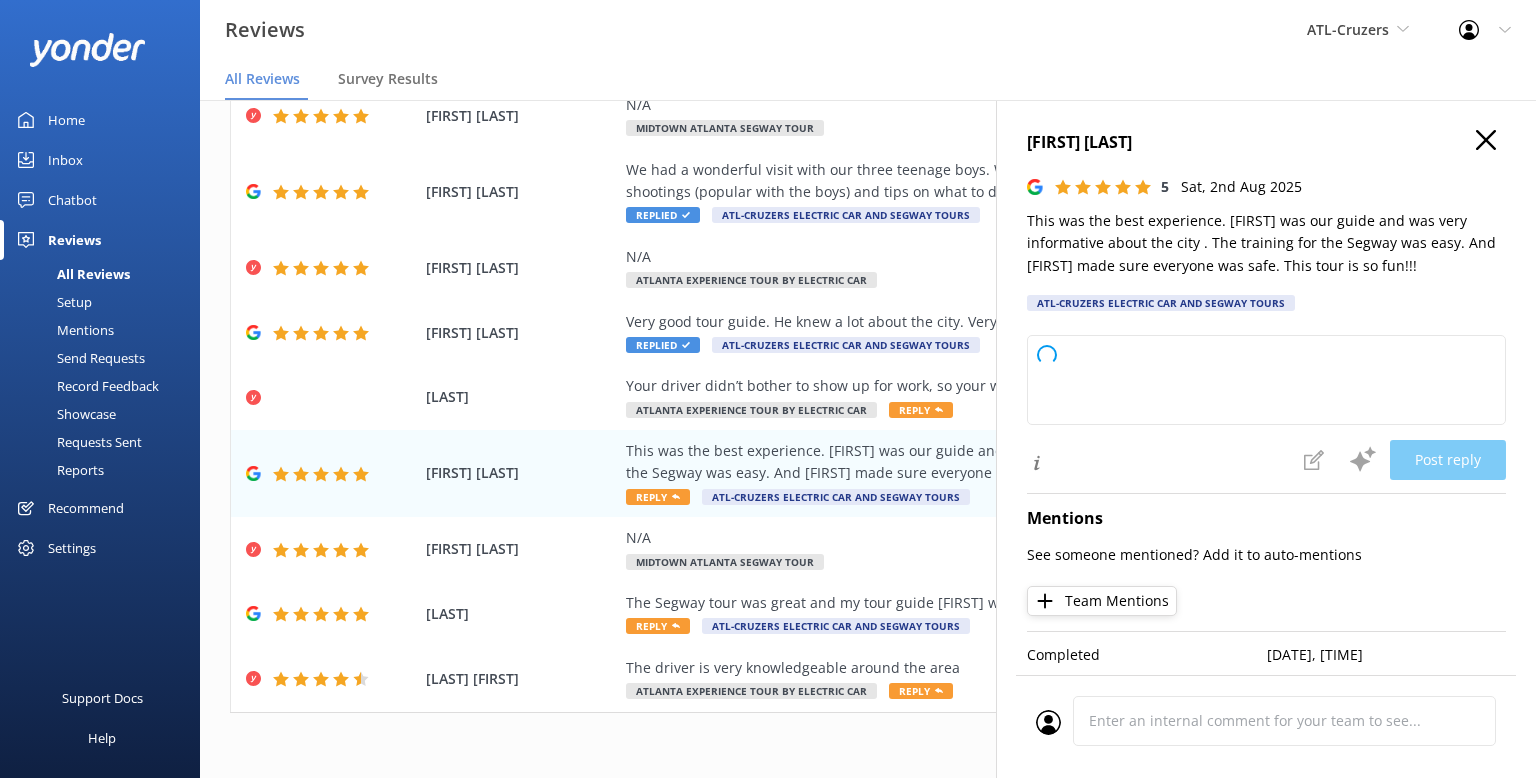 type on "Thank you so much for your wonderful feedback! We're glad you had such a fantastic time exploring the city with John and felt safe and comfortable on the Segway. We truly appreciate you taking the time to share your experience, and hope to see you again for another fun adventure!" 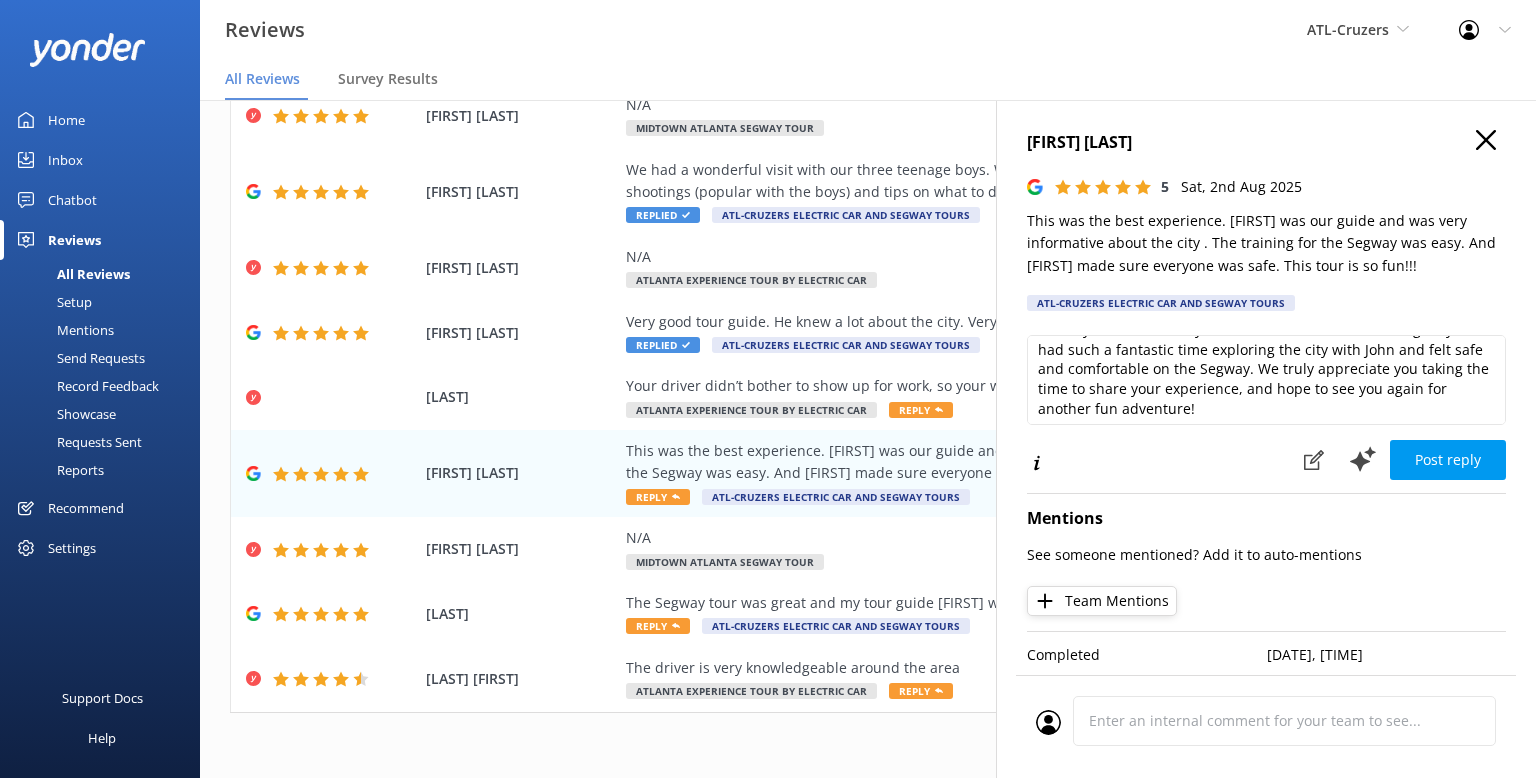 scroll, scrollTop: 25, scrollLeft: 0, axis: vertical 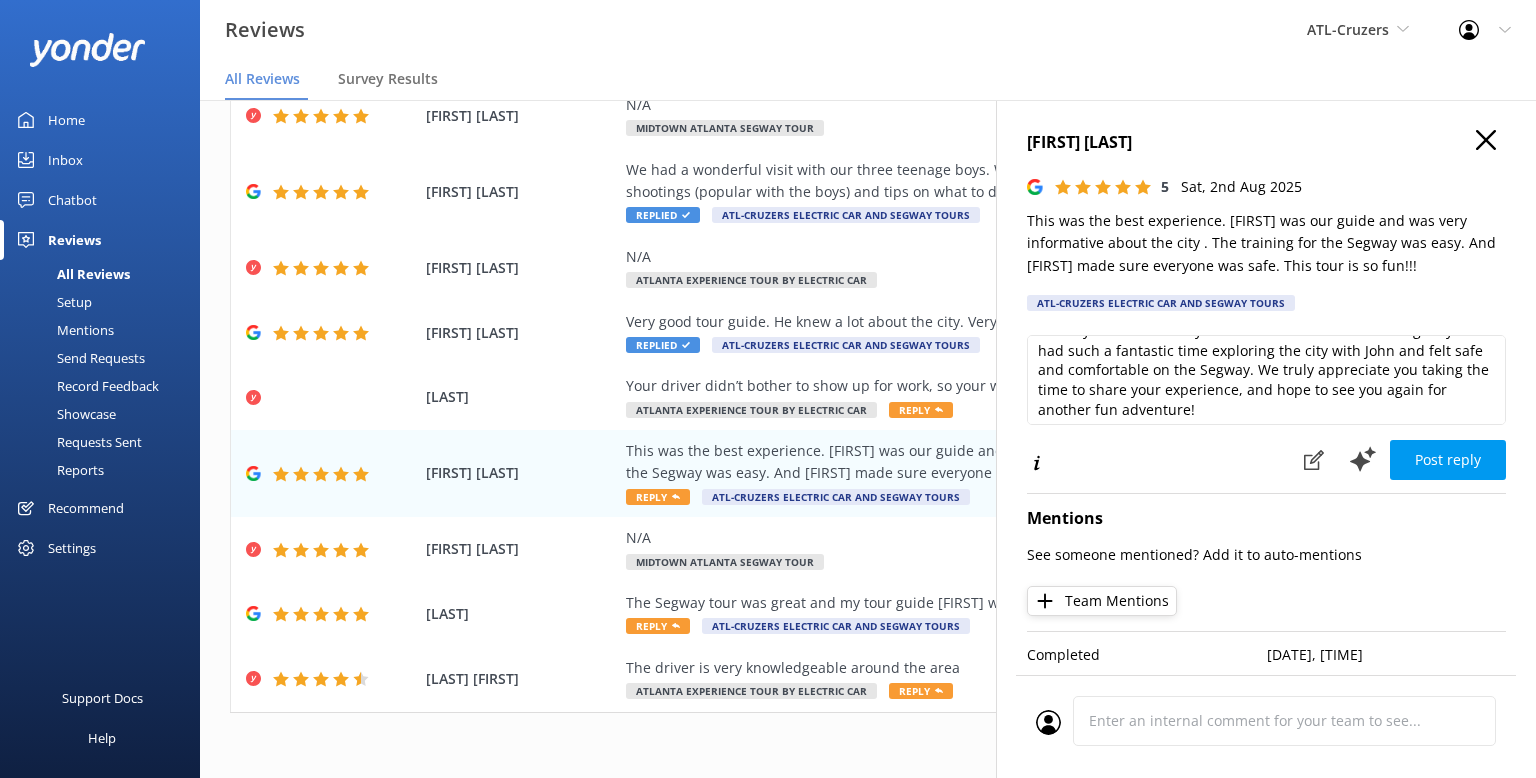 click on "Team Mentions" at bounding box center (1102, 601) 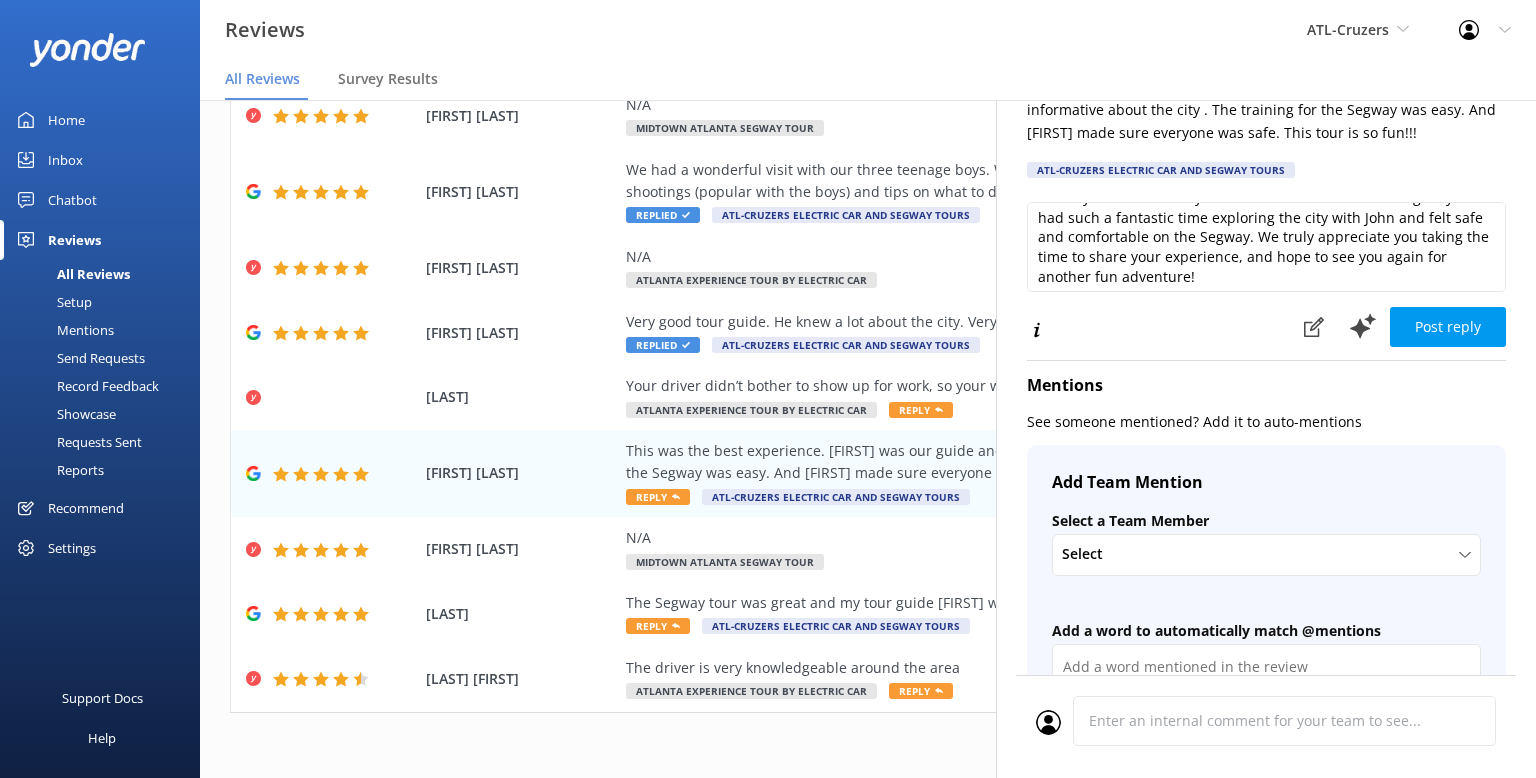 scroll, scrollTop: 153, scrollLeft: 0, axis: vertical 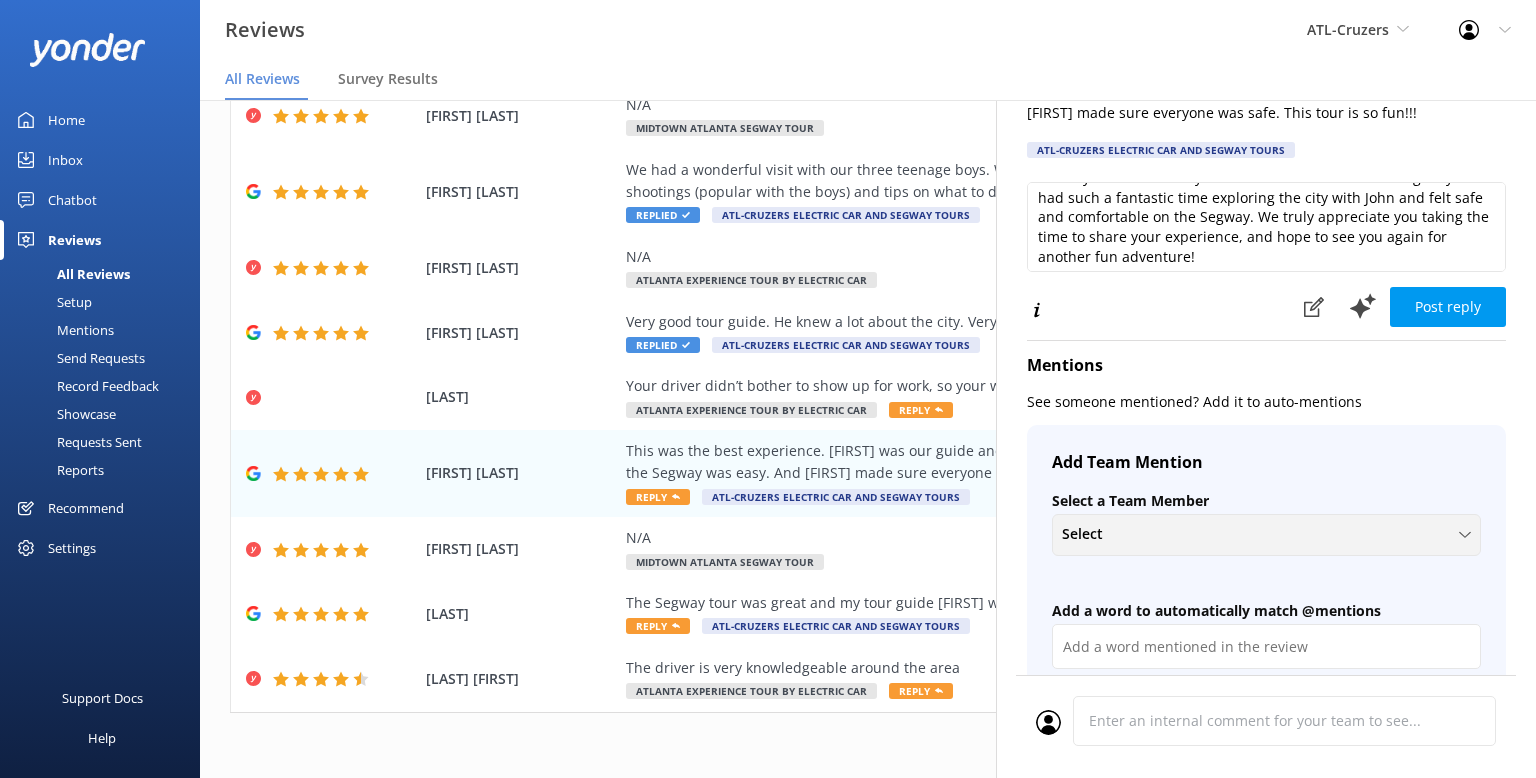 click on "Select" at bounding box center [1088, 534] 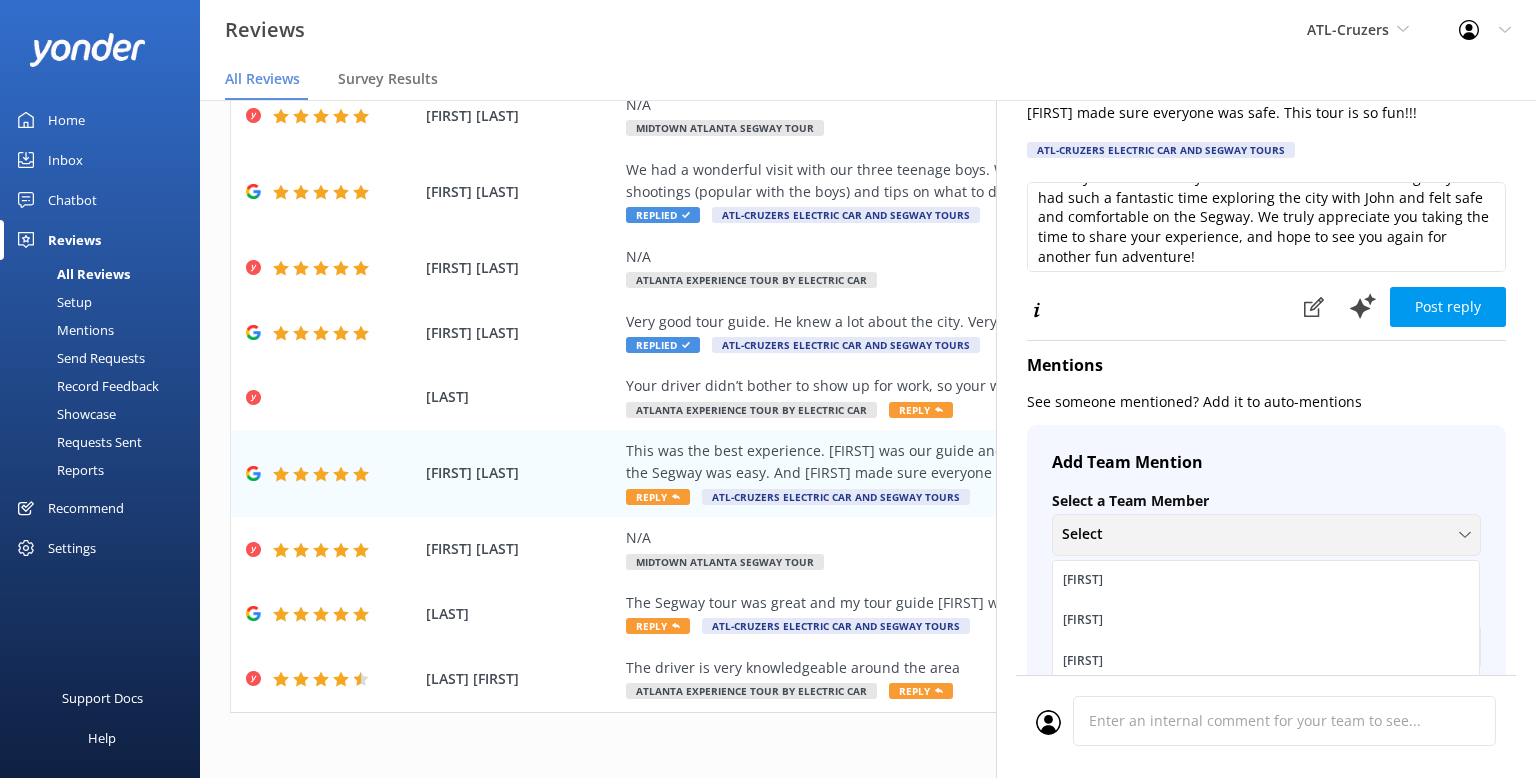 scroll, scrollTop: 865, scrollLeft: 0, axis: vertical 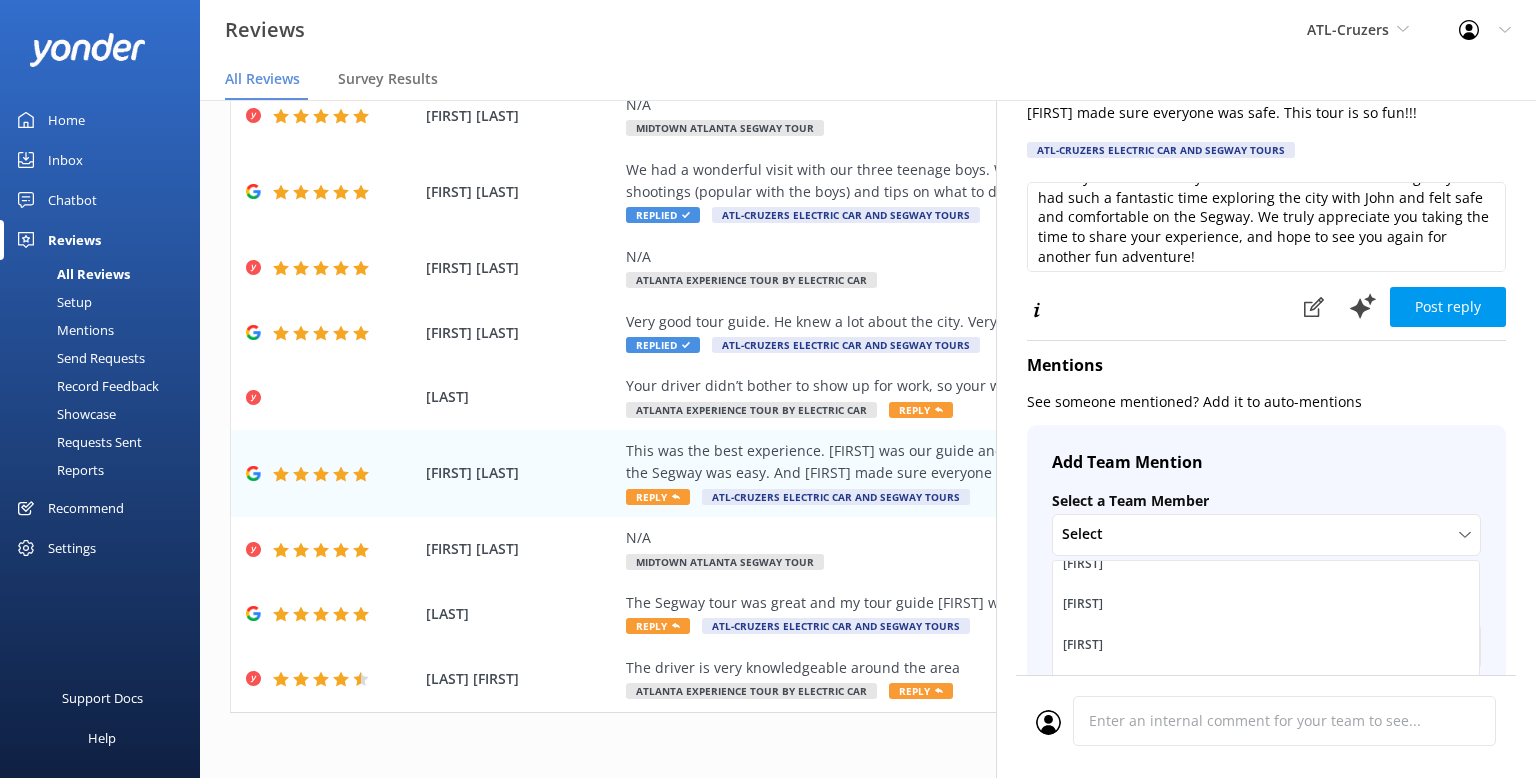 click on "All Reviews Survey Results" at bounding box center (868, 80) 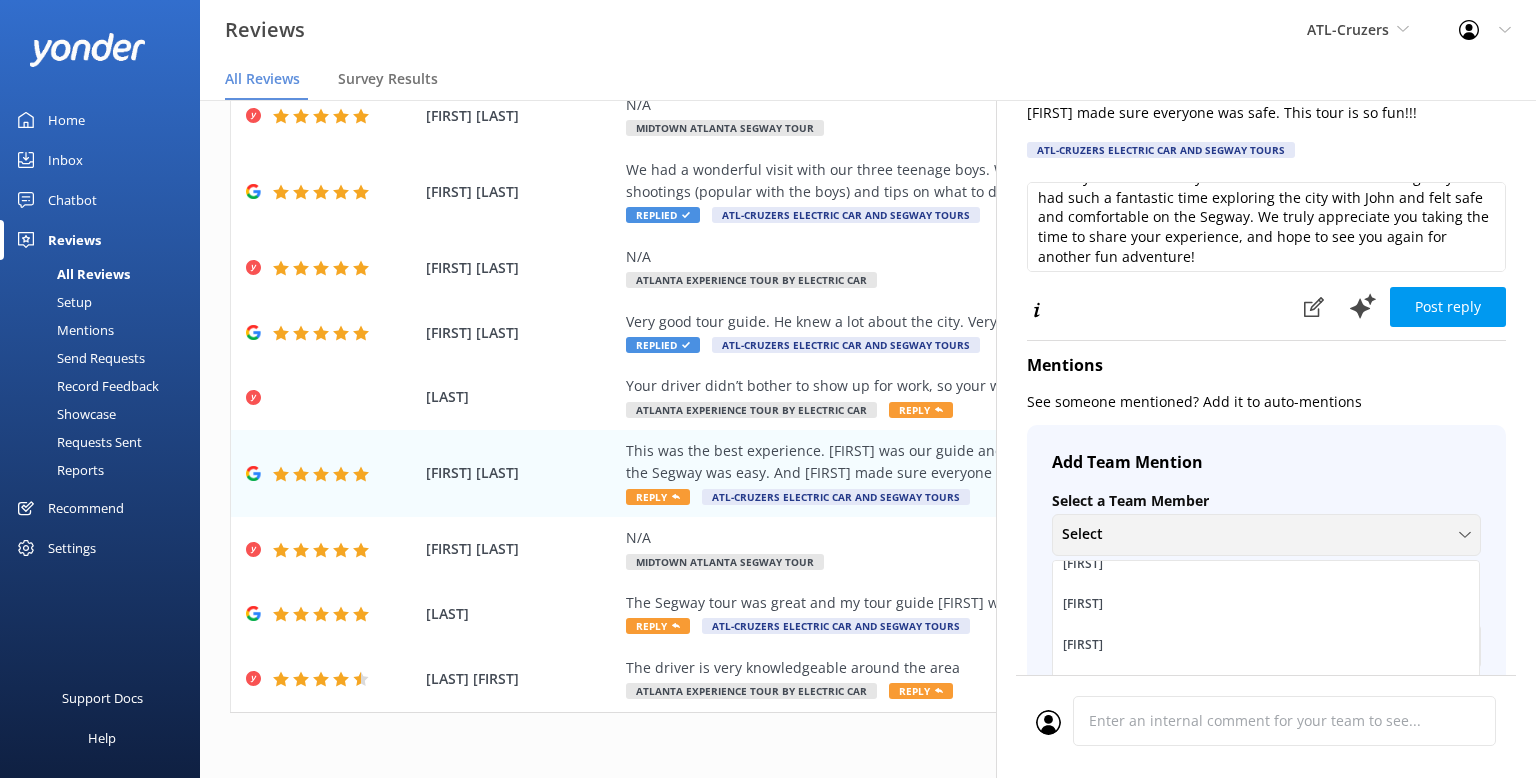 click 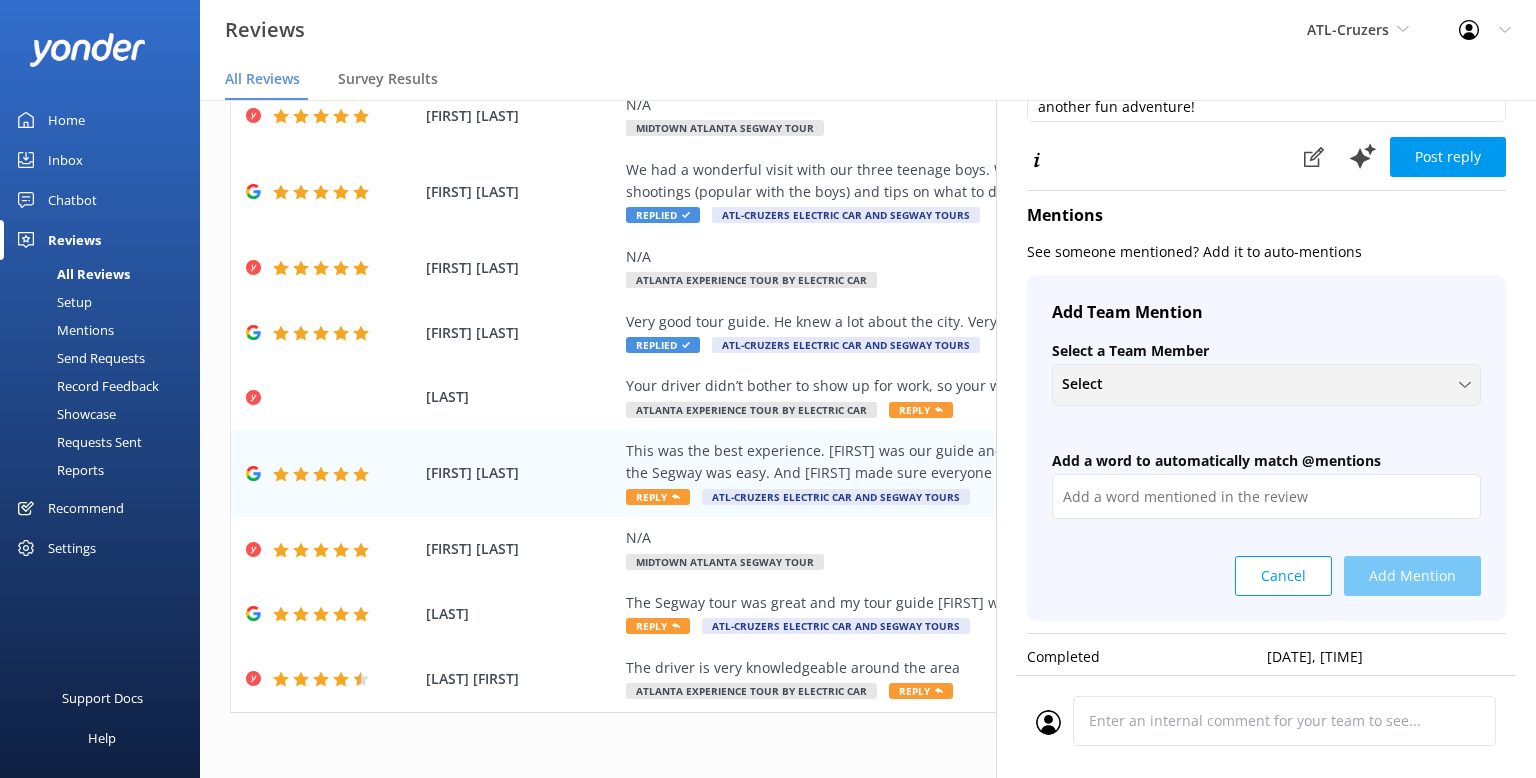 scroll, scrollTop: 305, scrollLeft: 0, axis: vertical 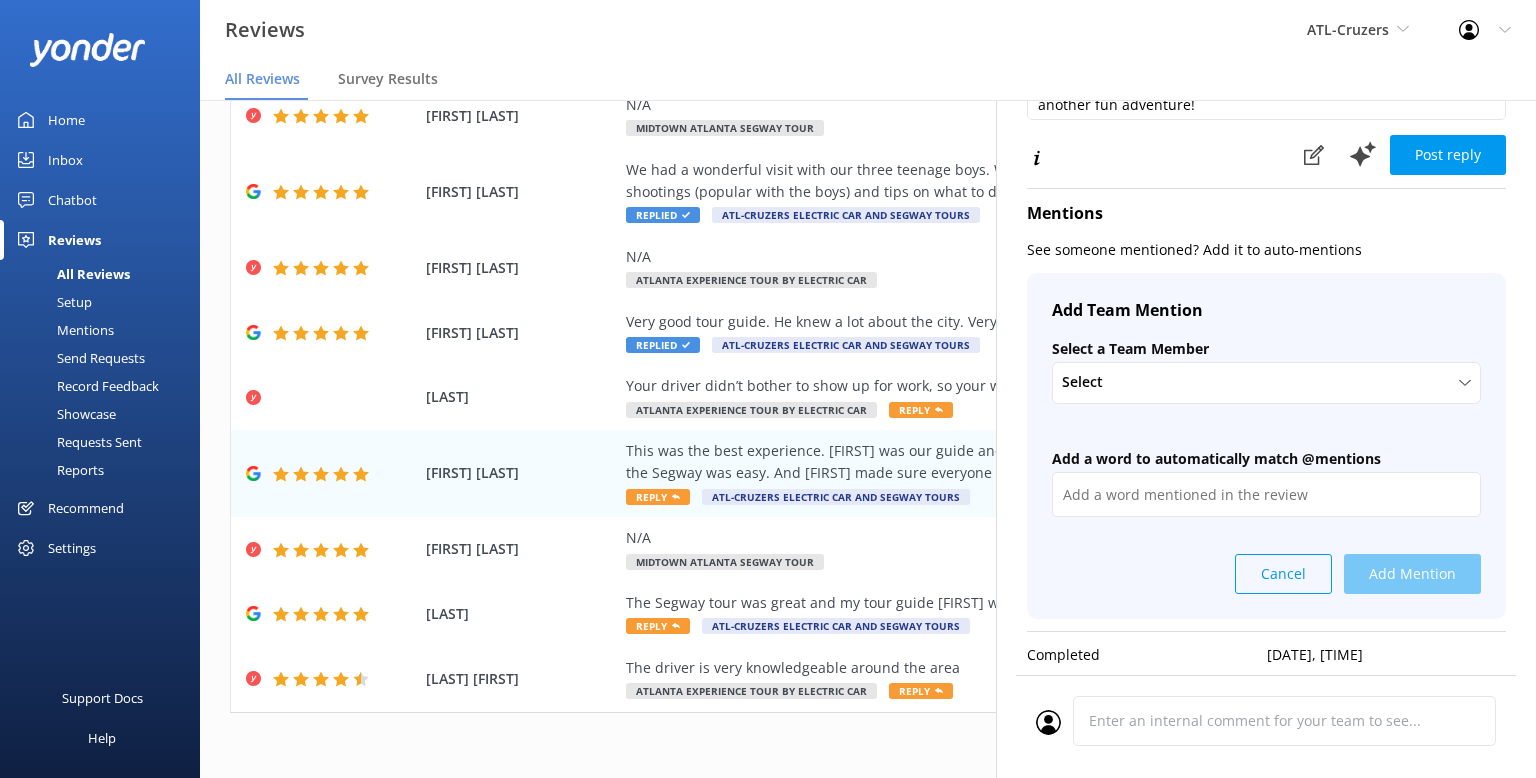 click on "Cancel" at bounding box center [1283, 574] 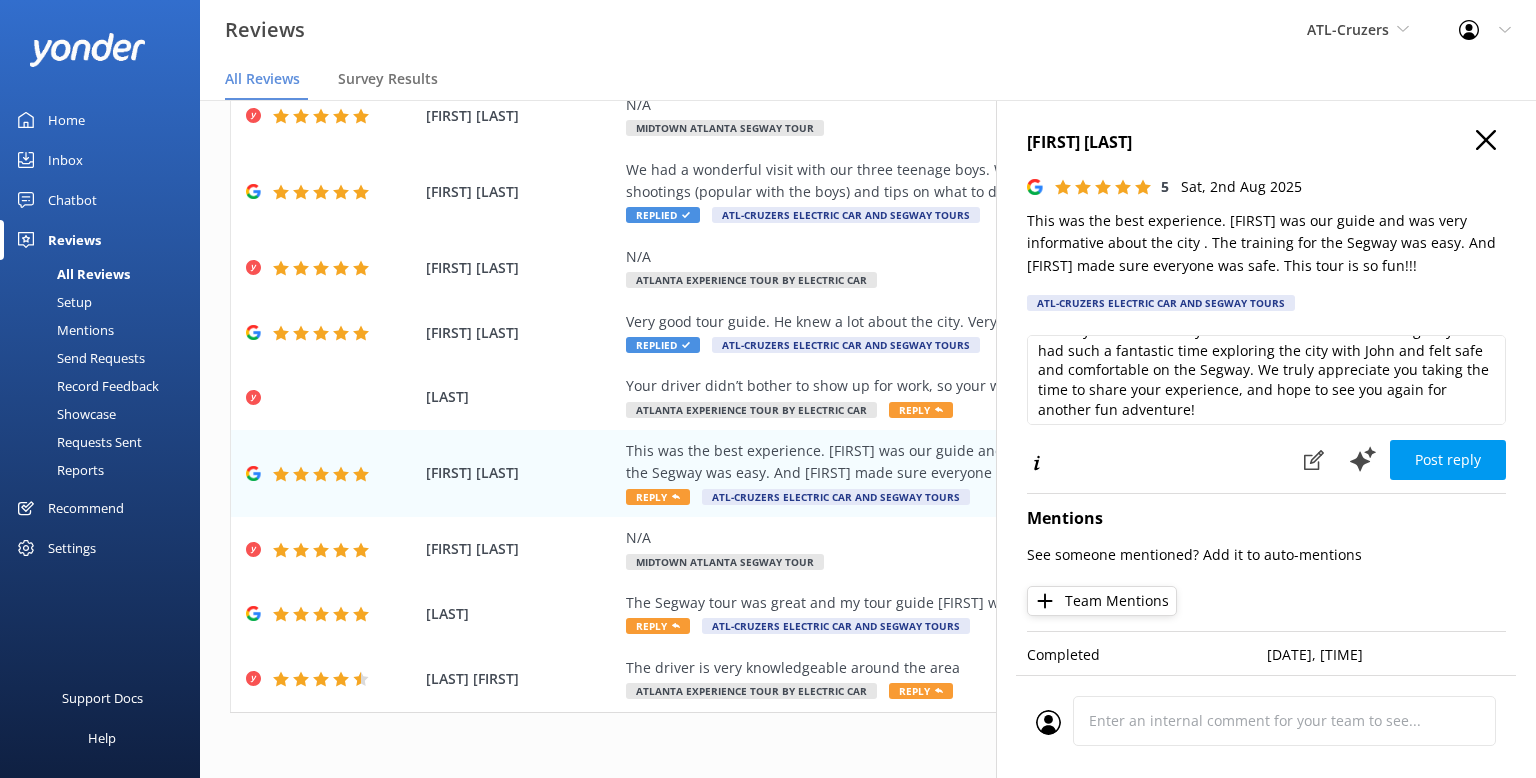 scroll, scrollTop: 0, scrollLeft: 0, axis: both 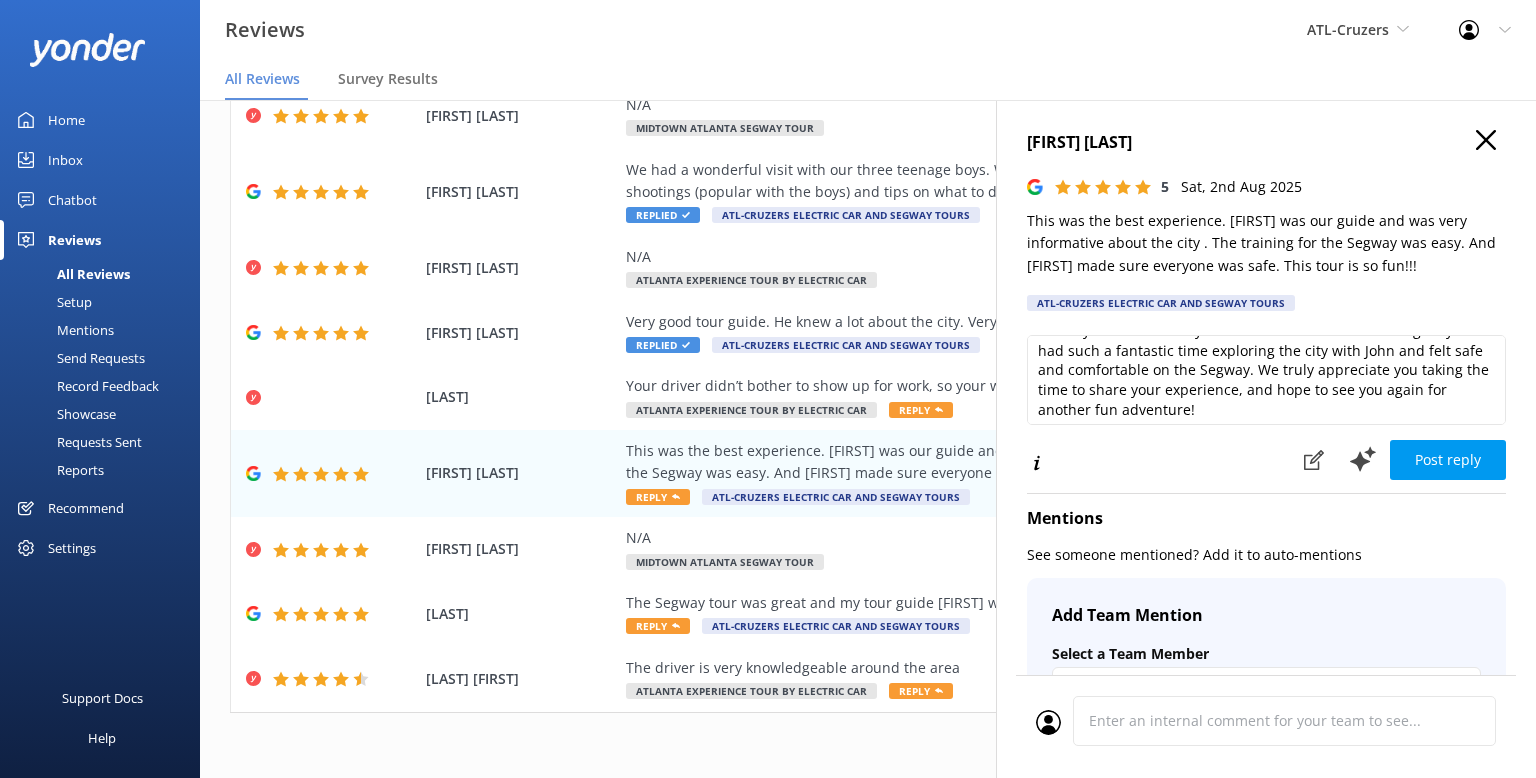 click on "Mentions" at bounding box center (63, 330) 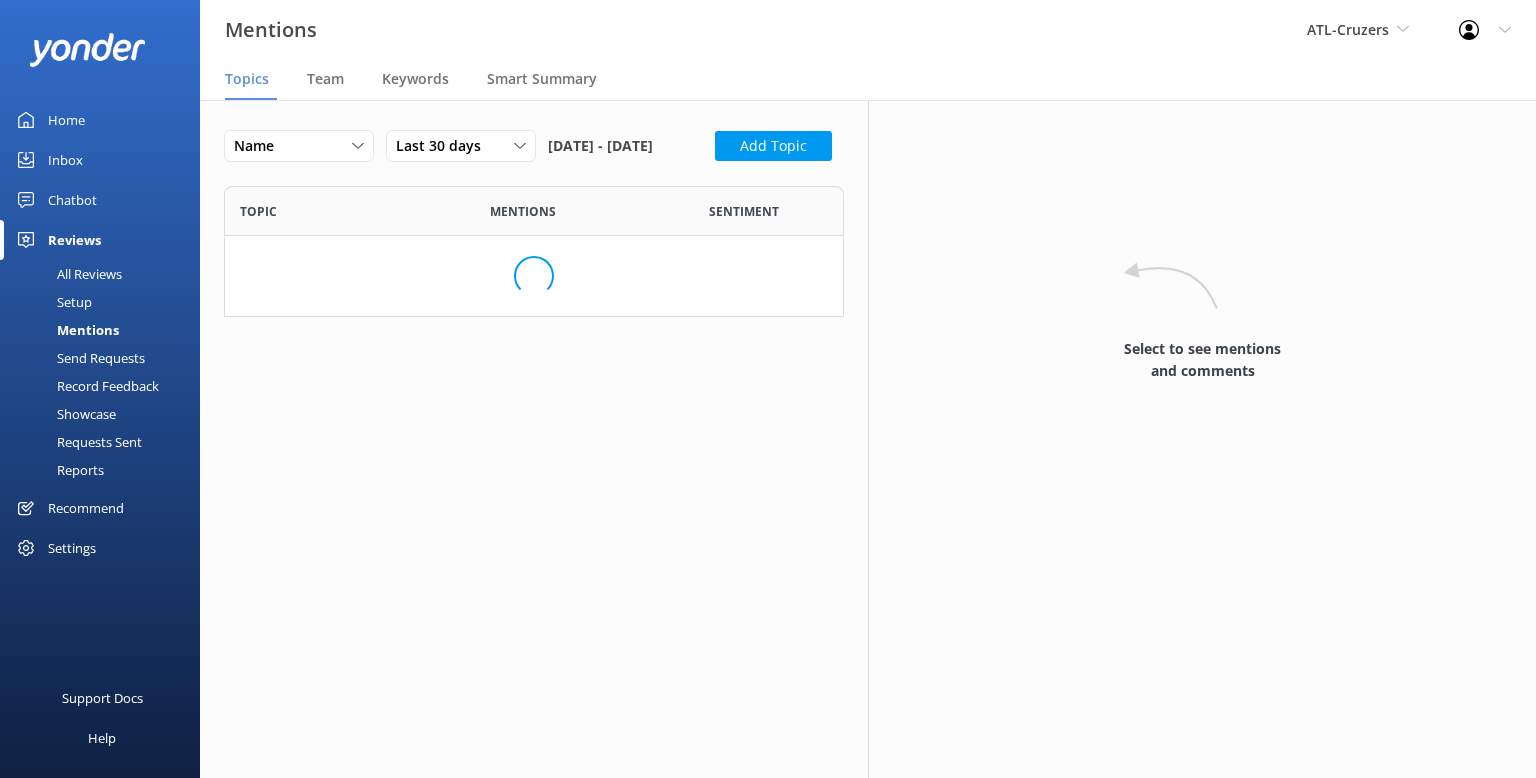 scroll, scrollTop: 0, scrollLeft: 0, axis: both 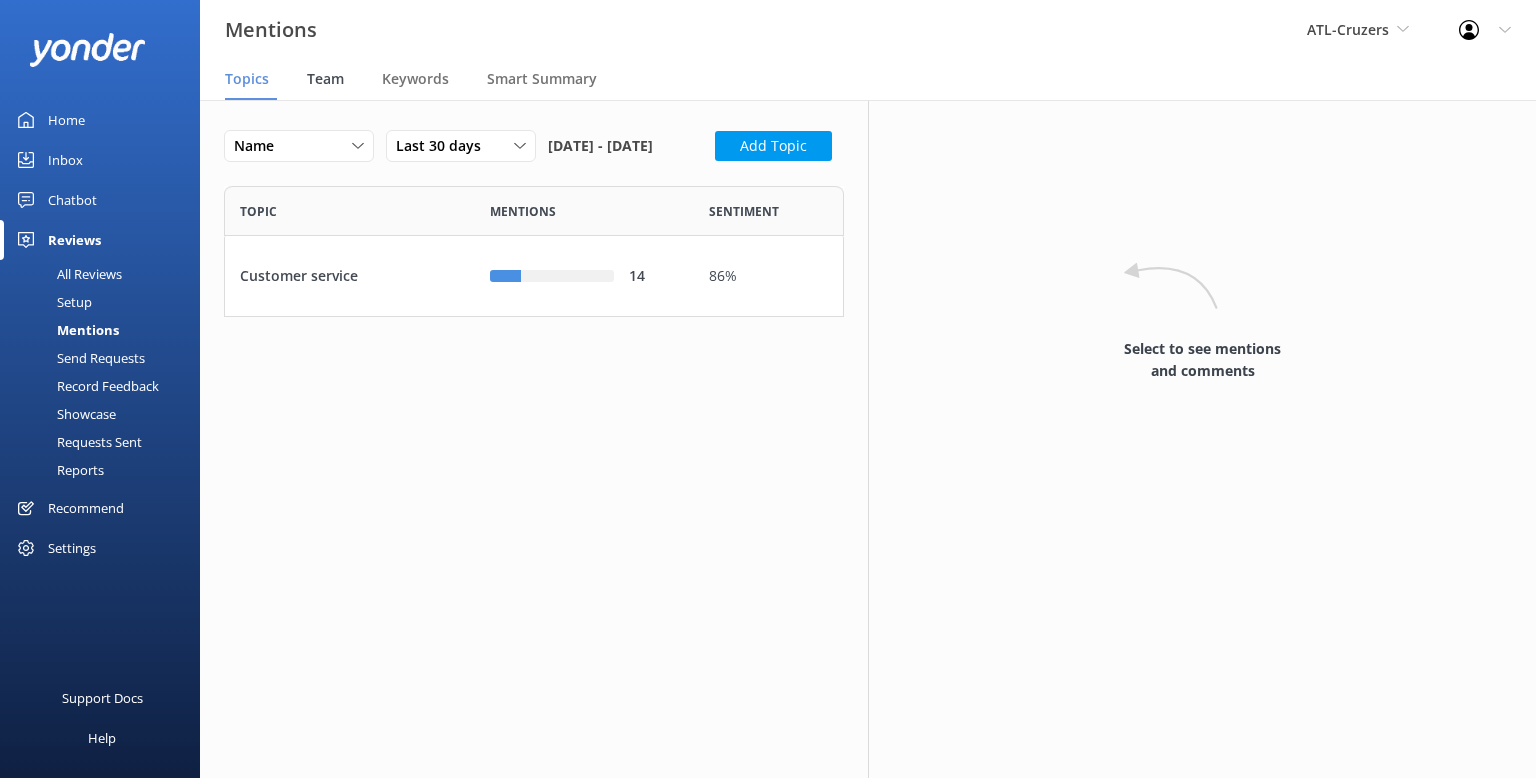click on "Team" at bounding box center (325, 79) 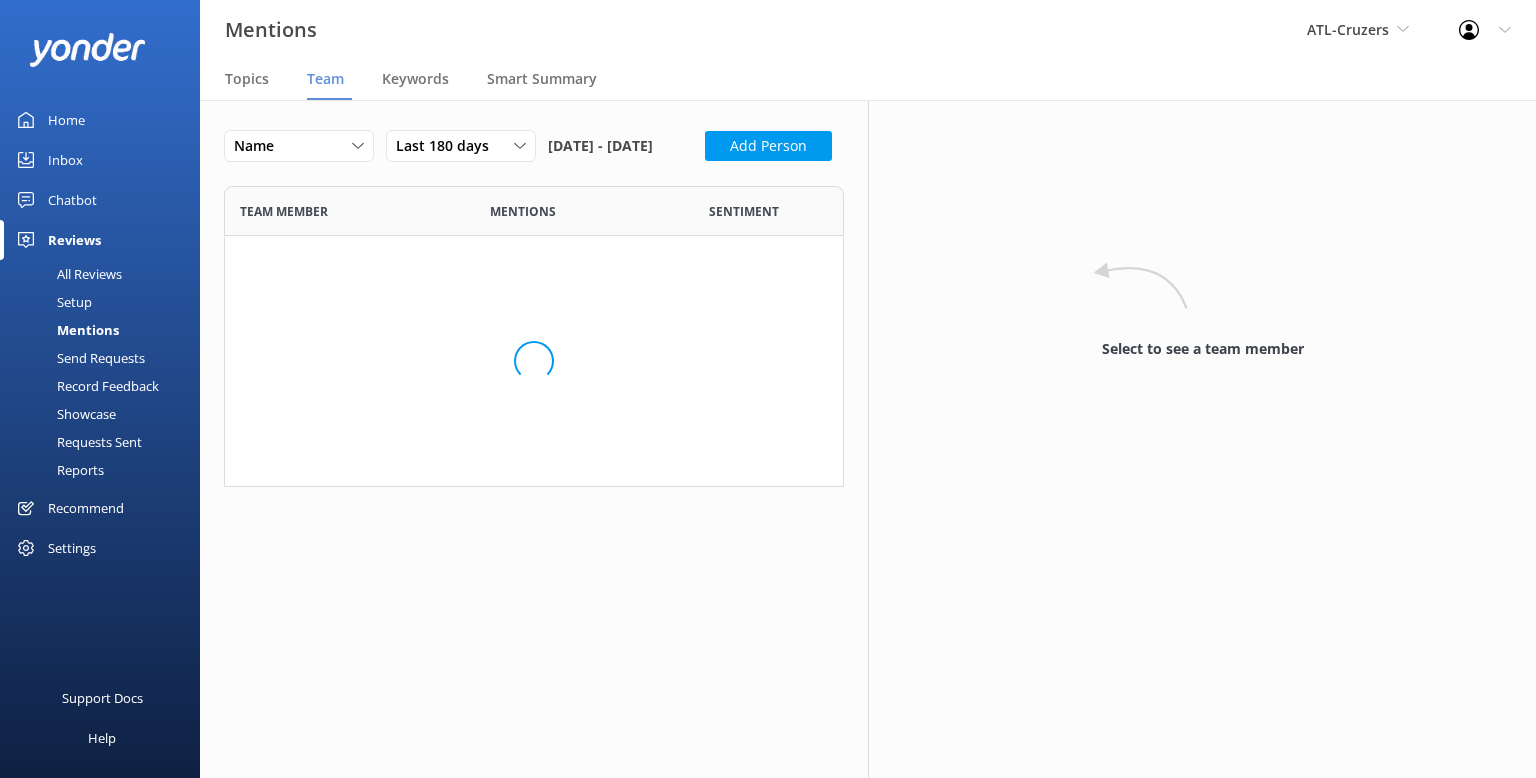 scroll, scrollTop: 1, scrollLeft: 0, axis: vertical 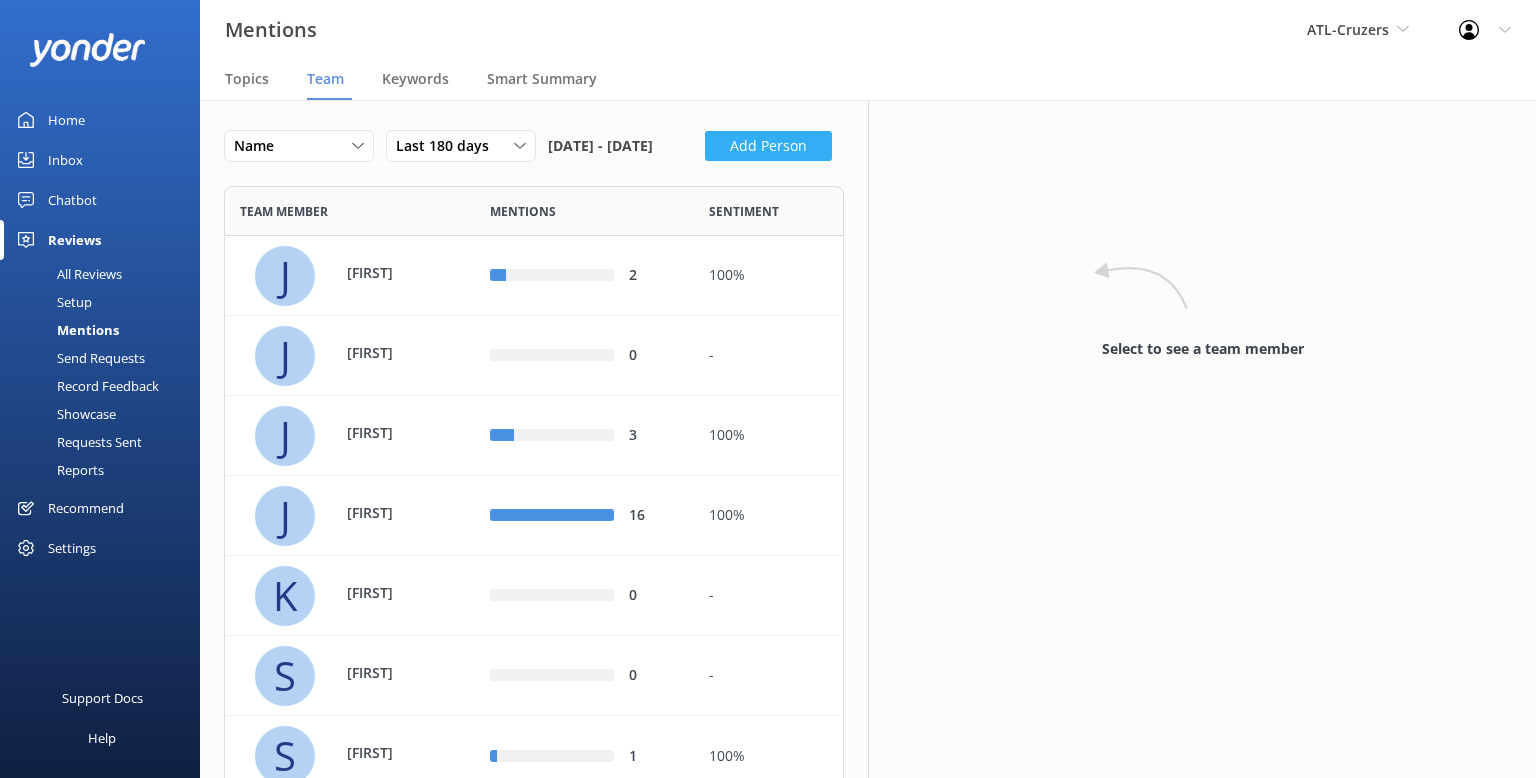 click on "Add Person" at bounding box center (768, 146) 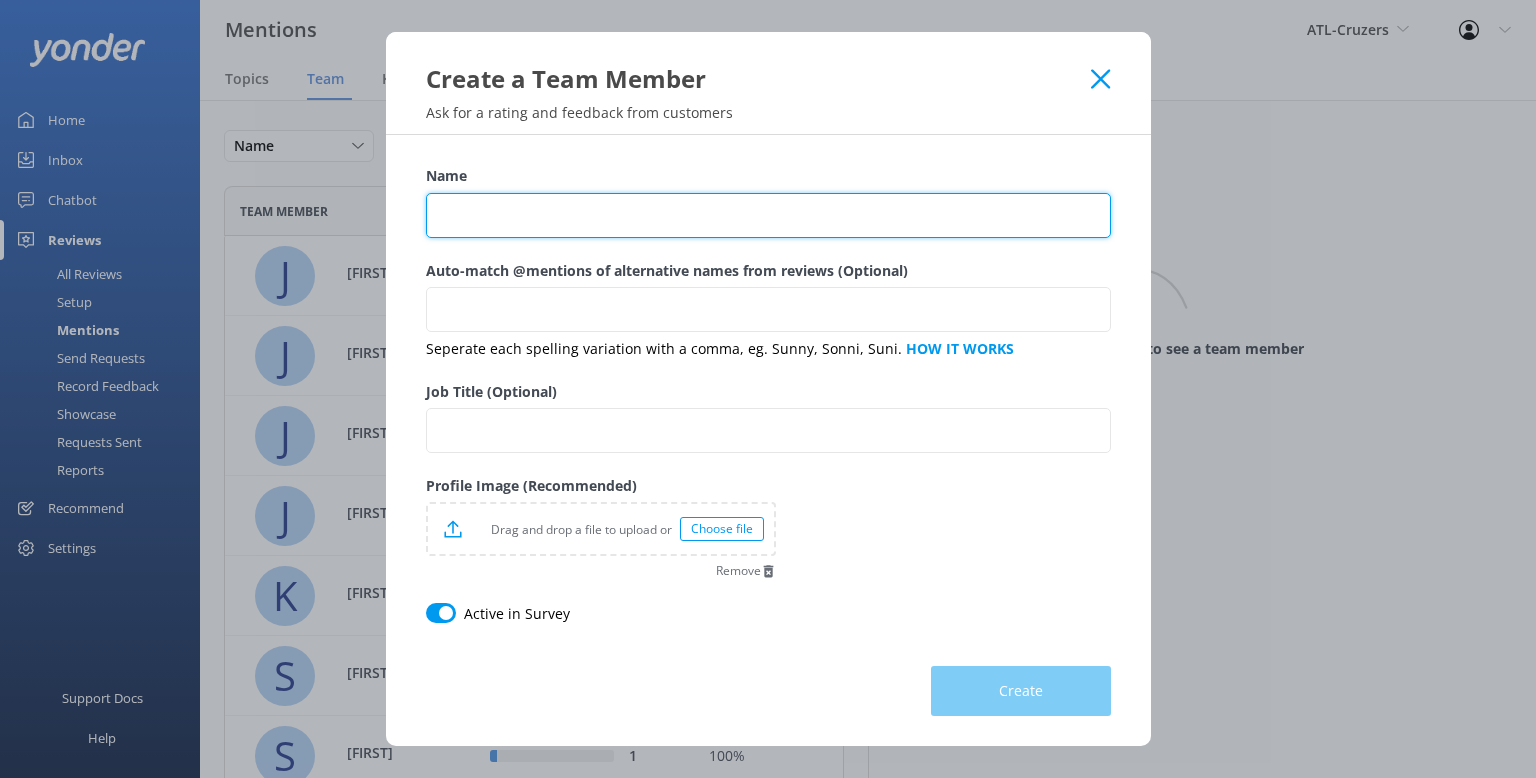 click on "Name" at bounding box center [768, 215] 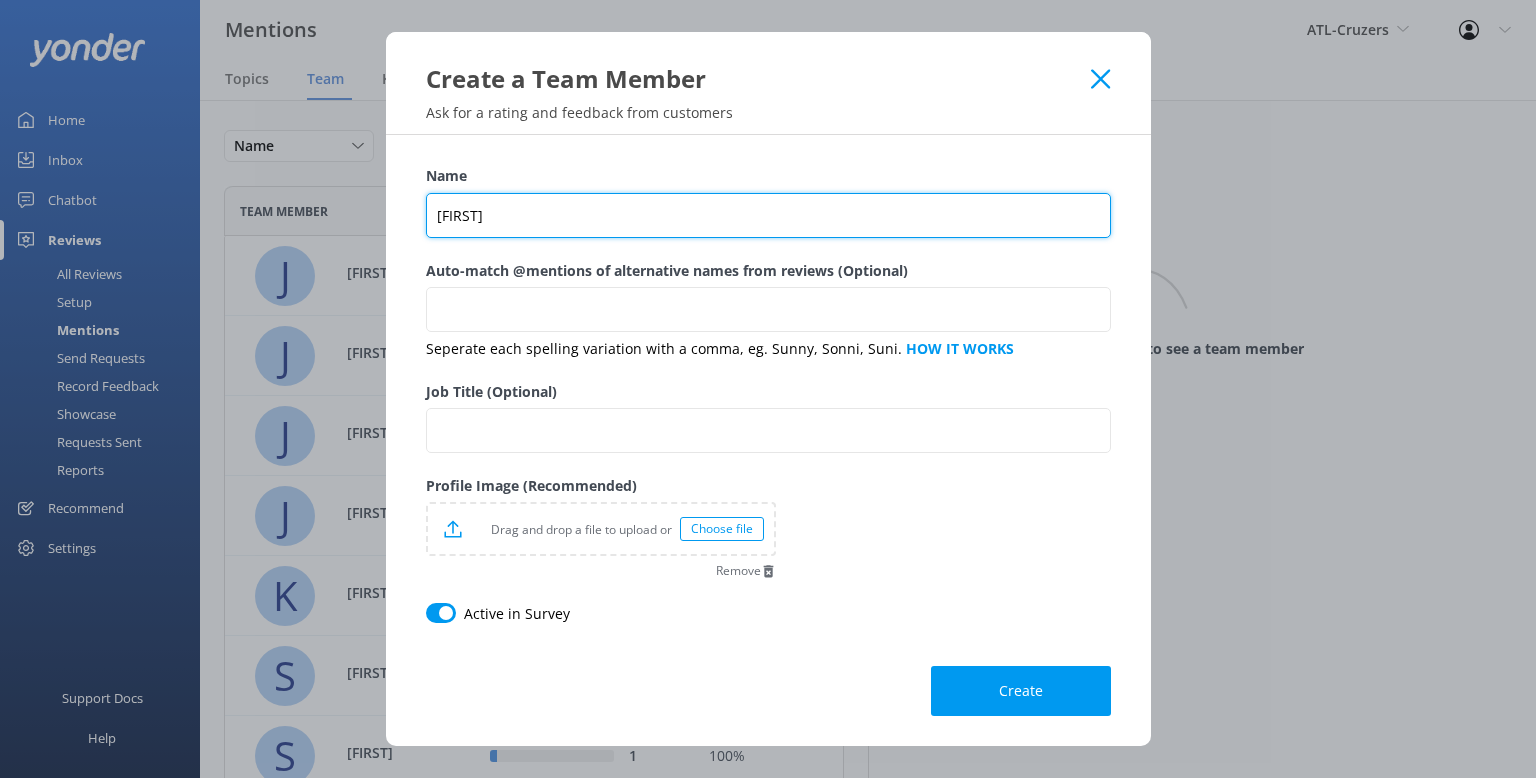 type on "[FIRST]" 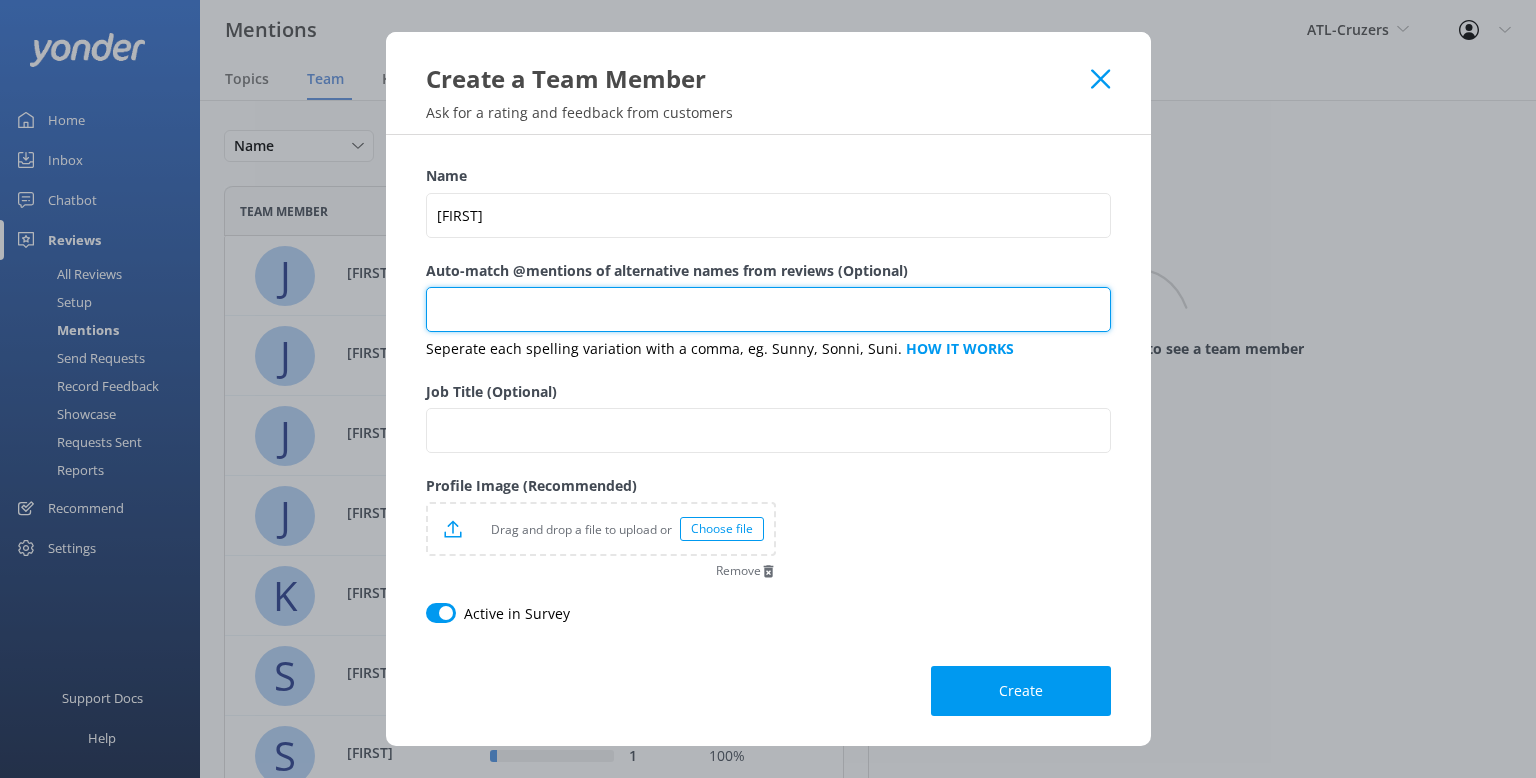 click on "Auto-match @mentions of alternative names from reviews (Optional)" at bounding box center [768, 309] 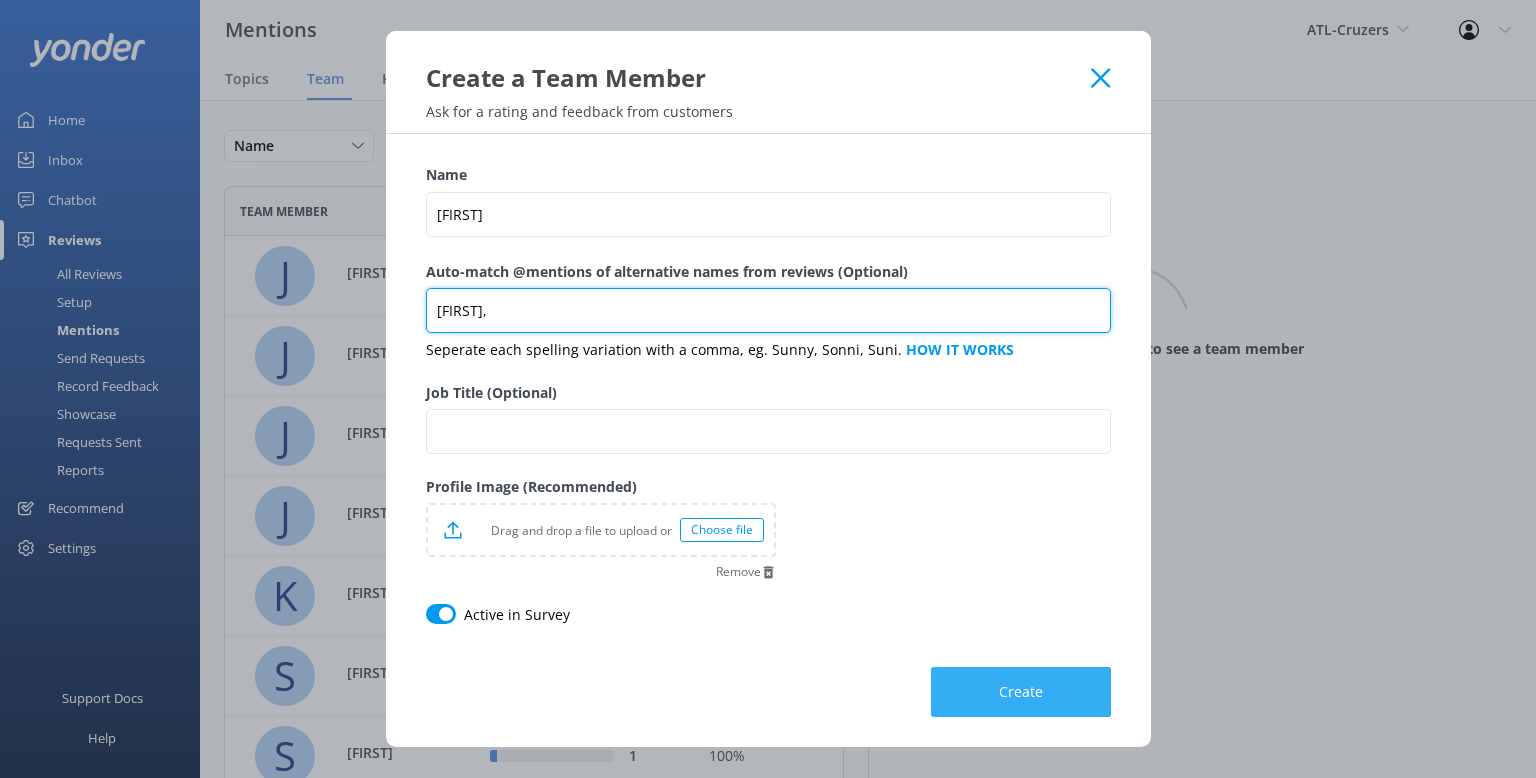 type on "jon," 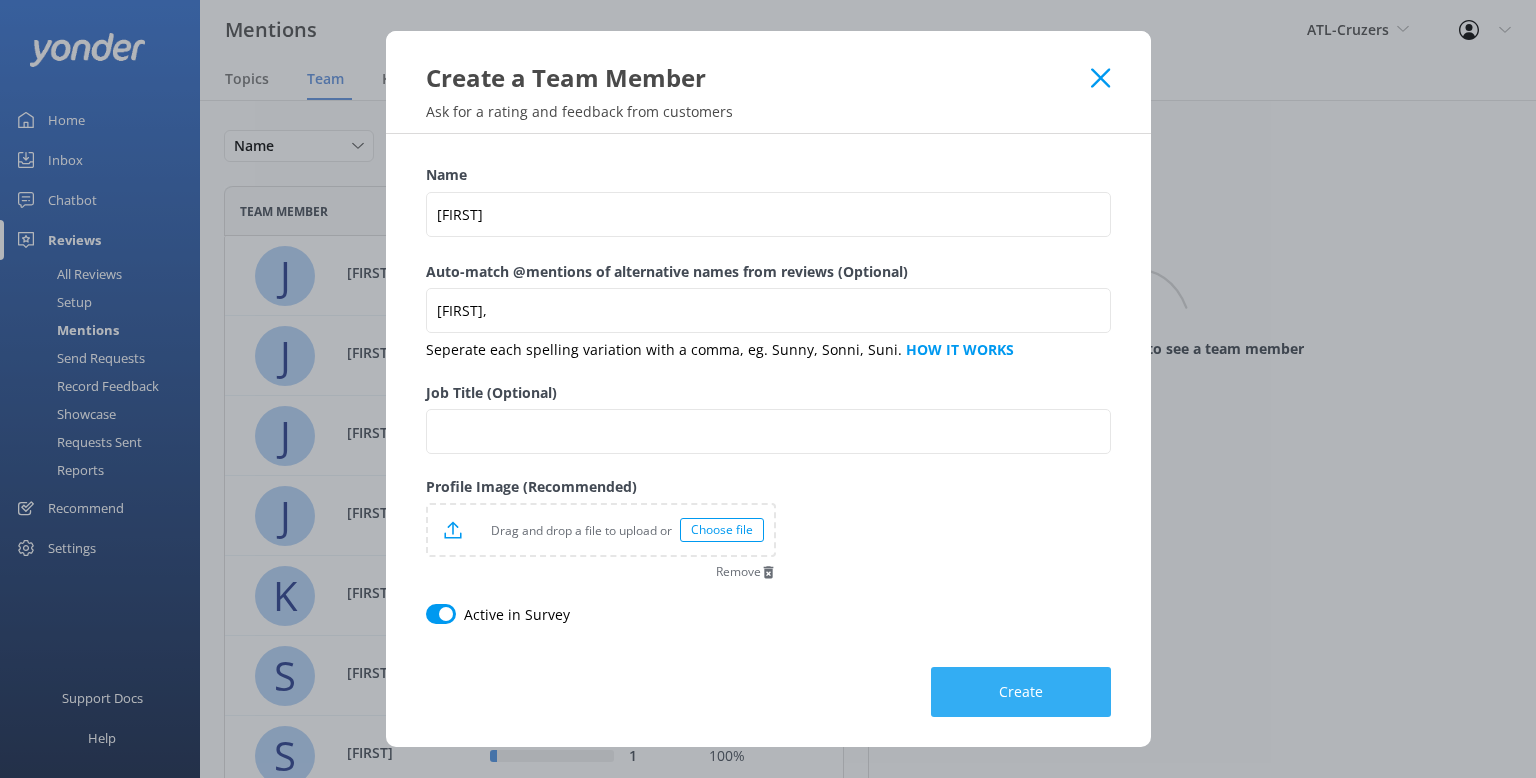click on "Create" at bounding box center (1021, 692) 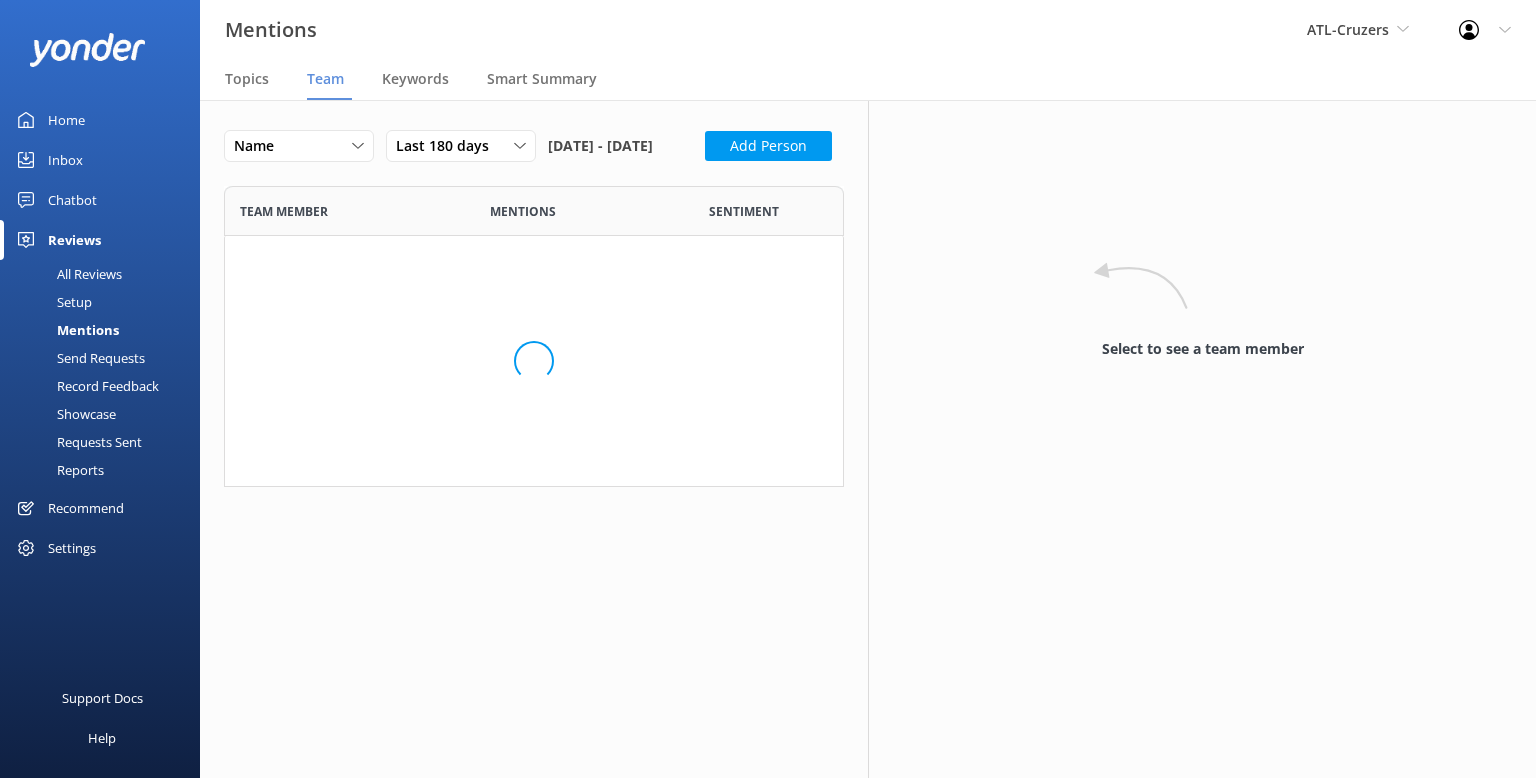 scroll, scrollTop: 300, scrollLeft: 620, axis: both 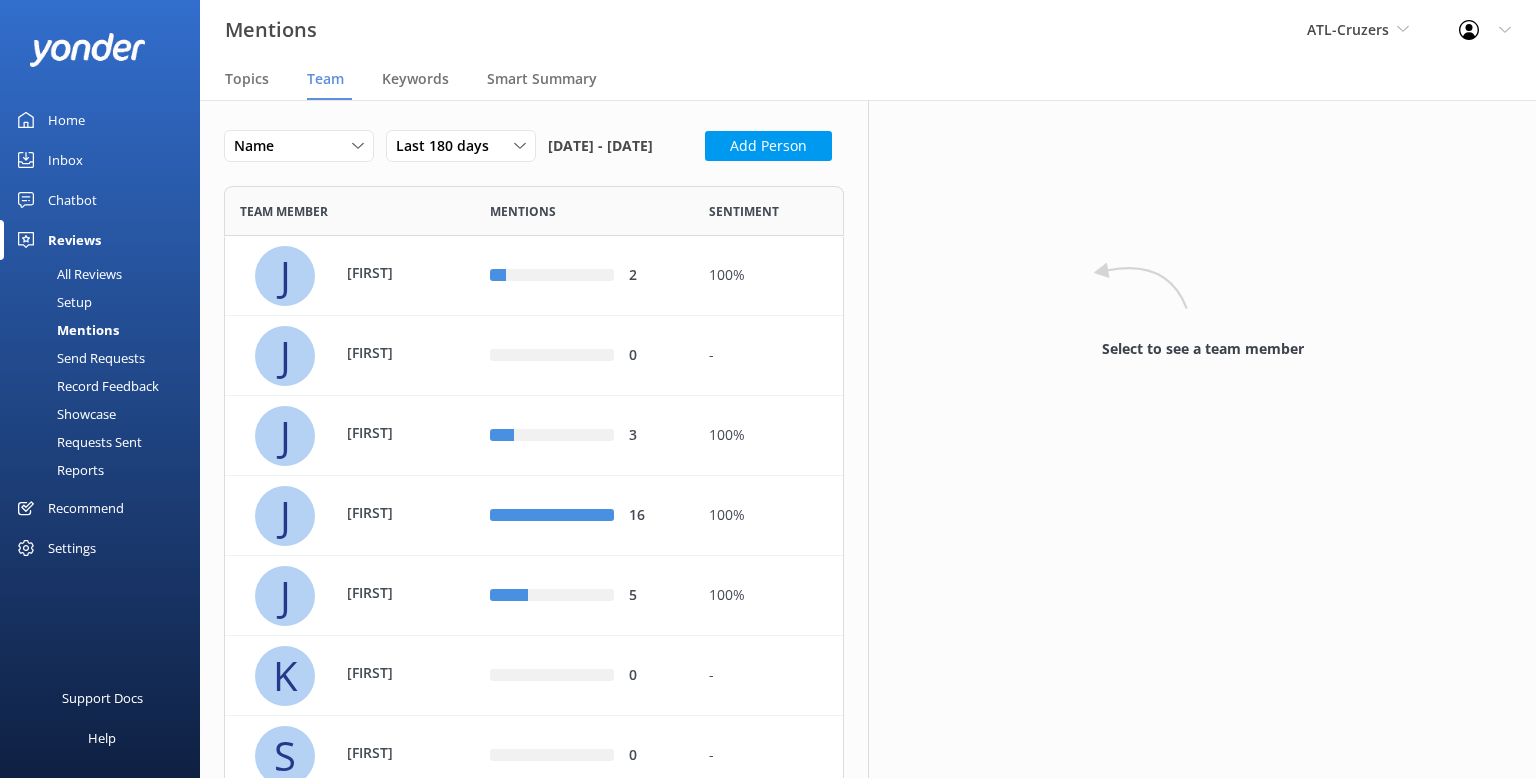 click on "All Reviews" at bounding box center [67, 274] 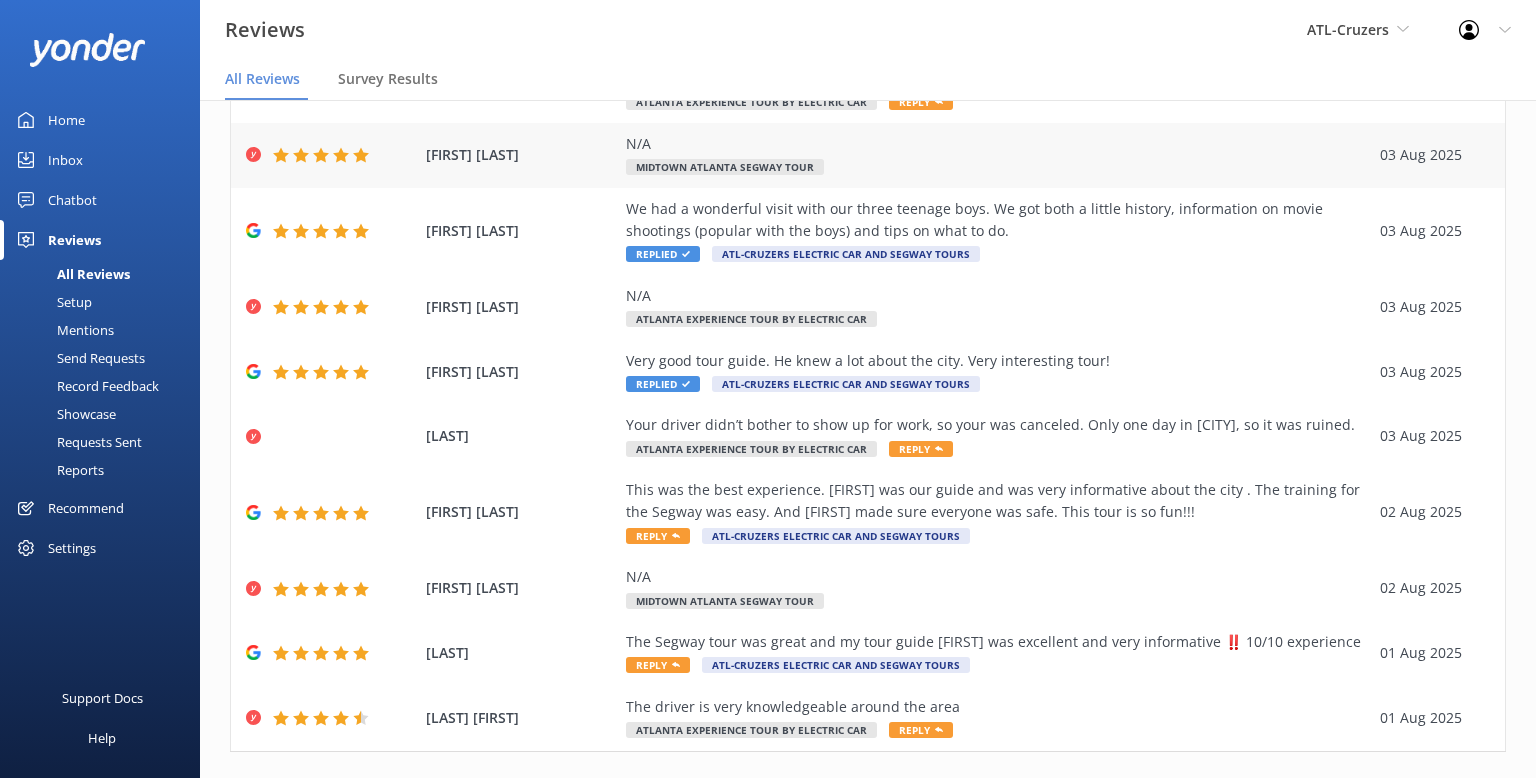 scroll, scrollTop: 203, scrollLeft: 0, axis: vertical 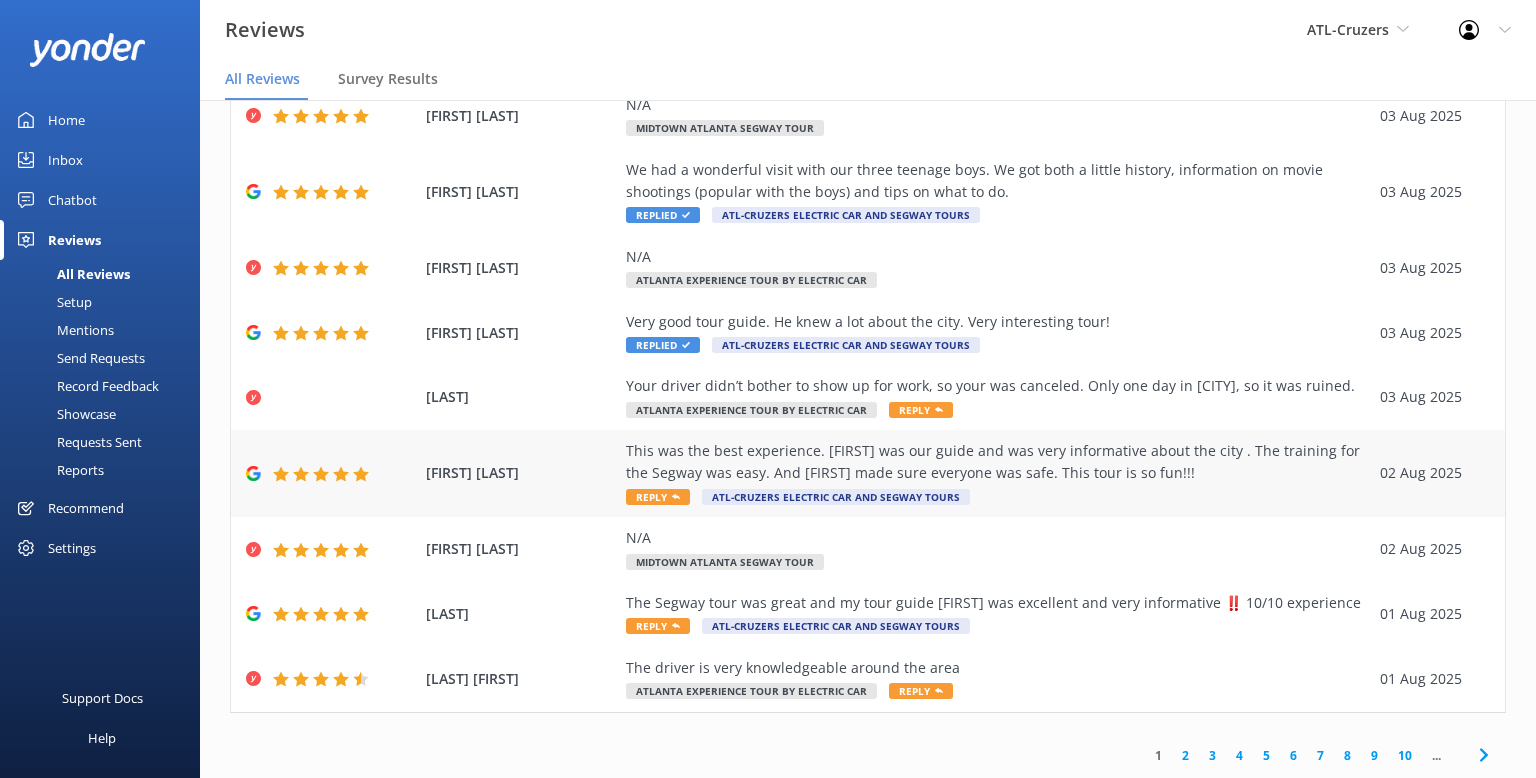 click on "This was the best experience. [NAME] was our guide and was very informative about the city . The training for the Segway was easy. And [NAME] made sure everyone was safe. This tour is so fun!!!" at bounding box center [998, 462] 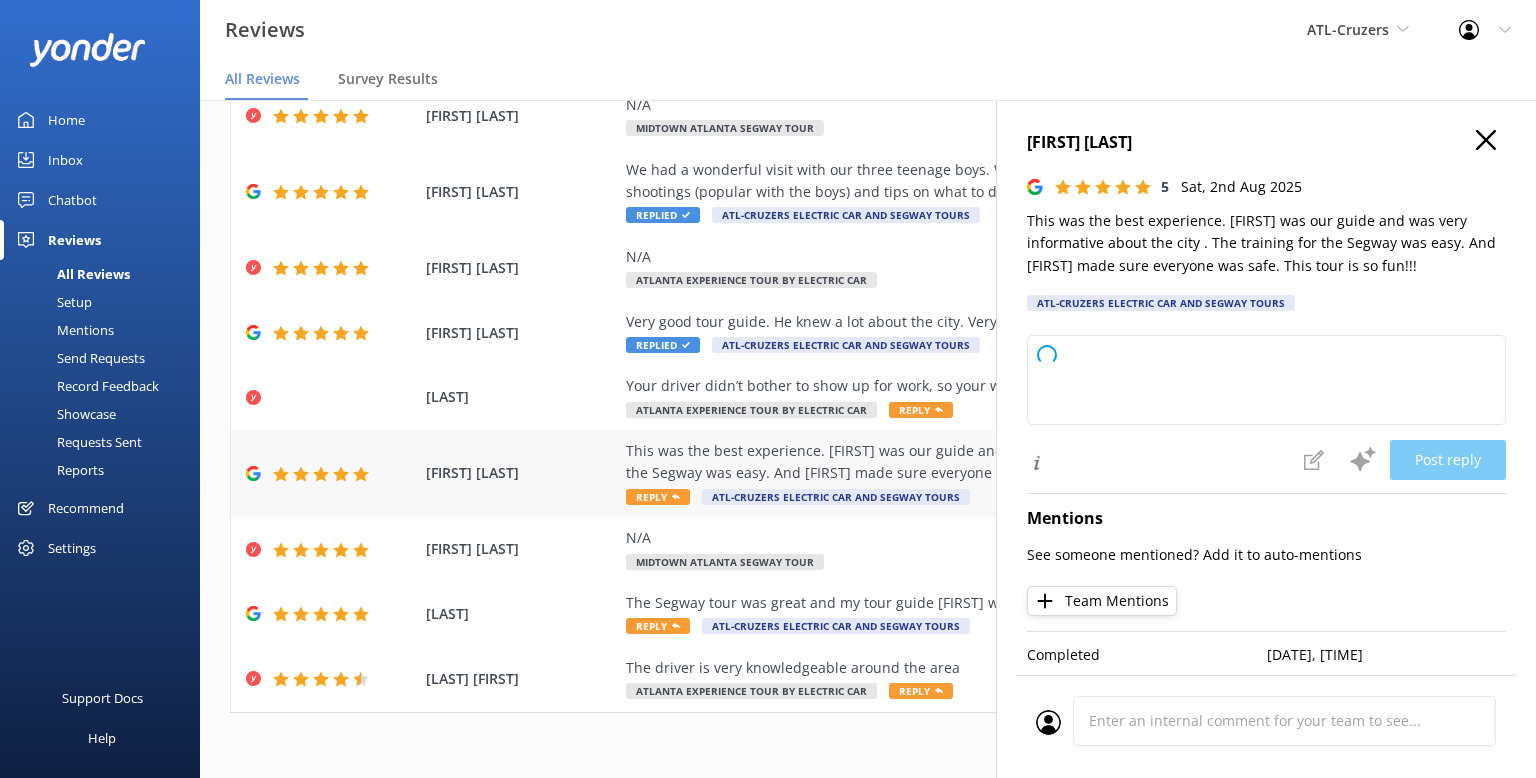 click on "This was the best experience. [NAME] was our guide and was very informative about the city . The training for the Segway was easy. And [NAME] made sure everyone was safe. This tour is so fun!!!" at bounding box center [998, 462] 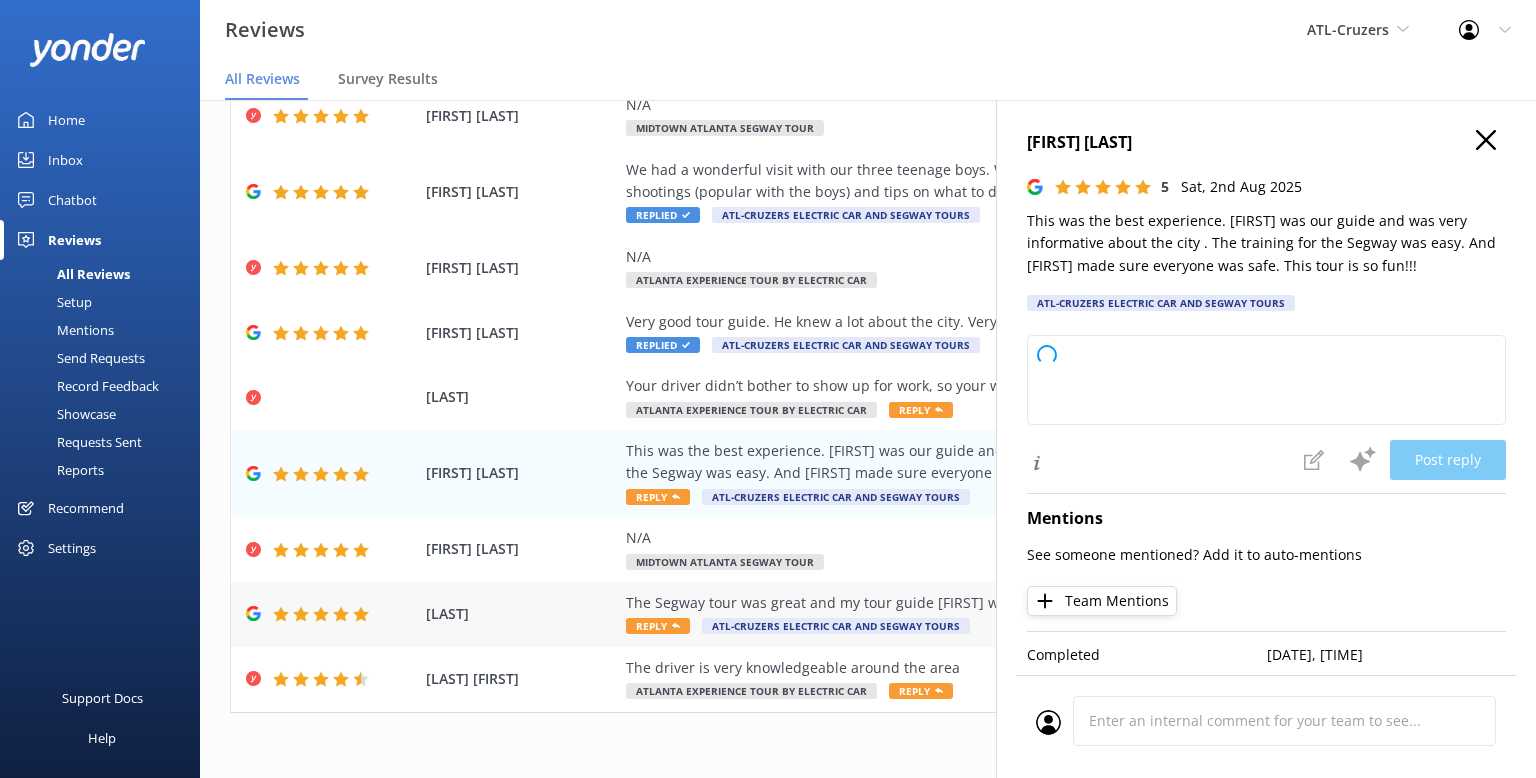 click on "The Segway tour was great and my tour guide [NAME] was excellent and very informative ‼️ 10/10 experience" at bounding box center (998, 603) 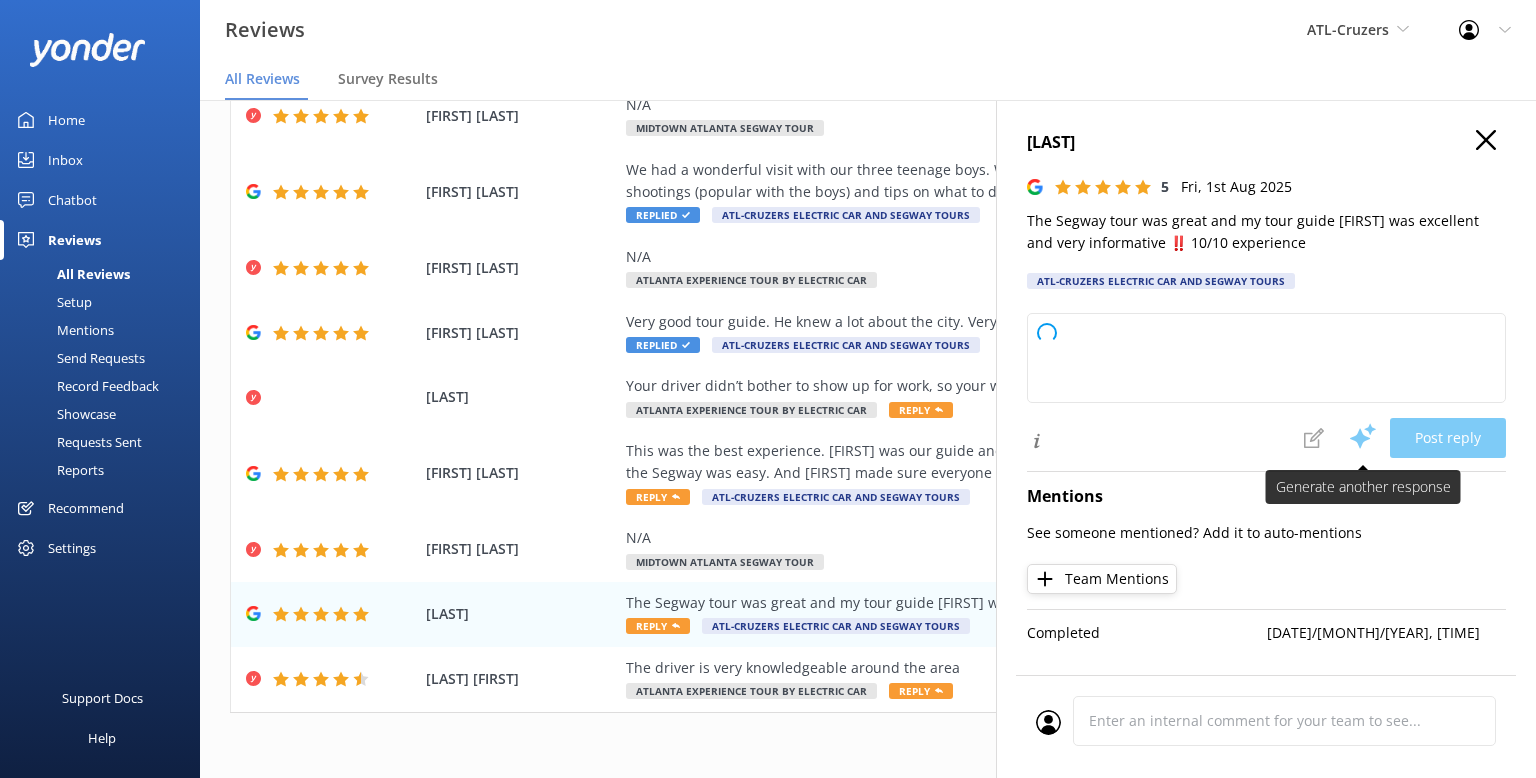 click at bounding box center [1363, 437] 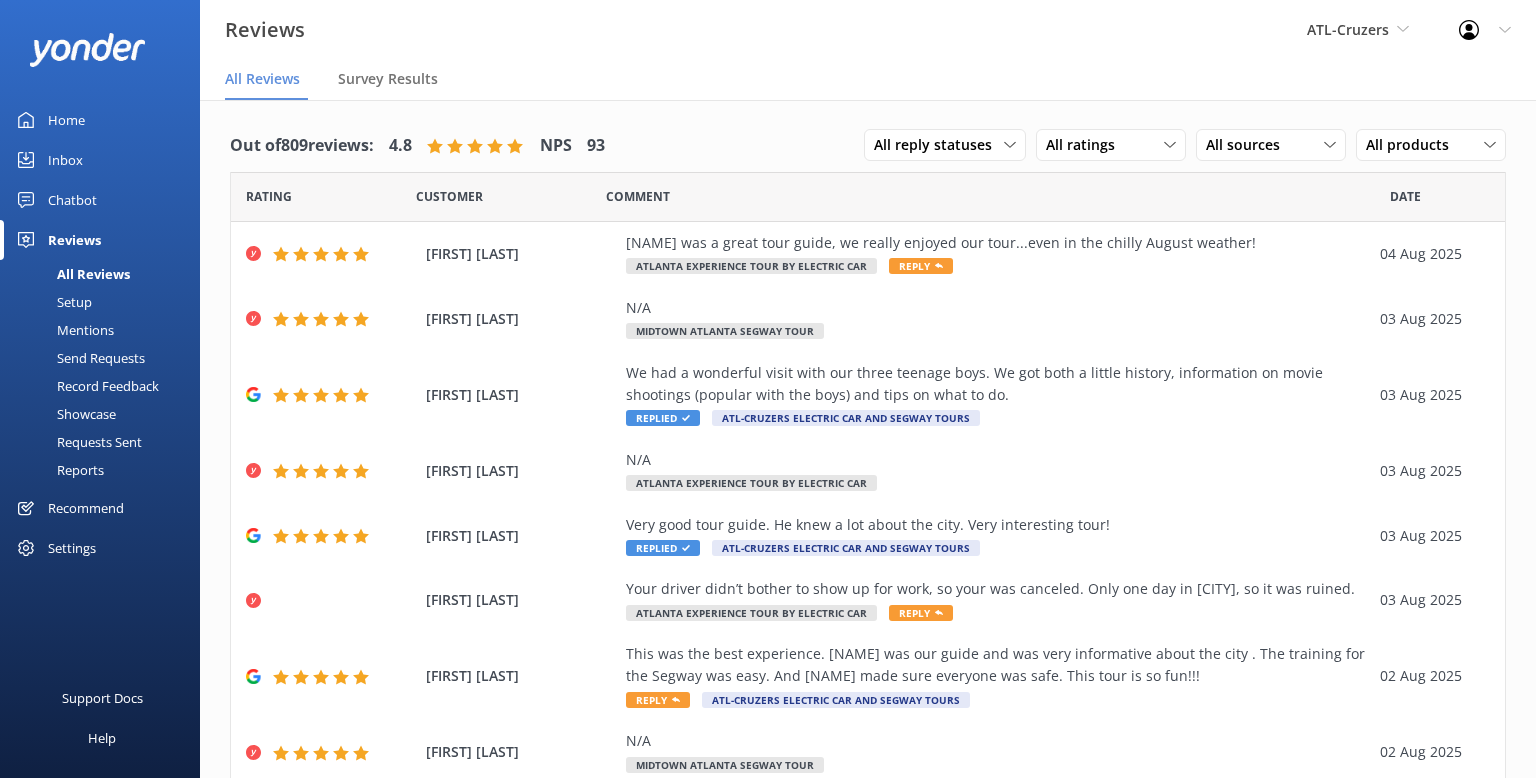 scroll, scrollTop: 0, scrollLeft: 0, axis: both 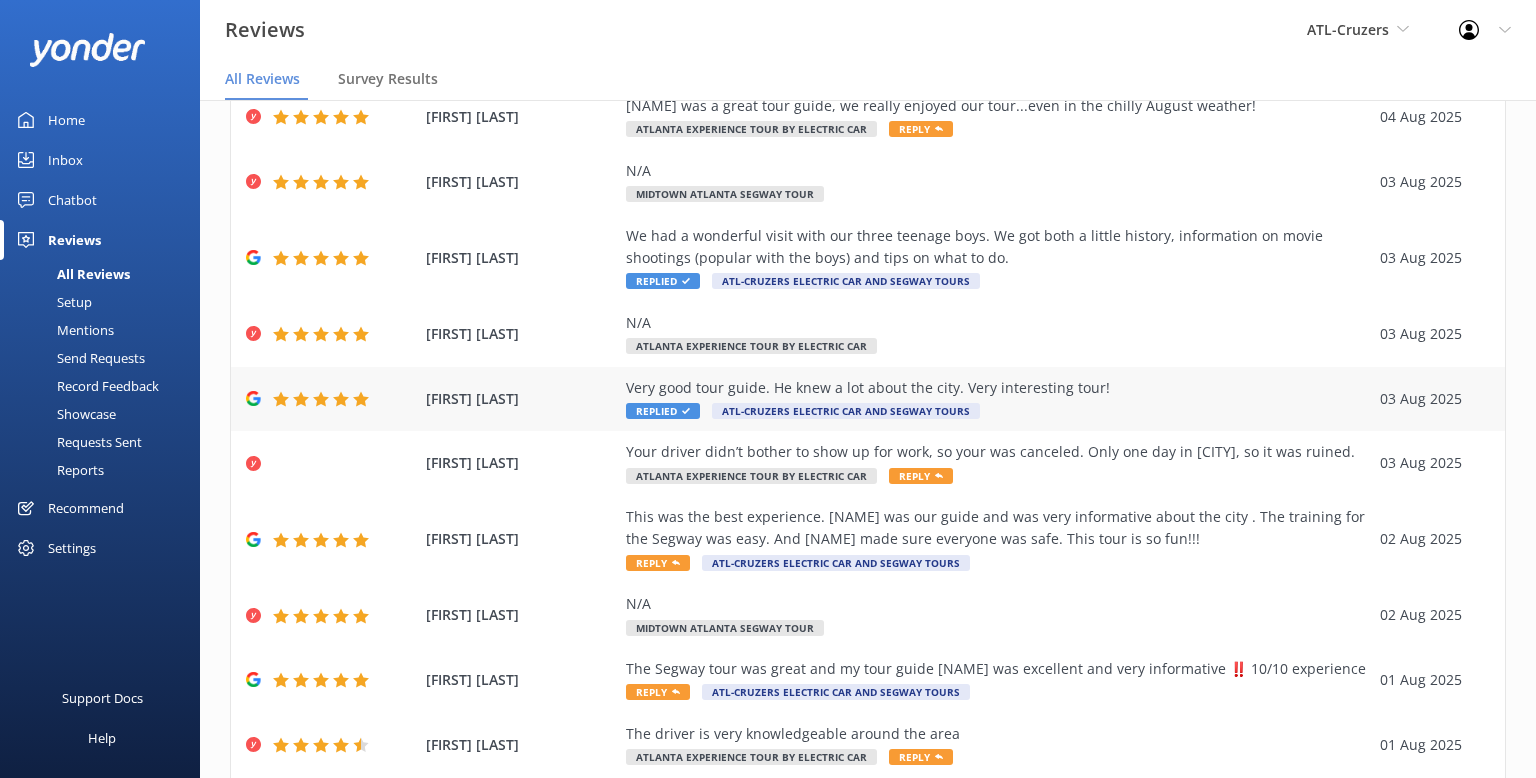 click on "This was the best experience. [NAME] was our guide and was very informative about the city . The training for the Segway was easy. And [NAME] made sure everyone was safe. This tour is so fun!!!" at bounding box center (998, 528) 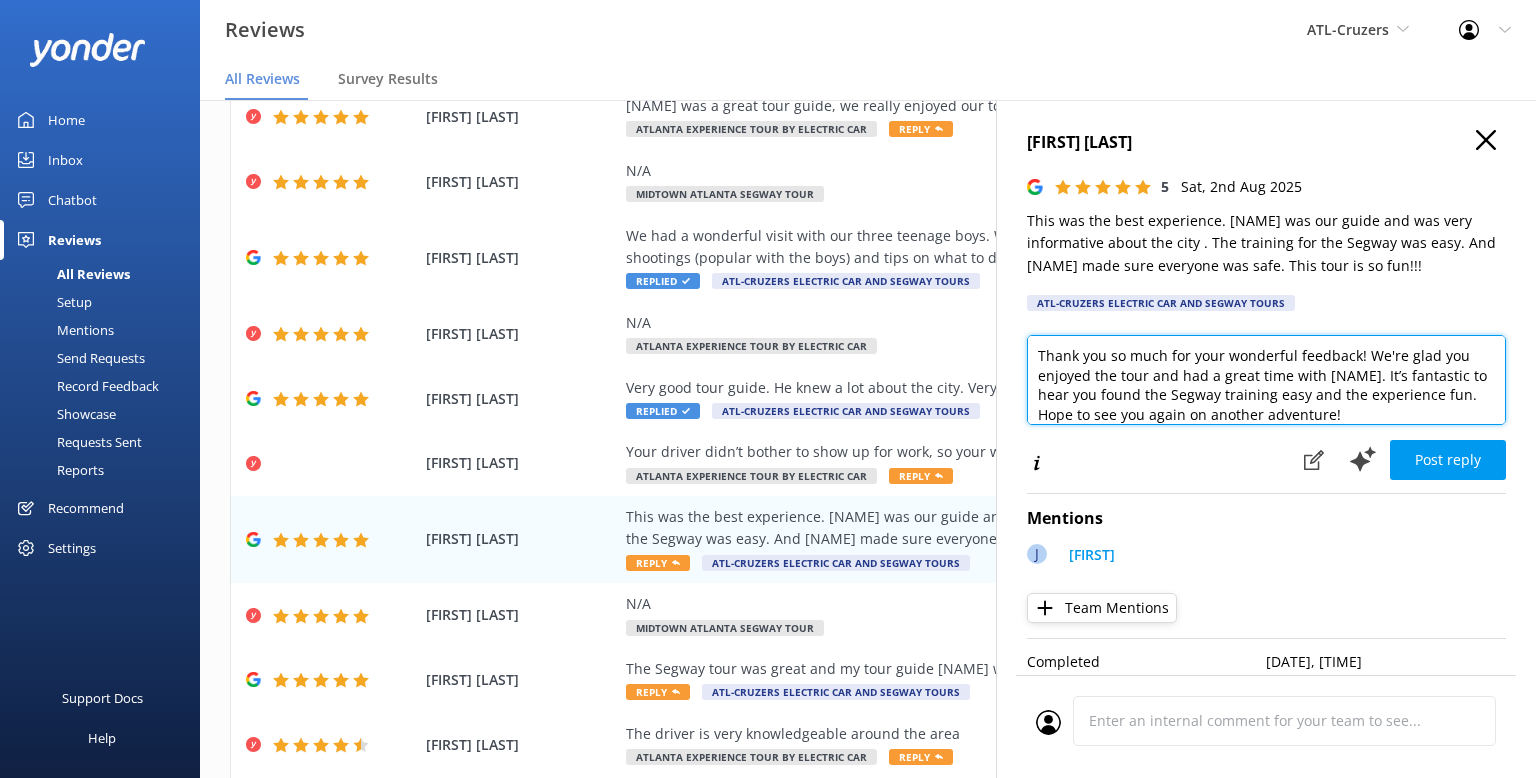 click on "Thank you so much for your wonderful feedback! We're glad you enjoyed the tour and had a great time with [NAME]. It’s fantastic to hear you found the Segway training easy and the experience fun. Hope to see you again on another adventure!" at bounding box center [1266, 380] 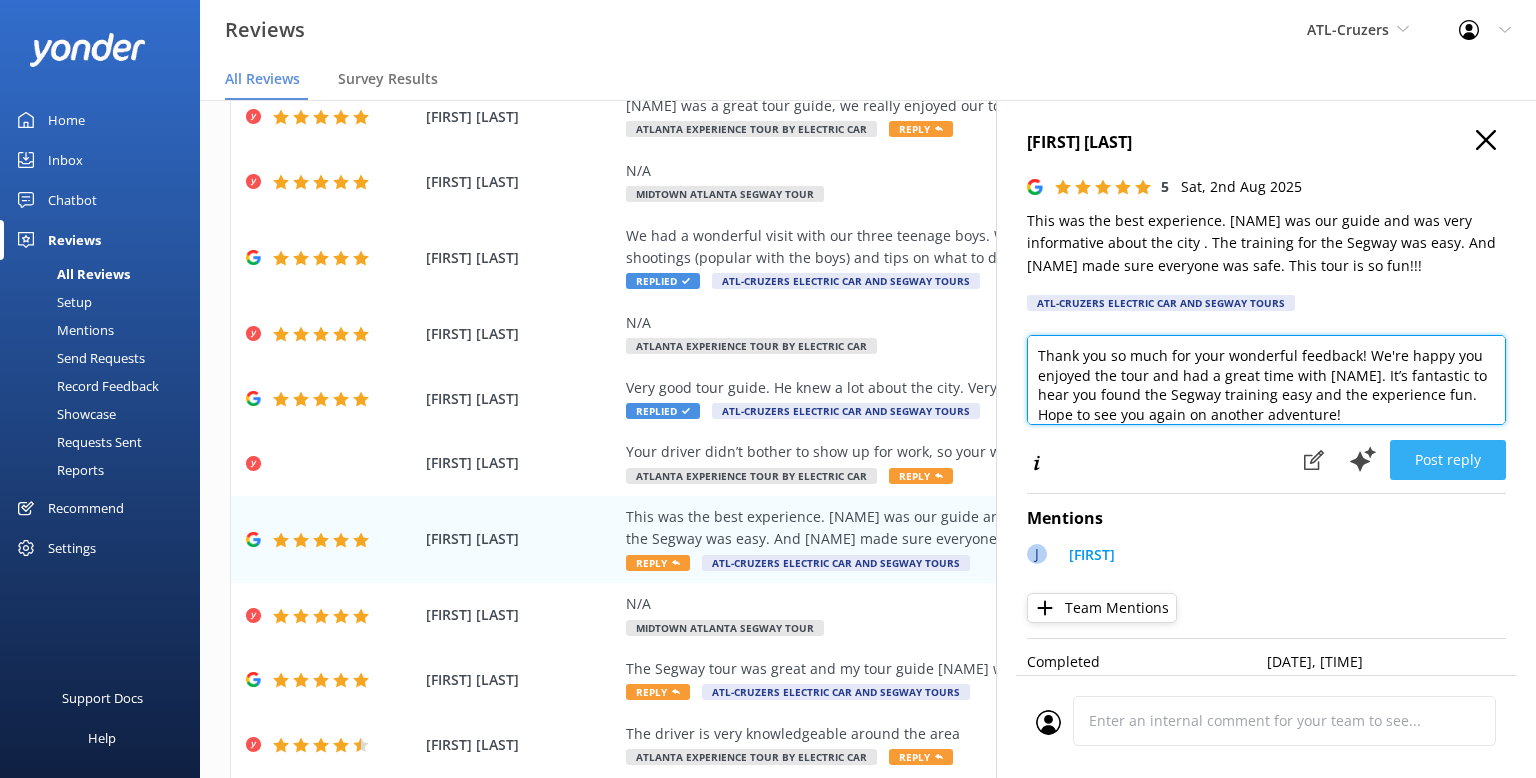 type on "Thank you so much for your wonderful feedback! We're happy you enjoyed the tour and had a great time with [NAME]. It’s fantastic to hear you found the Segway training easy and the experience fun. Hope to see you again on another adventure!" 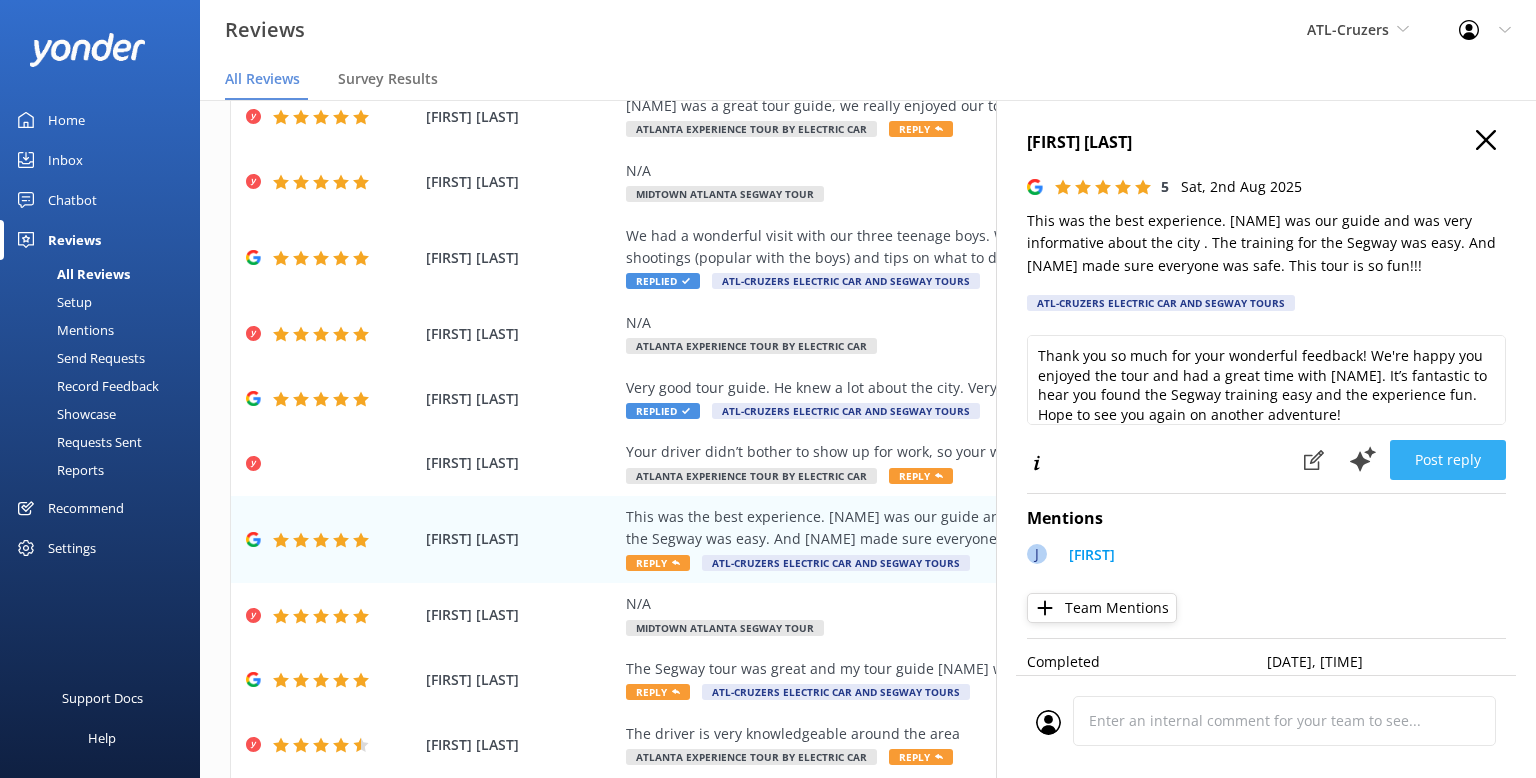 click on "Post reply" at bounding box center (1448, 460) 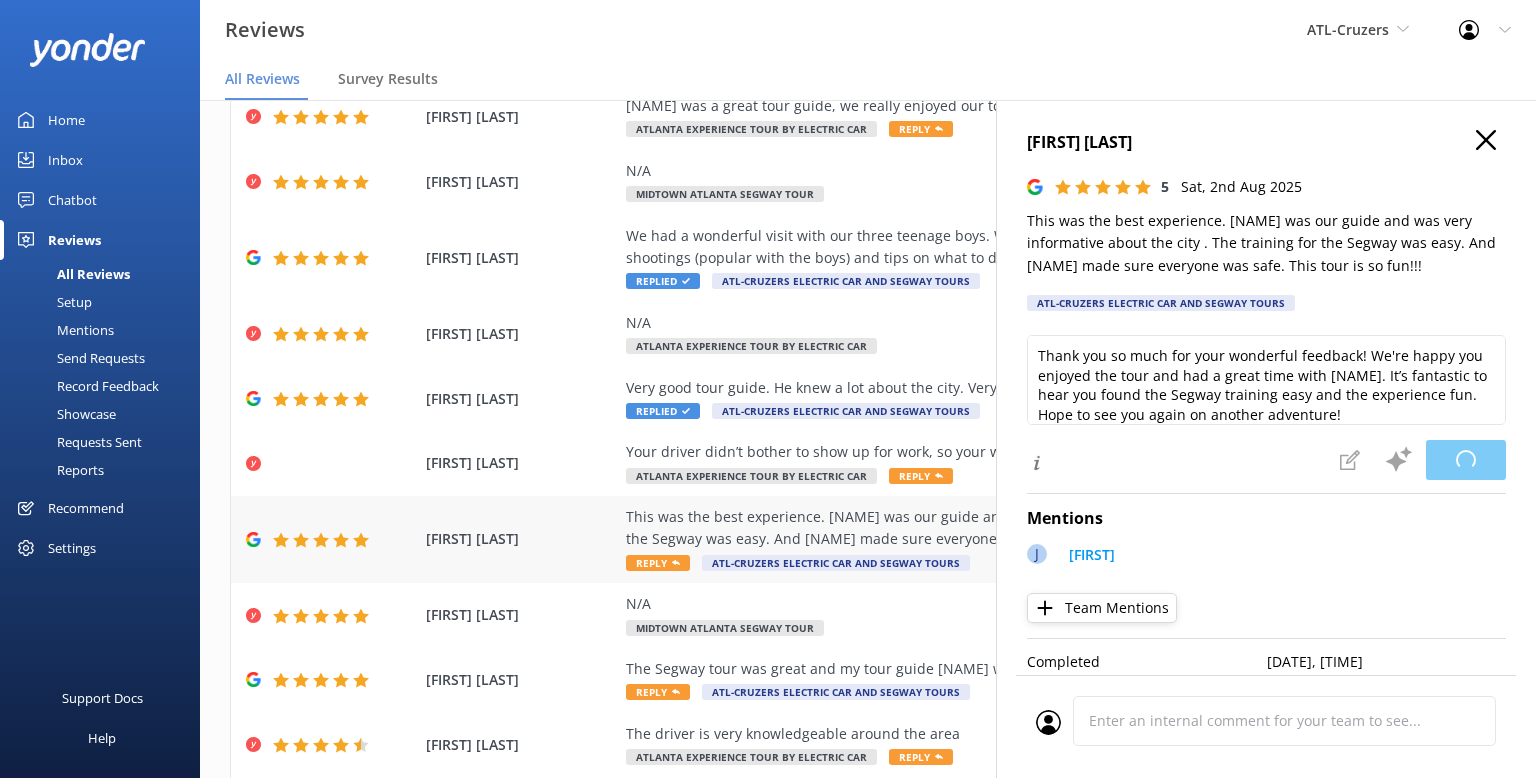 scroll, scrollTop: 203, scrollLeft: 0, axis: vertical 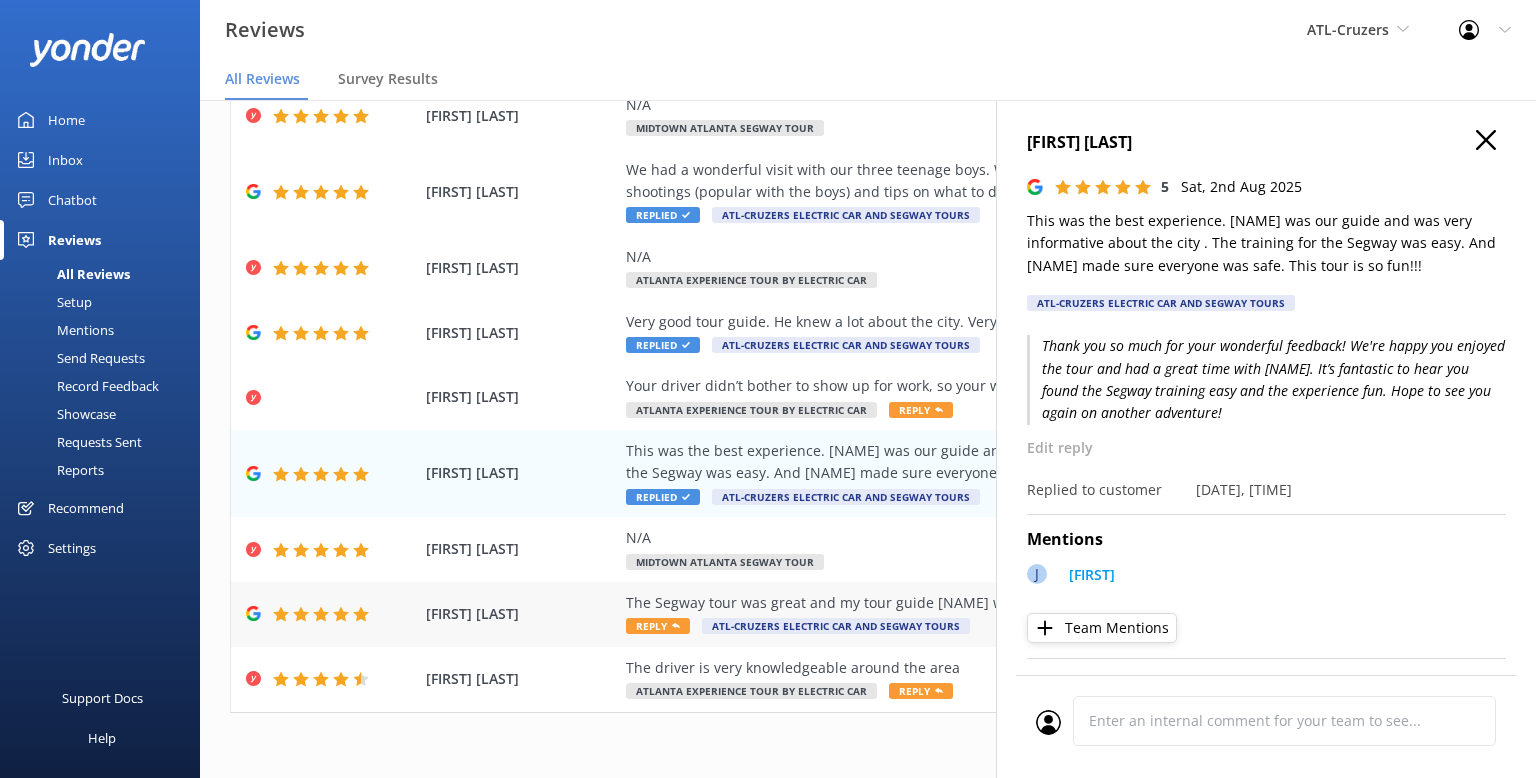 click on "The Segway tour was great and my tour guide [NAME] was excellent and very informative ‼️ 10/10 experience Reply ATL-Cruzers Electric Car and Segway Tours" at bounding box center (998, 614) 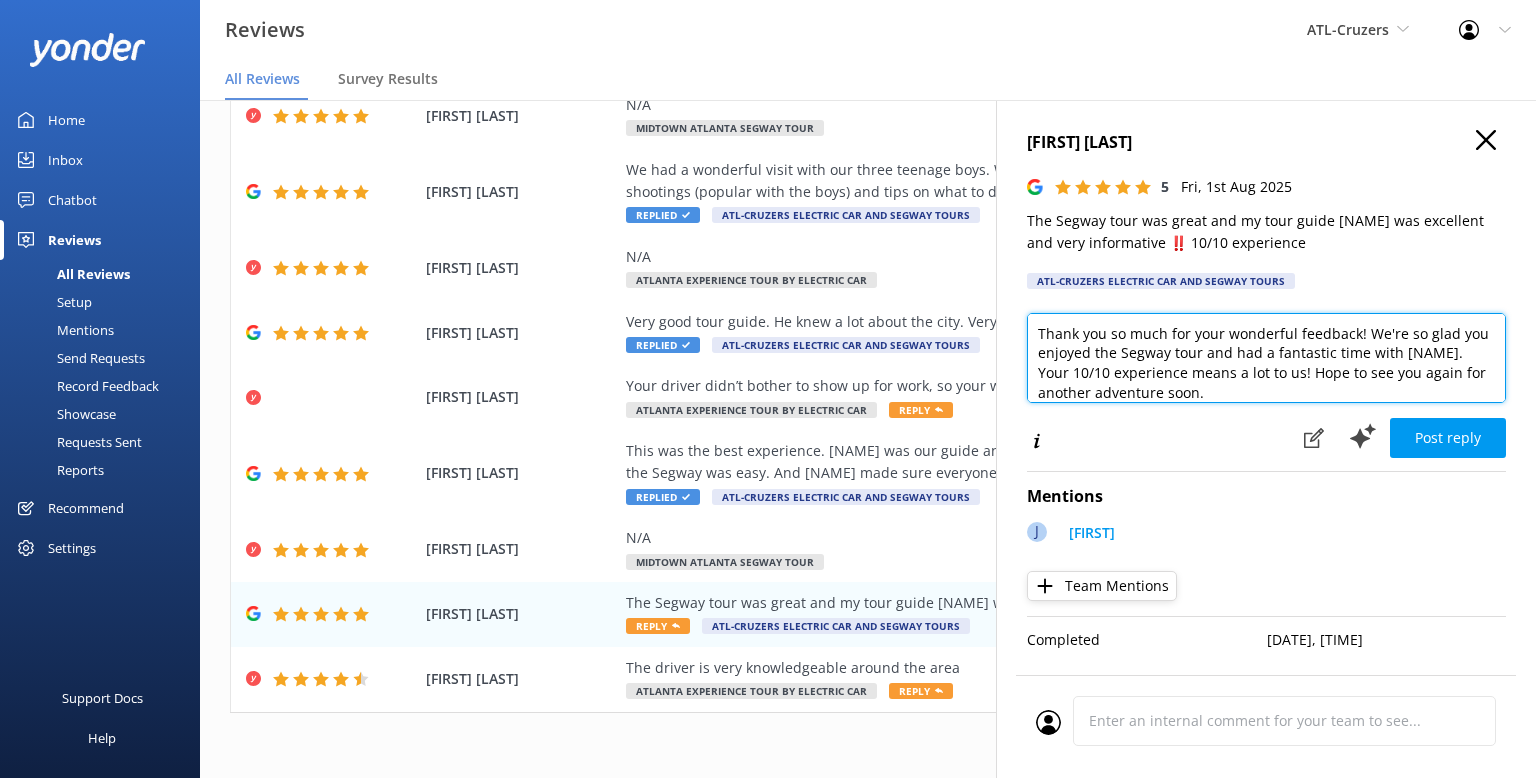 click on "Thank you so much for your wonderful feedback! We're so glad you enjoyed the Segway tour and had a fantastic time with [NAME]. Your 10/10 experience means a lot to us! Hope to see you again for another adventure soon." at bounding box center [1266, 358] 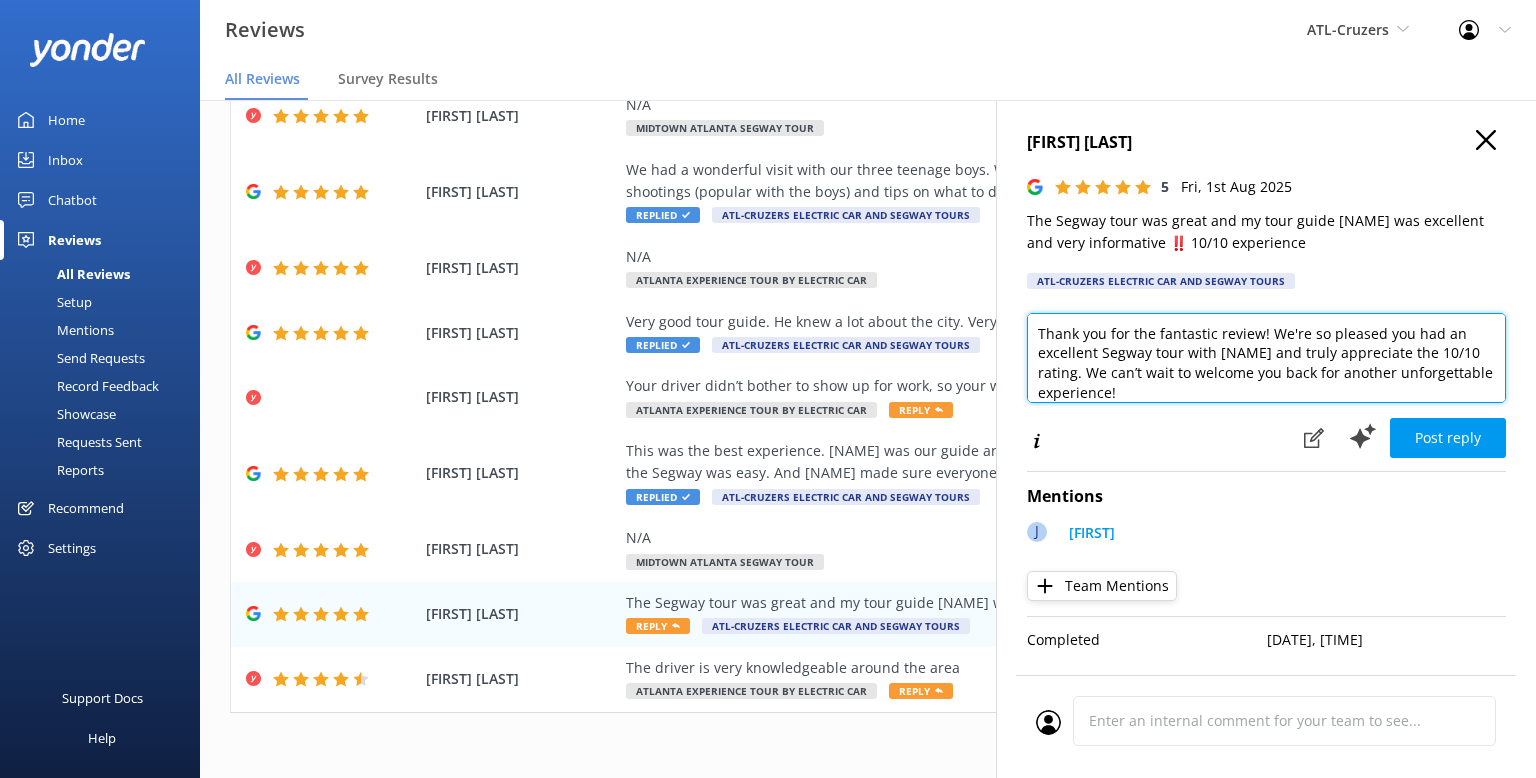 scroll, scrollTop: 2, scrollLeft: 0, axis: vertical 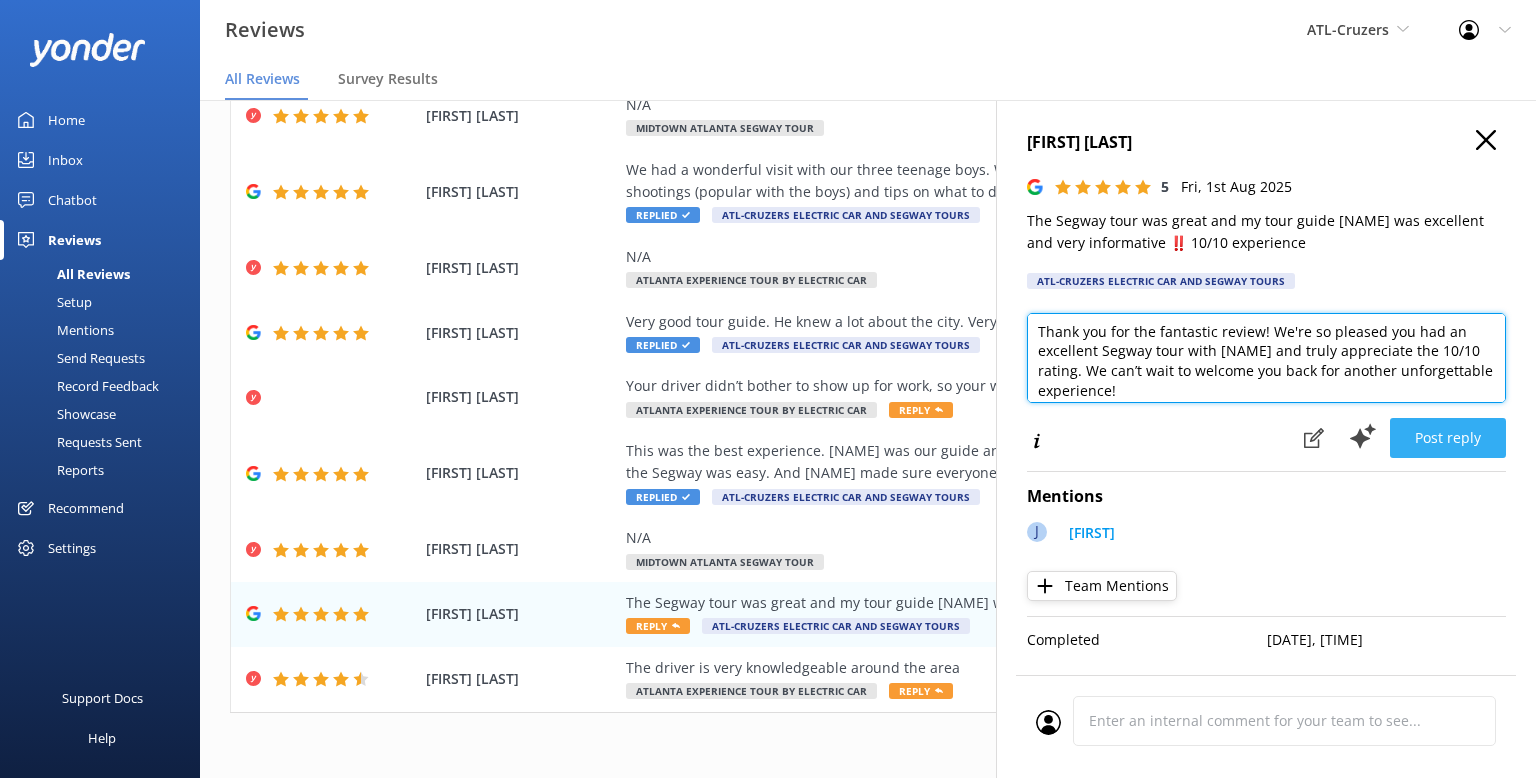 type on "Thank you for the fantastic review! We're so pleased you had an excellent Segway tour with [NAME] and truly appreciate the 10/10 rating. We can’t wait to welcome you back for another unforgettable experience!" 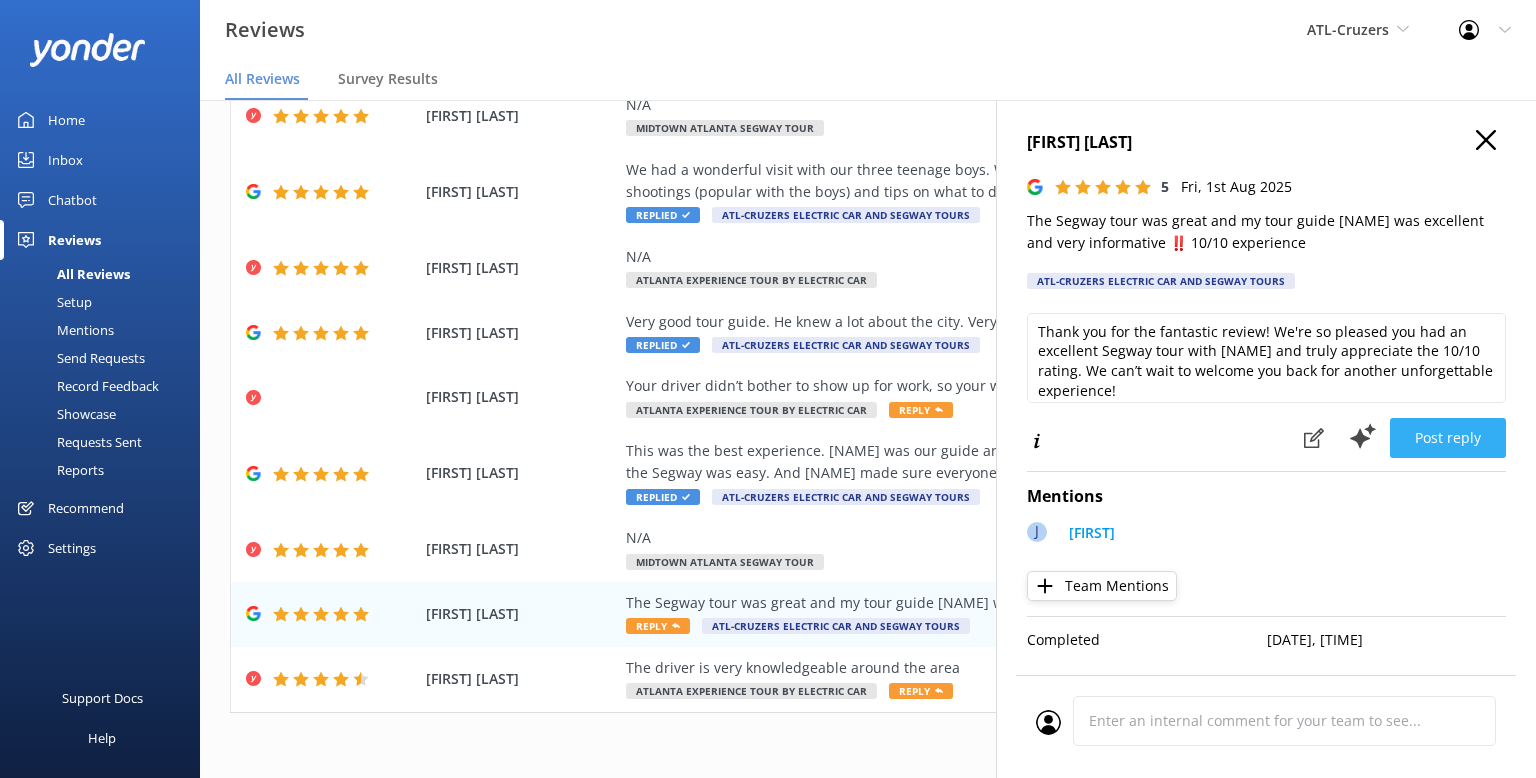 click on "Post reply" at bounding box center [1448, 438] 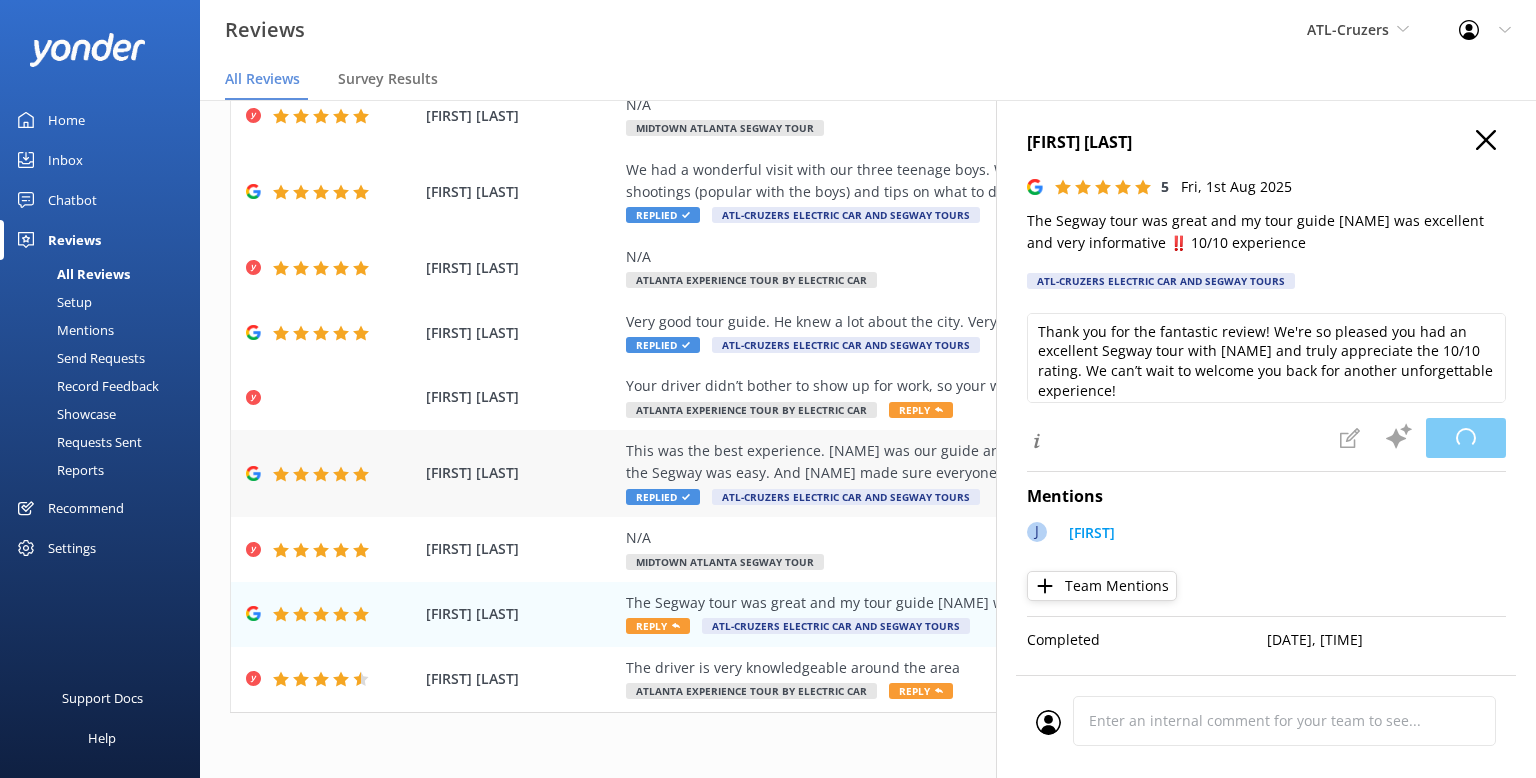 scroll, scrollTop: 40, scrollLeft: 0, axis: vertical 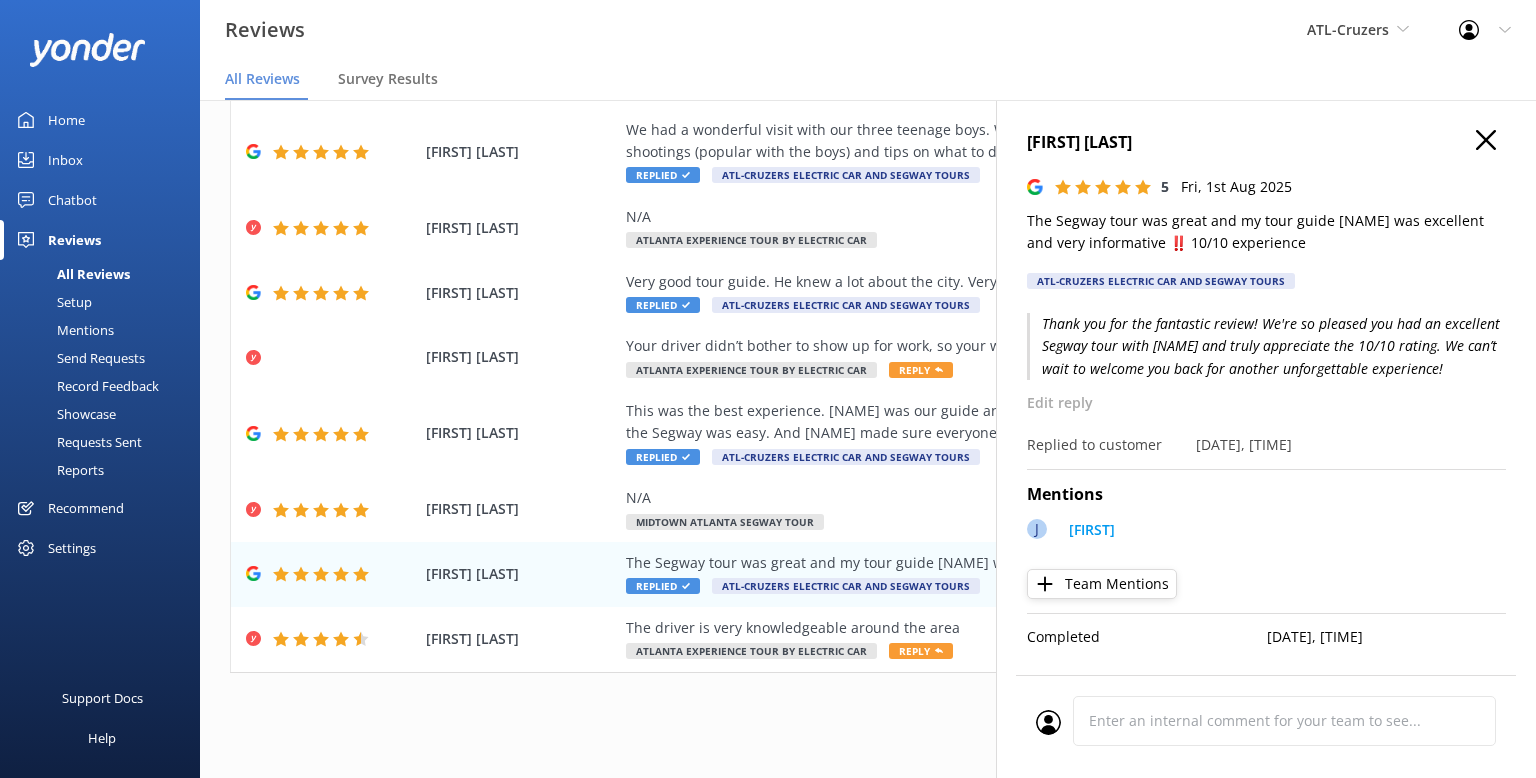 click 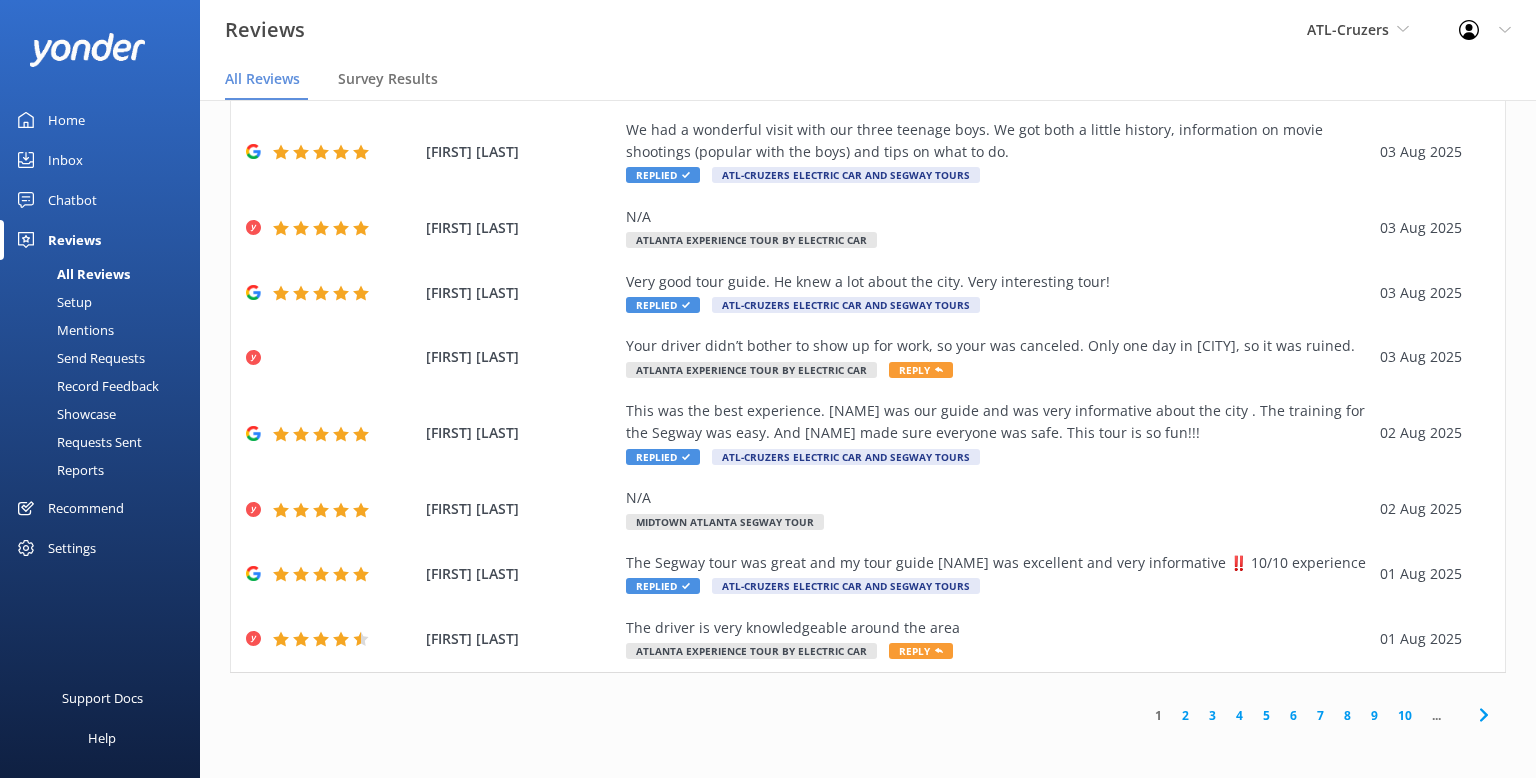 click on "2" at bounding box center [1185, 715] 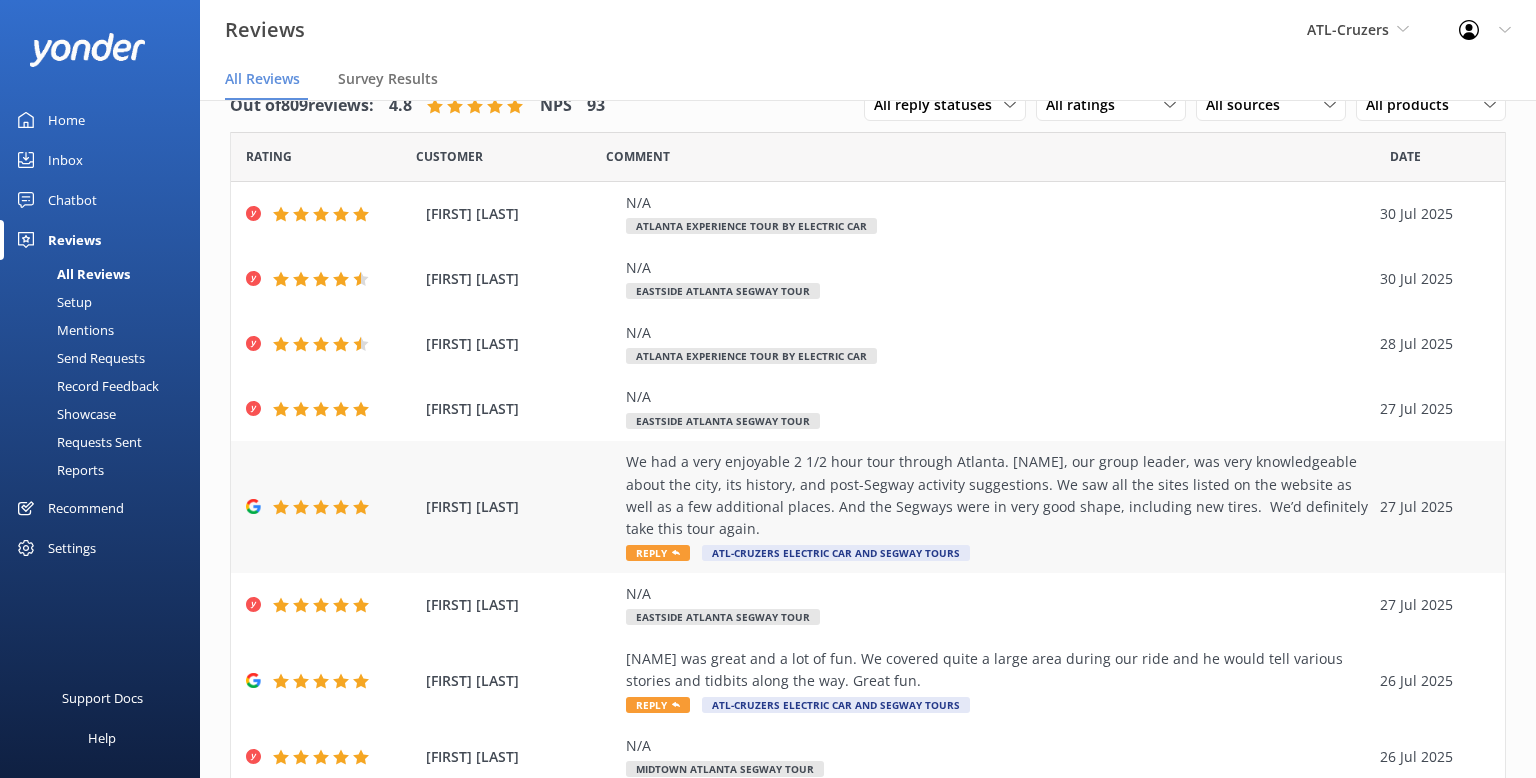 click on "We had a very enjoyable 2 1/2 hour tour through Atlanta. [NAME], our group leader, was very knowledgeable about the city, its history, and post-Segway activity suggestions. We saw all the sites listed on the website as well as a few additional places. And the Segways were in very good shape, including new tires.  We’d definitely take this tour again." at bounding box center [998, 496] 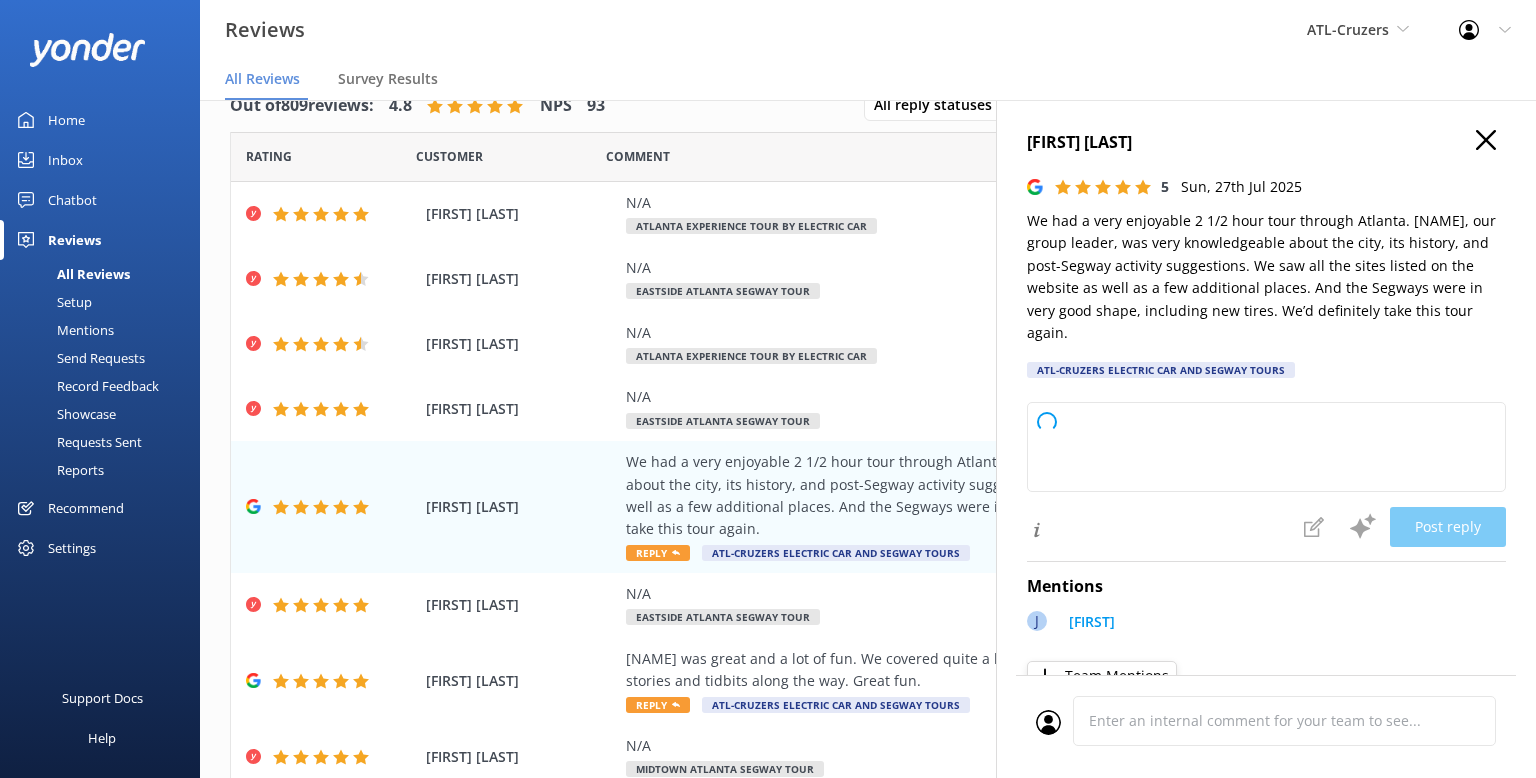 type on "Thank you so much for your wonderful feedback! We're glad you had a great time exploring Atlanta with [NAME] and enjoyed the Segway experience. Your kind words mean a lot to us, and we look forward to welcoming you on another tour in the future!" 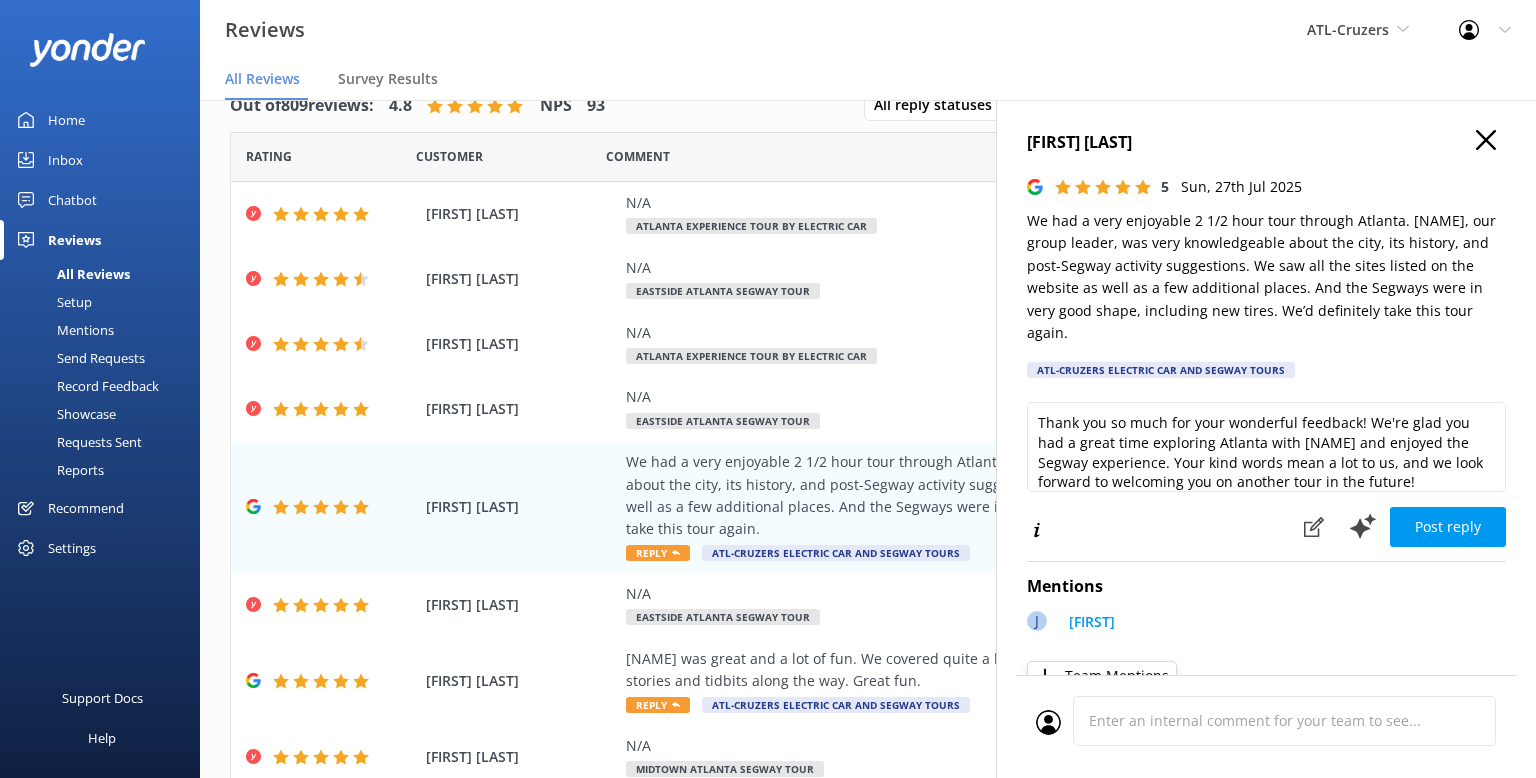 scroll, scrollTop: 9, scrollLeft: 0, axis: vertical 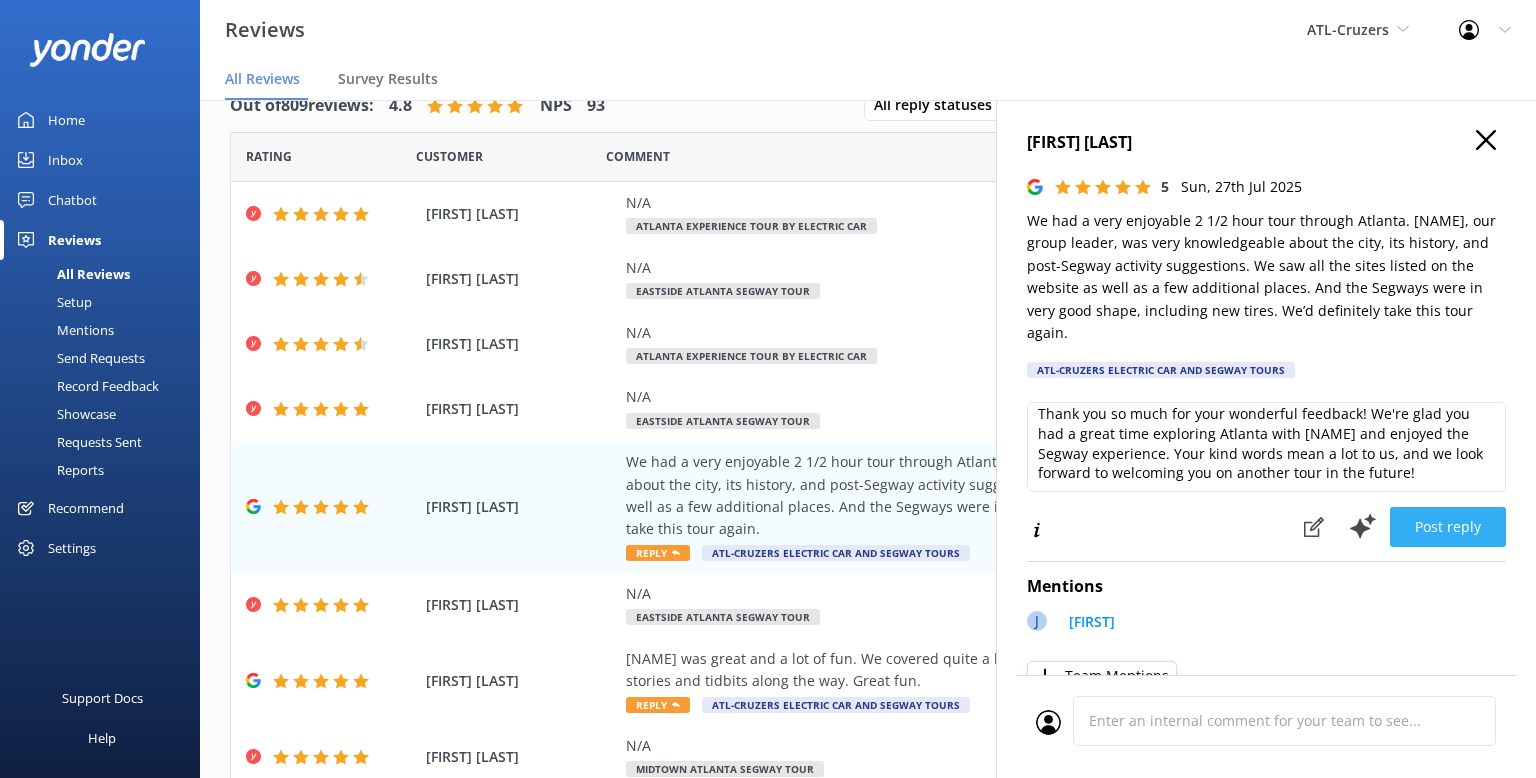 click on "Post reply" at bounding box center (1448, 527) 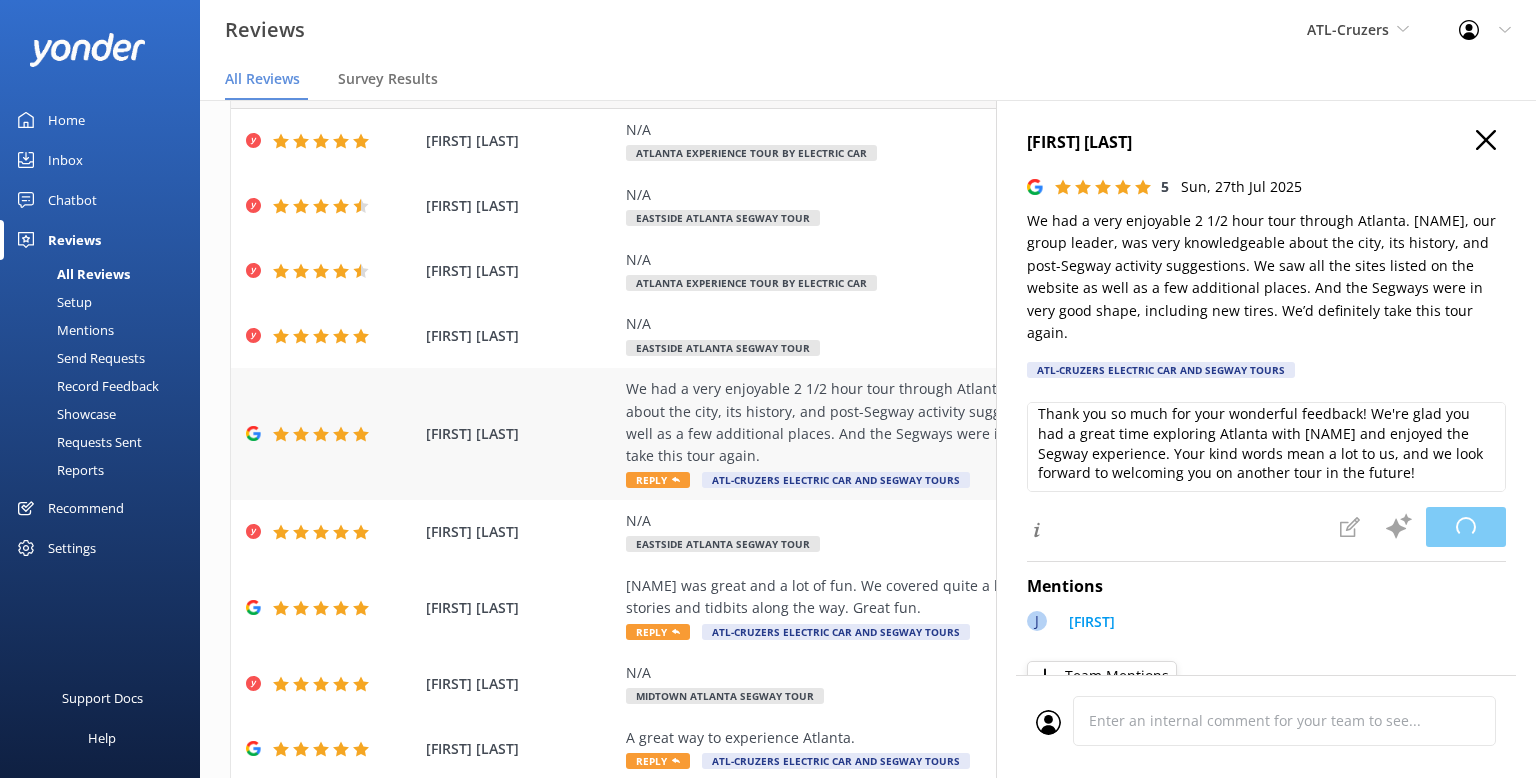 scroll, scrollTop: 152, scrollLeft: 0, axis: vertical 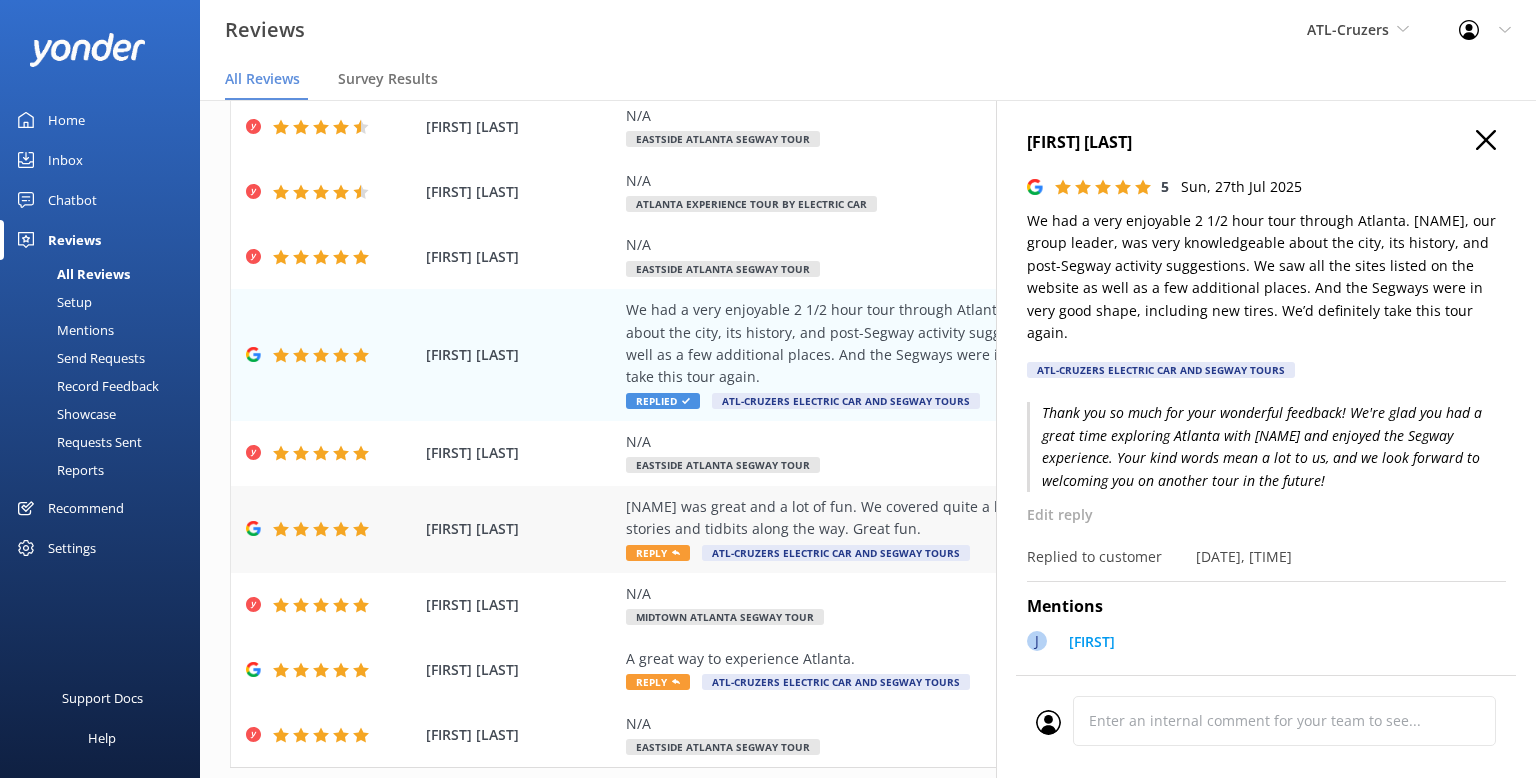 click on "[NAME] was great and a lot of fun. We covered quite a large area during our ride and he would tell various stories and tidbits along the way. Great fun." at bounding box center (998, 518) 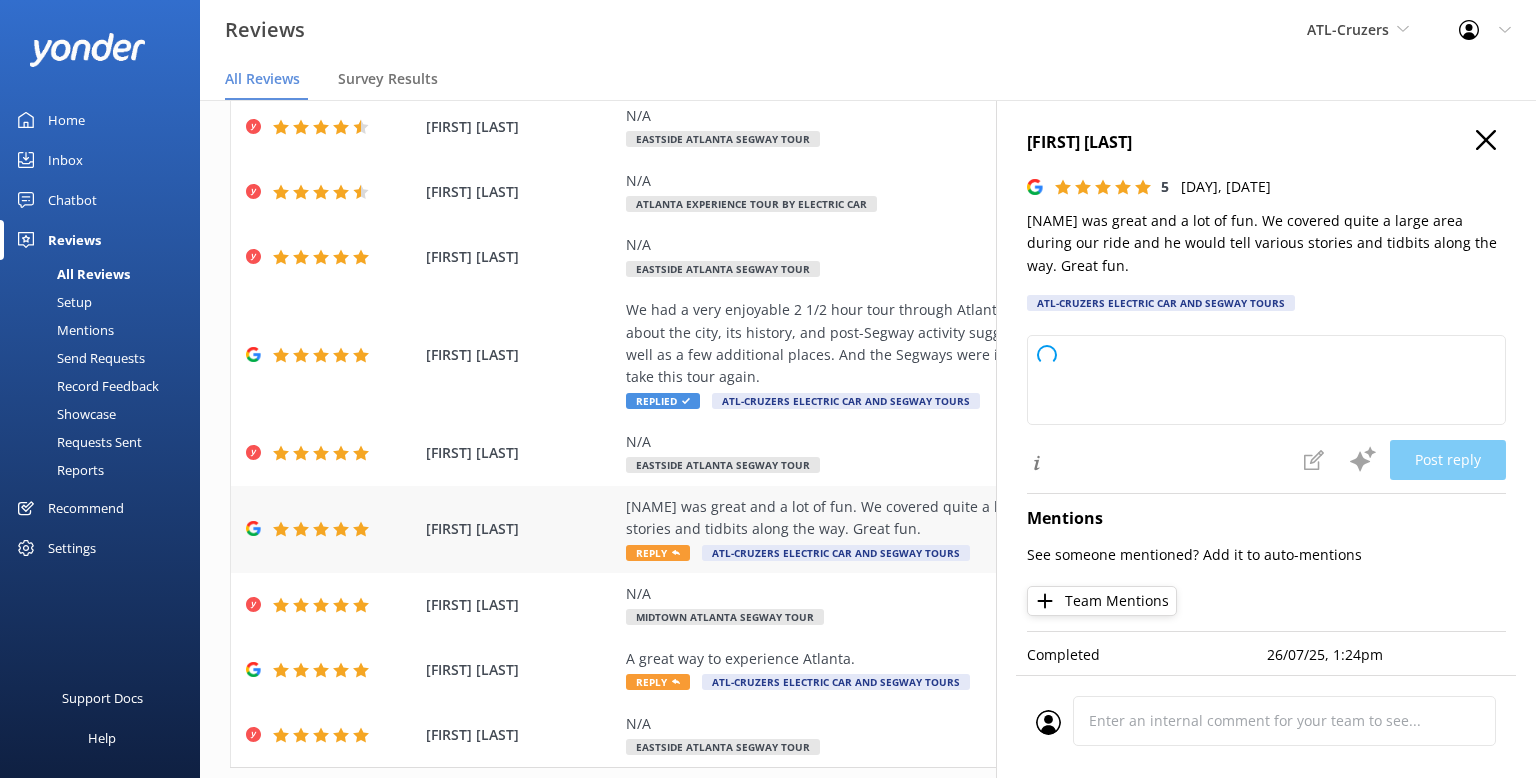 type on "Thank you so much for your wonderful feedback! We're glad you had a fun and memorable ride with [NAME]. Your kind words mean a lot to us, and we hope to see you again for another adventure soon!" 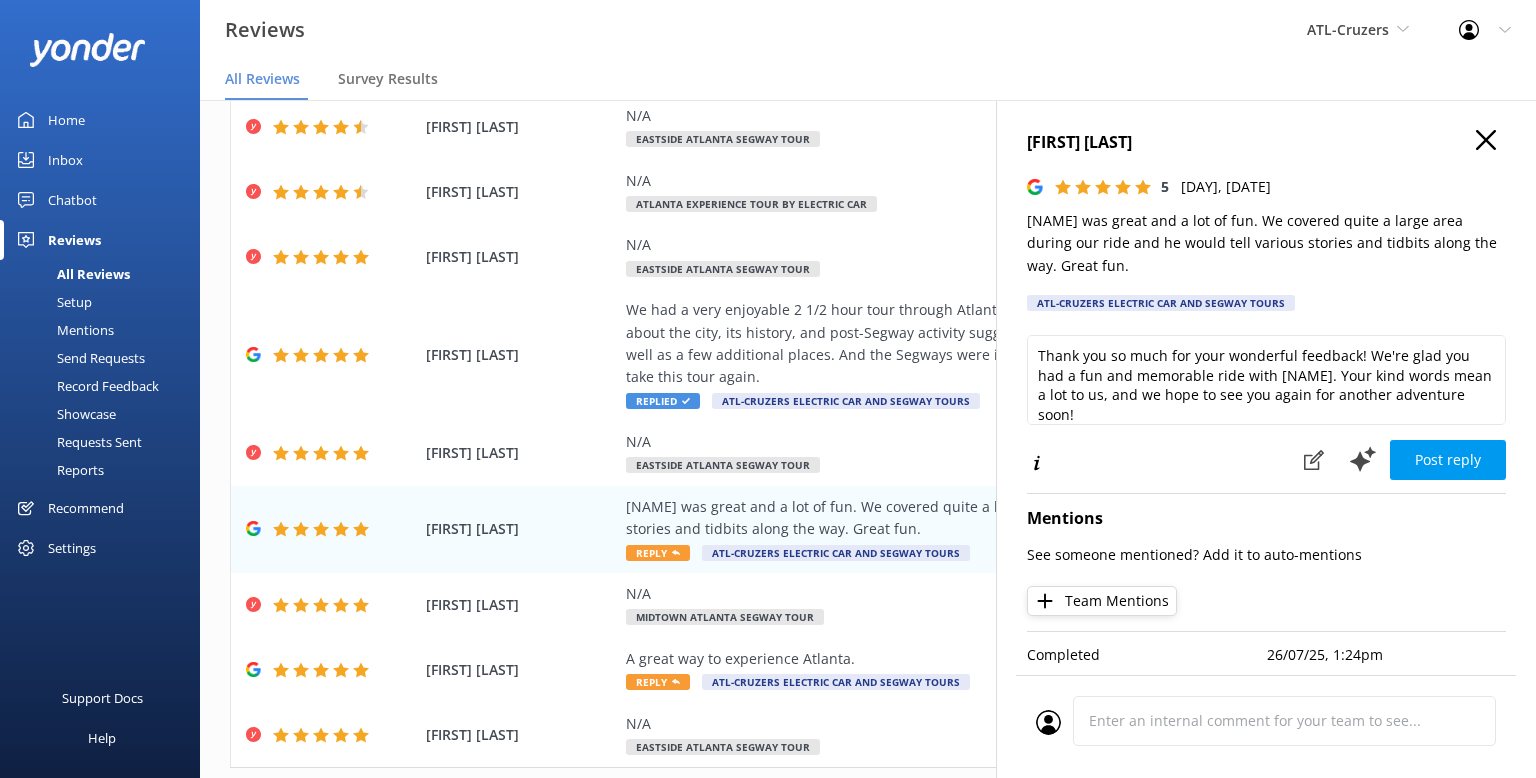 click on "Team Mentions" at bounding box center [1102, 601] 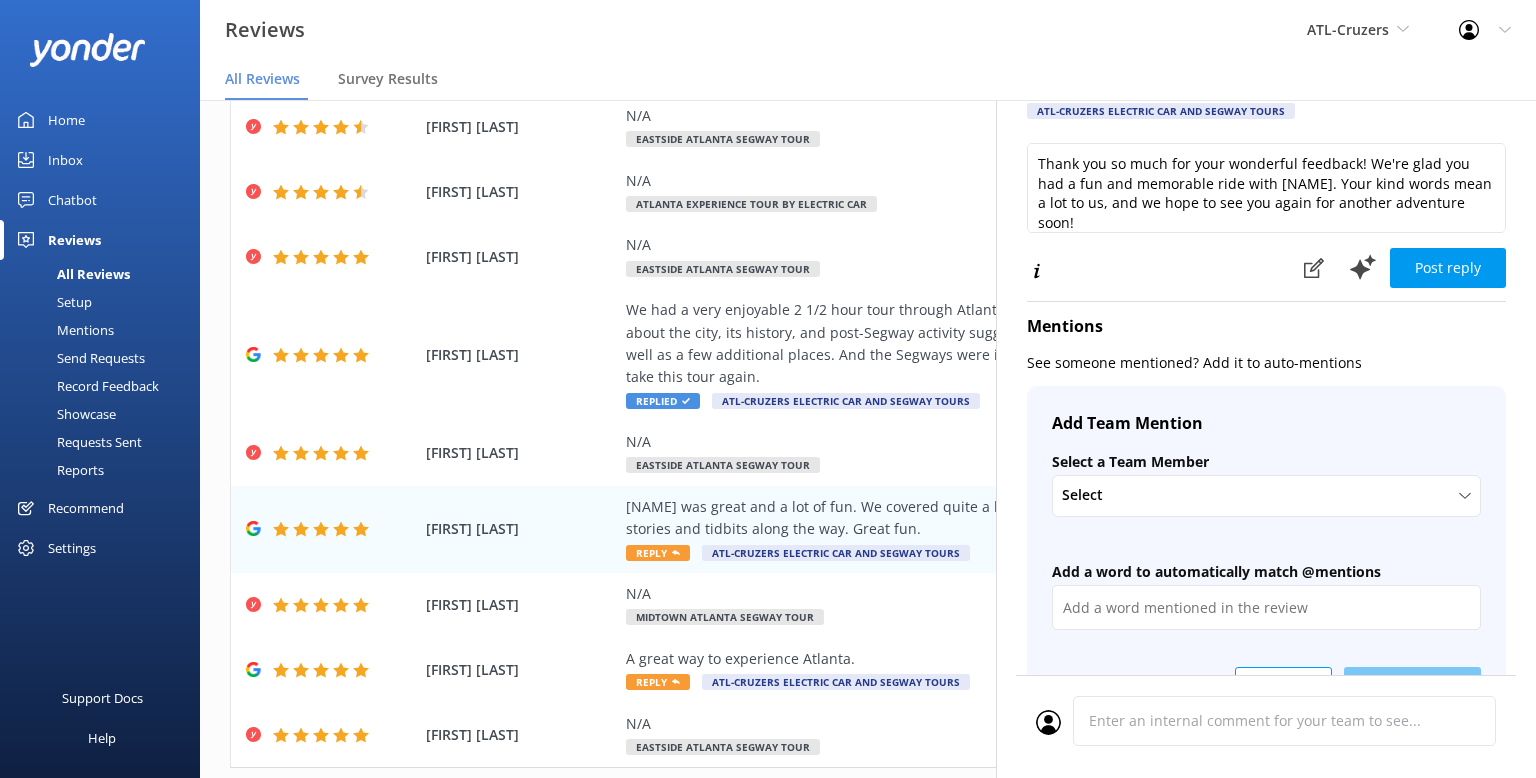 scroll, scrollTop: 196, scrollLeft: 0, axis: vertical 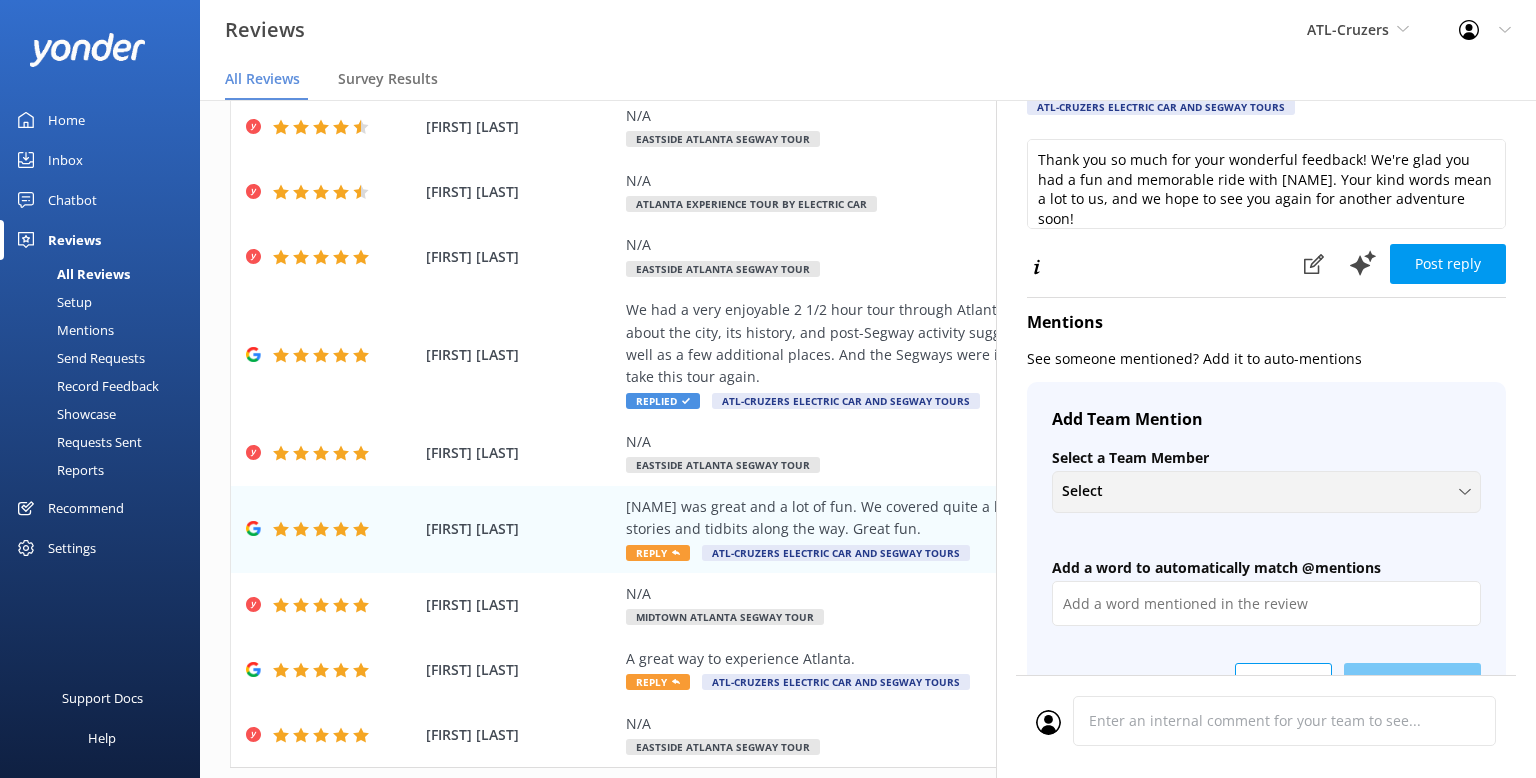 click on "Select" at bounding box center (1088, 491) 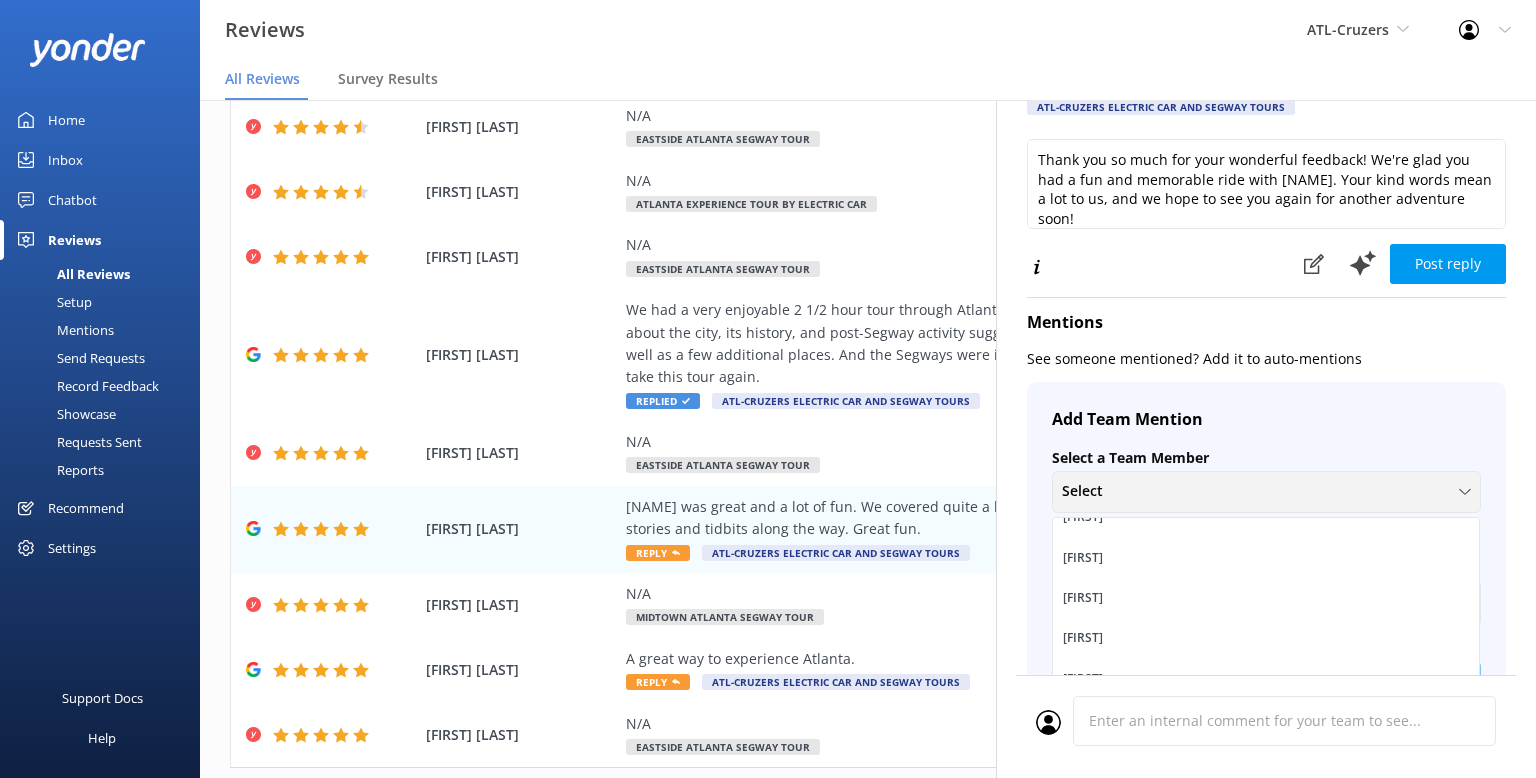 scroll, scrollTop: 110, scrollLeft: 0, axis: vertical 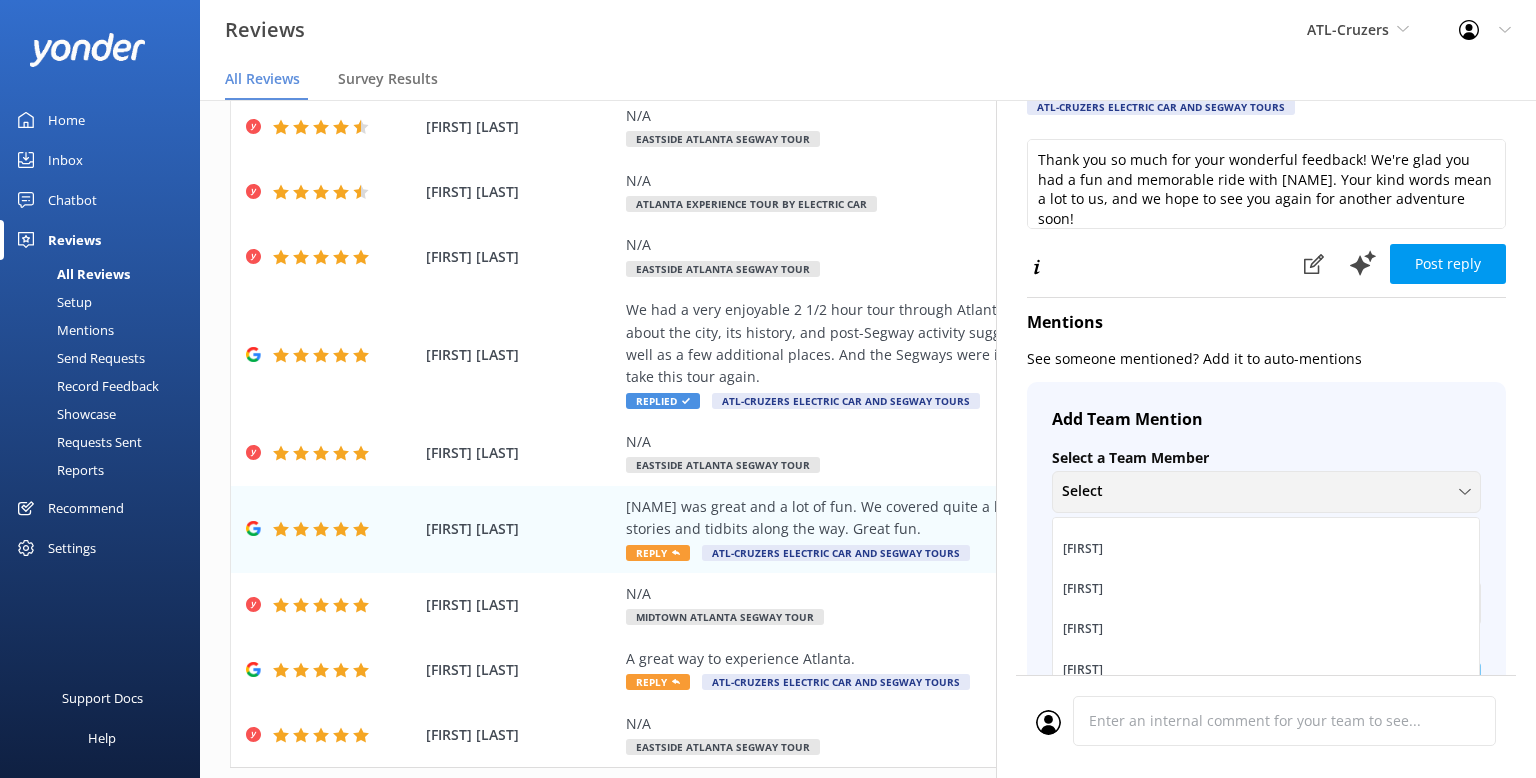 click on "[FIRST]" at bounding box center (1266, 589) 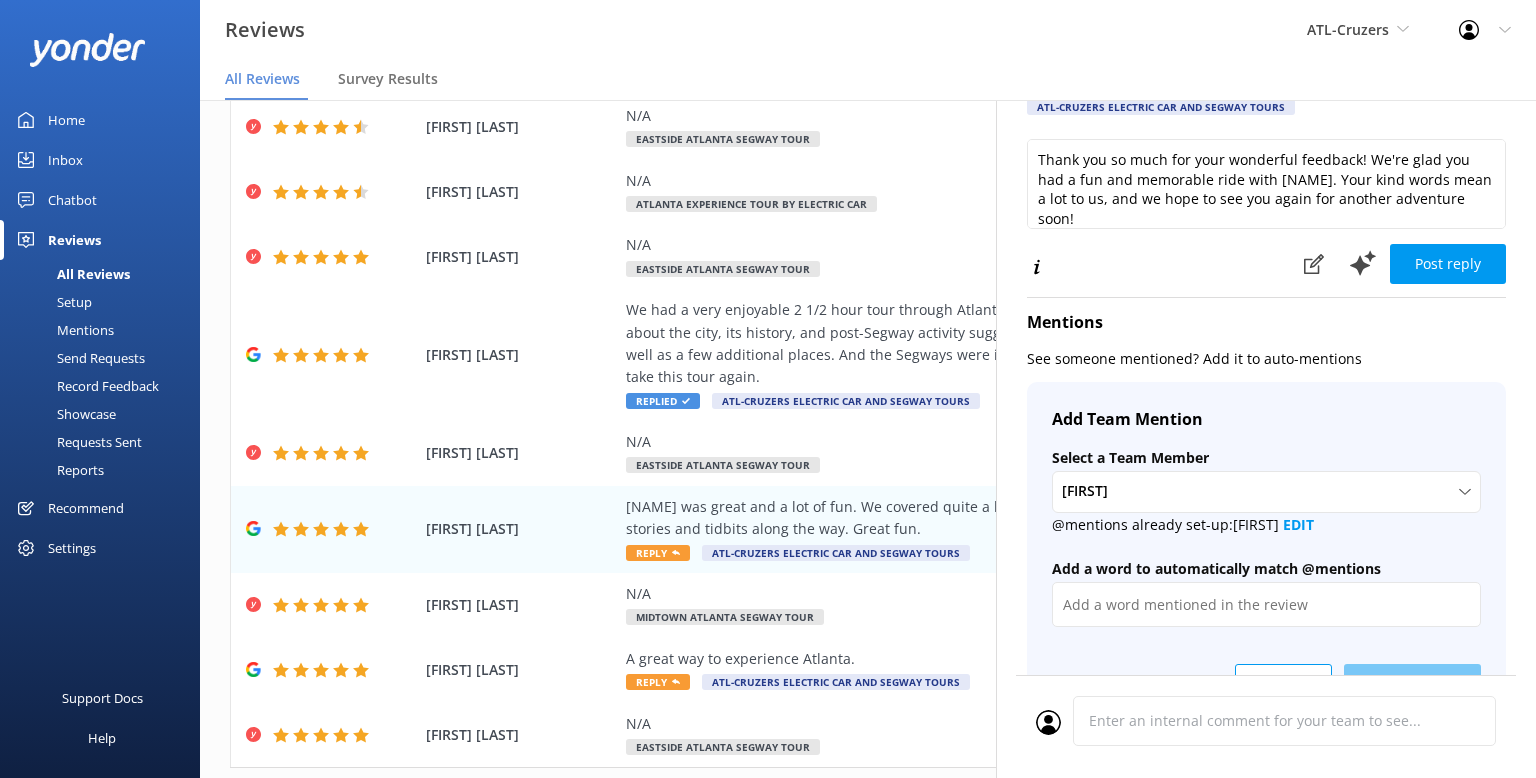 scroll, scrollTop: 306, scrollLeft: 0, axis: vertical 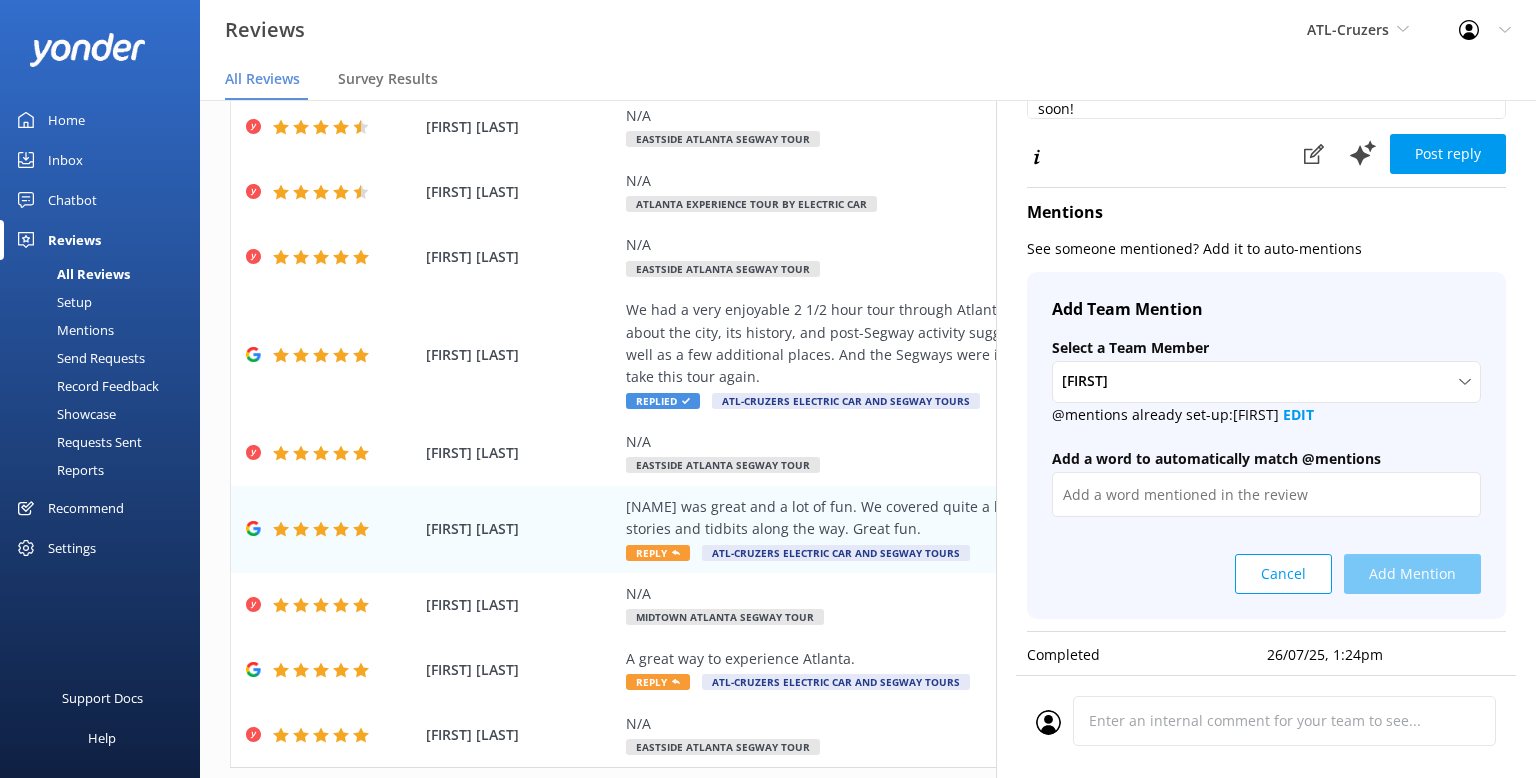 click on "Cancel Add Mention" at bounding box center (1266, 566) 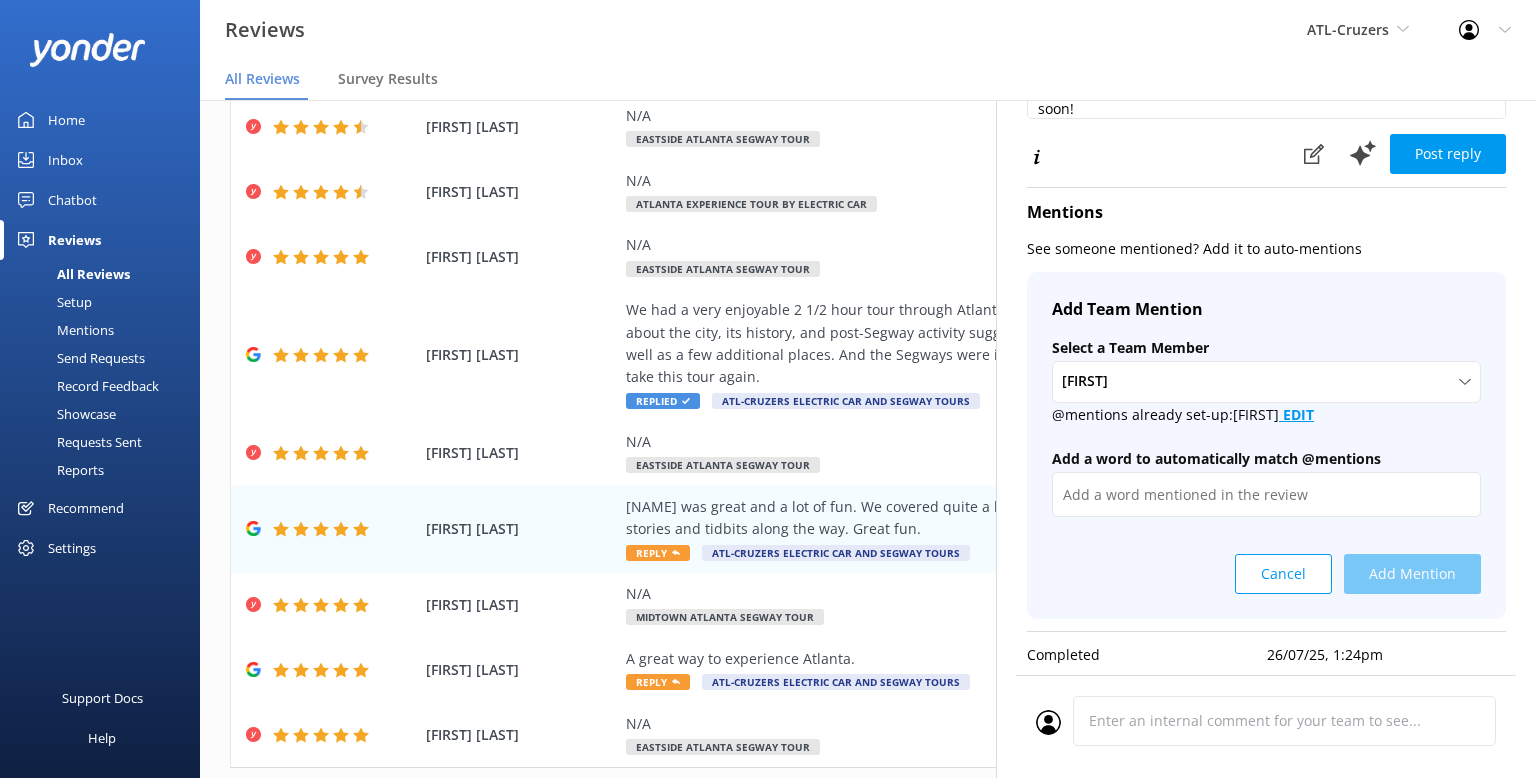 click on "EDIT" at bounding box center [1298, 414] 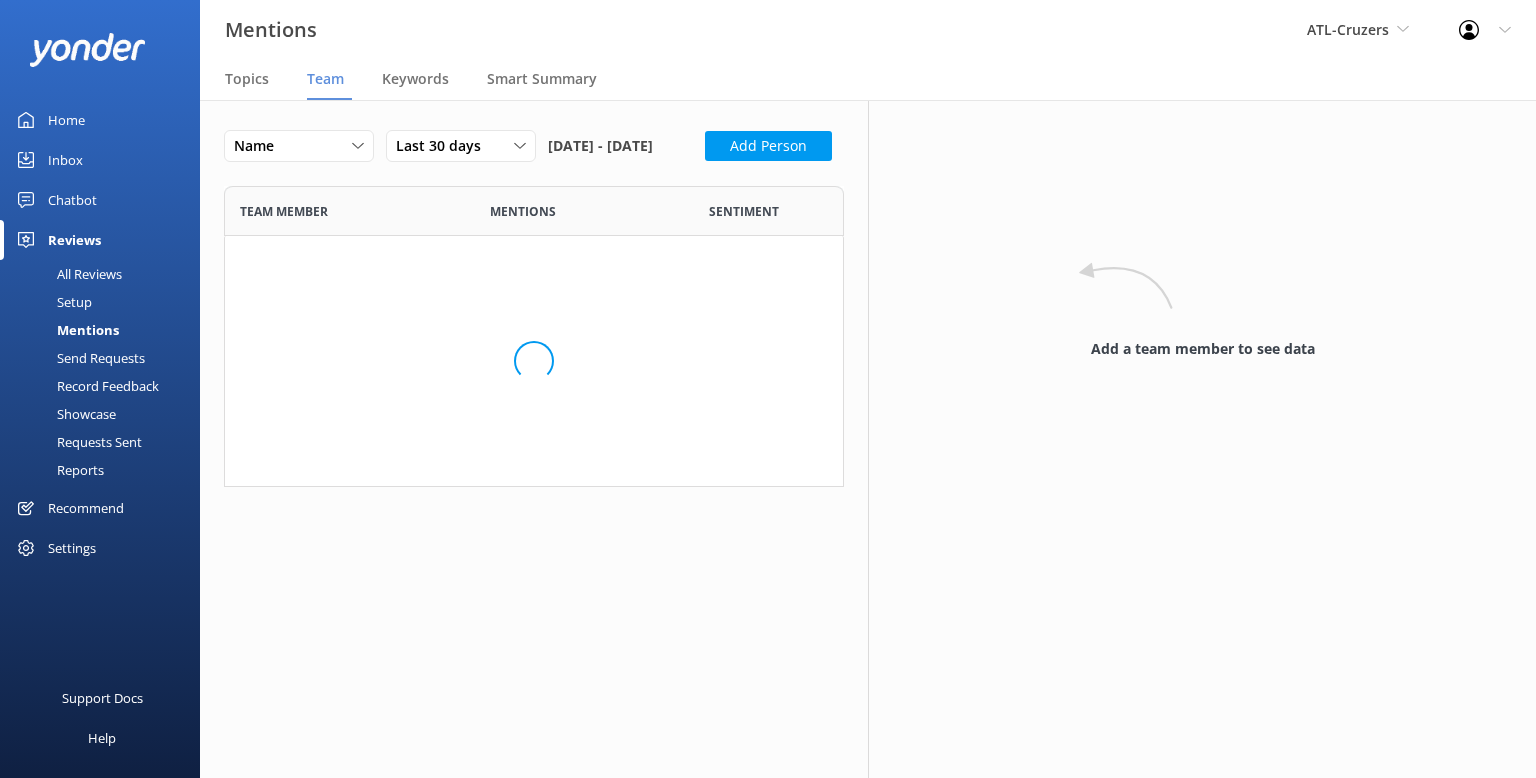 scroll, scrollTop: 1, scrollLeft: 0, axis: vertical 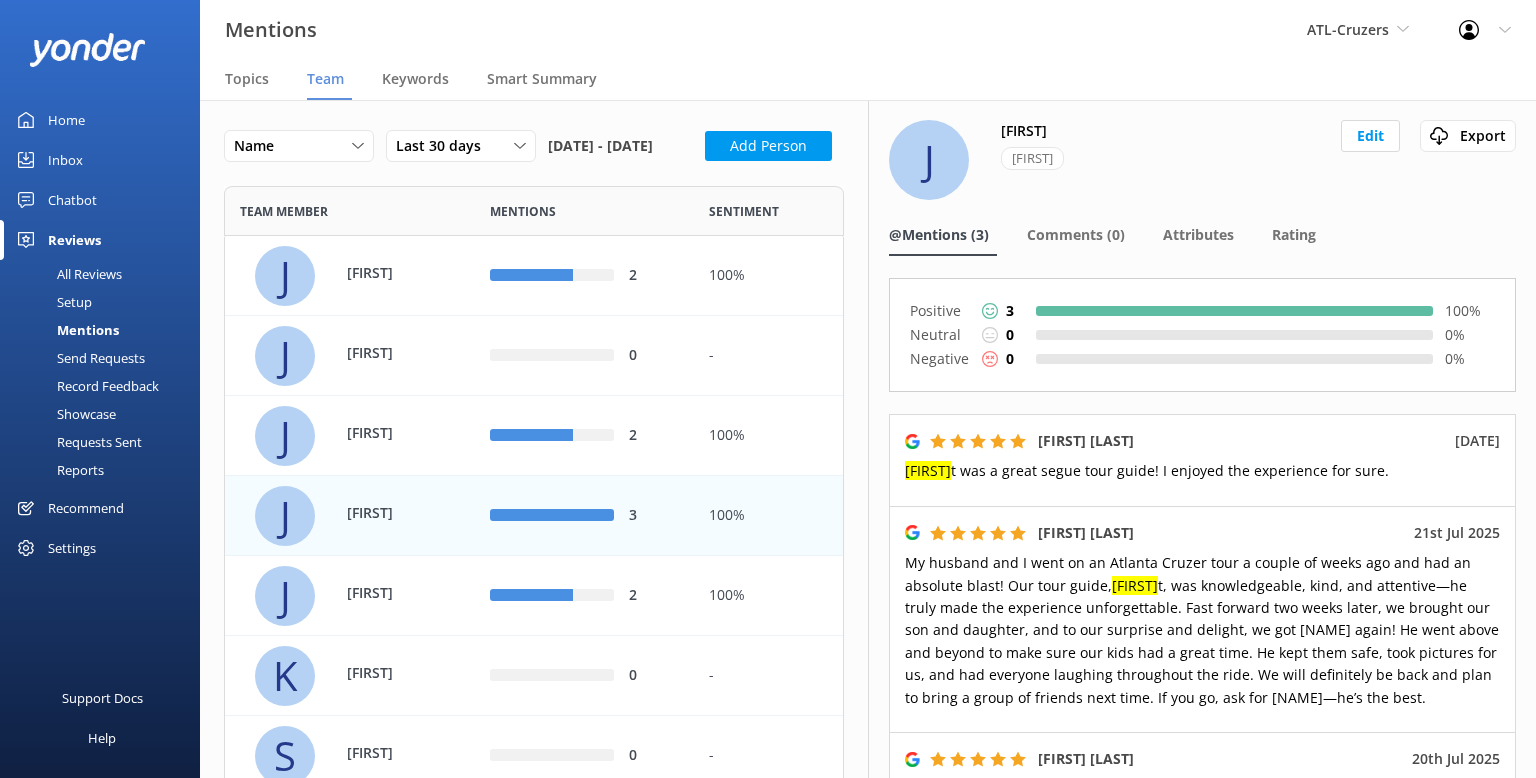 click on "[FIRST]" at bounding box center [412, 513] 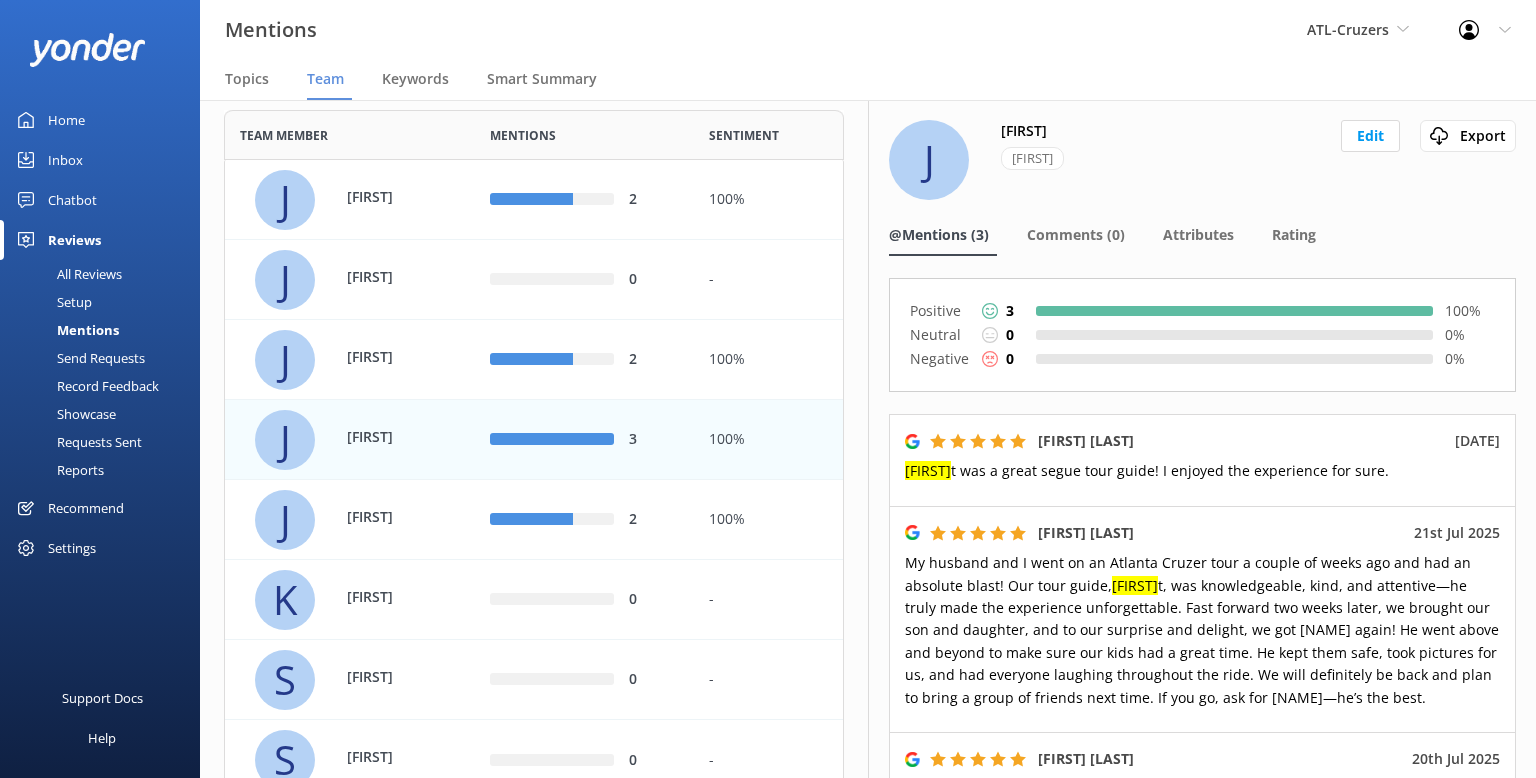 scroll, scrollTop: 75, scrollLeft: 0, axis: vertical 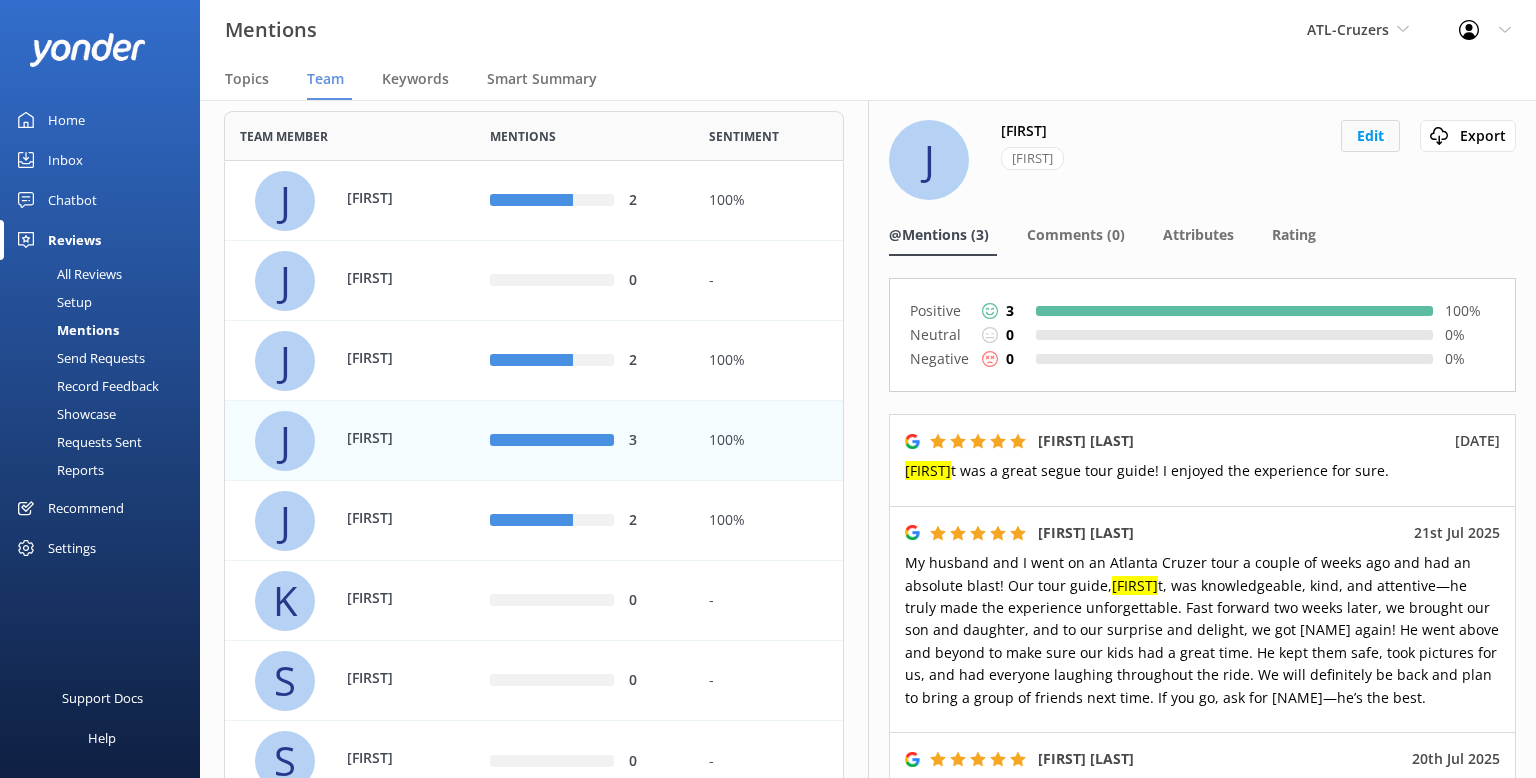 click on "Edit" at bounding box center (1370, 136) 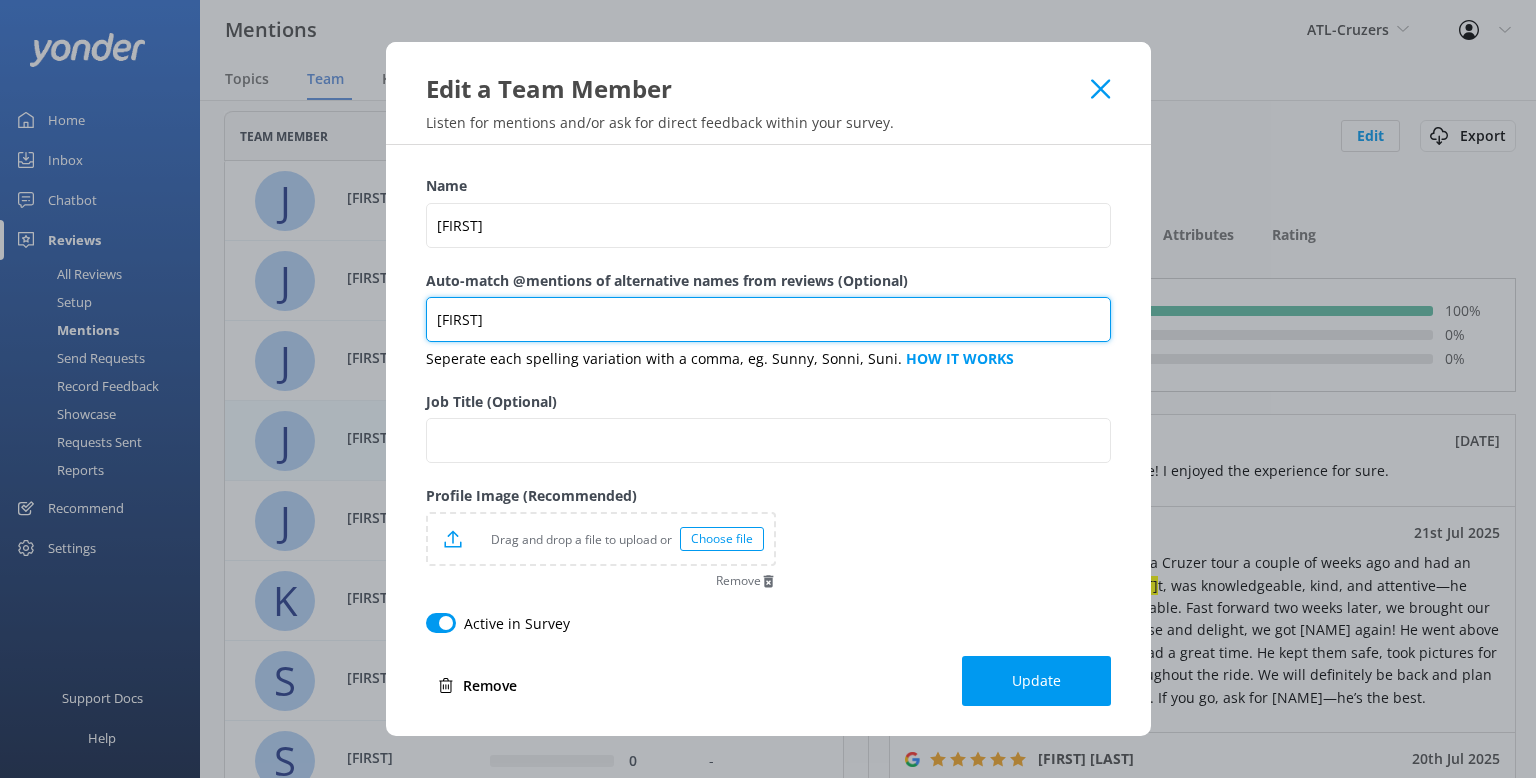 click on "[FIRST]" at bounding box center (768, 319) 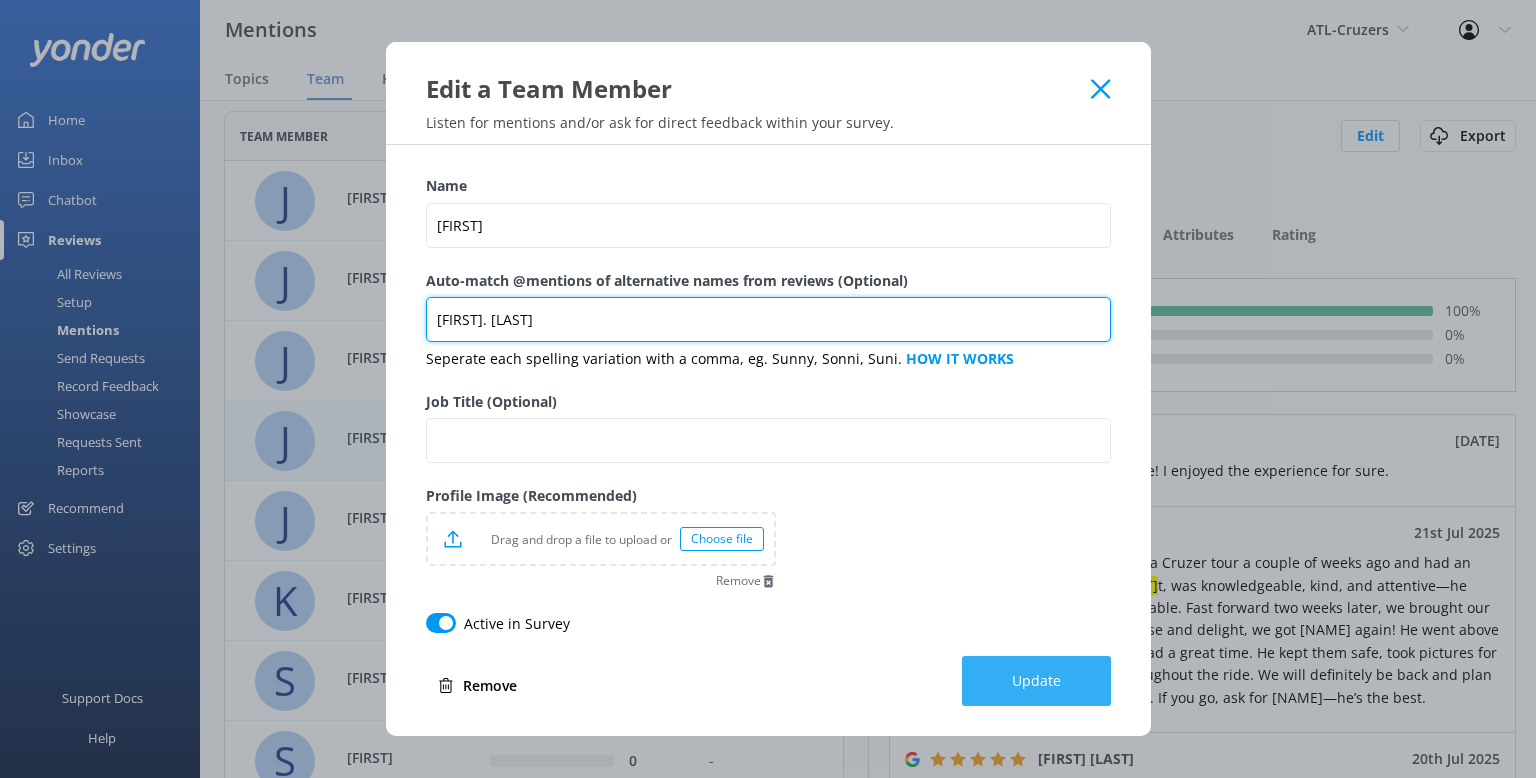 type on "[FIRST]. [LAST]" 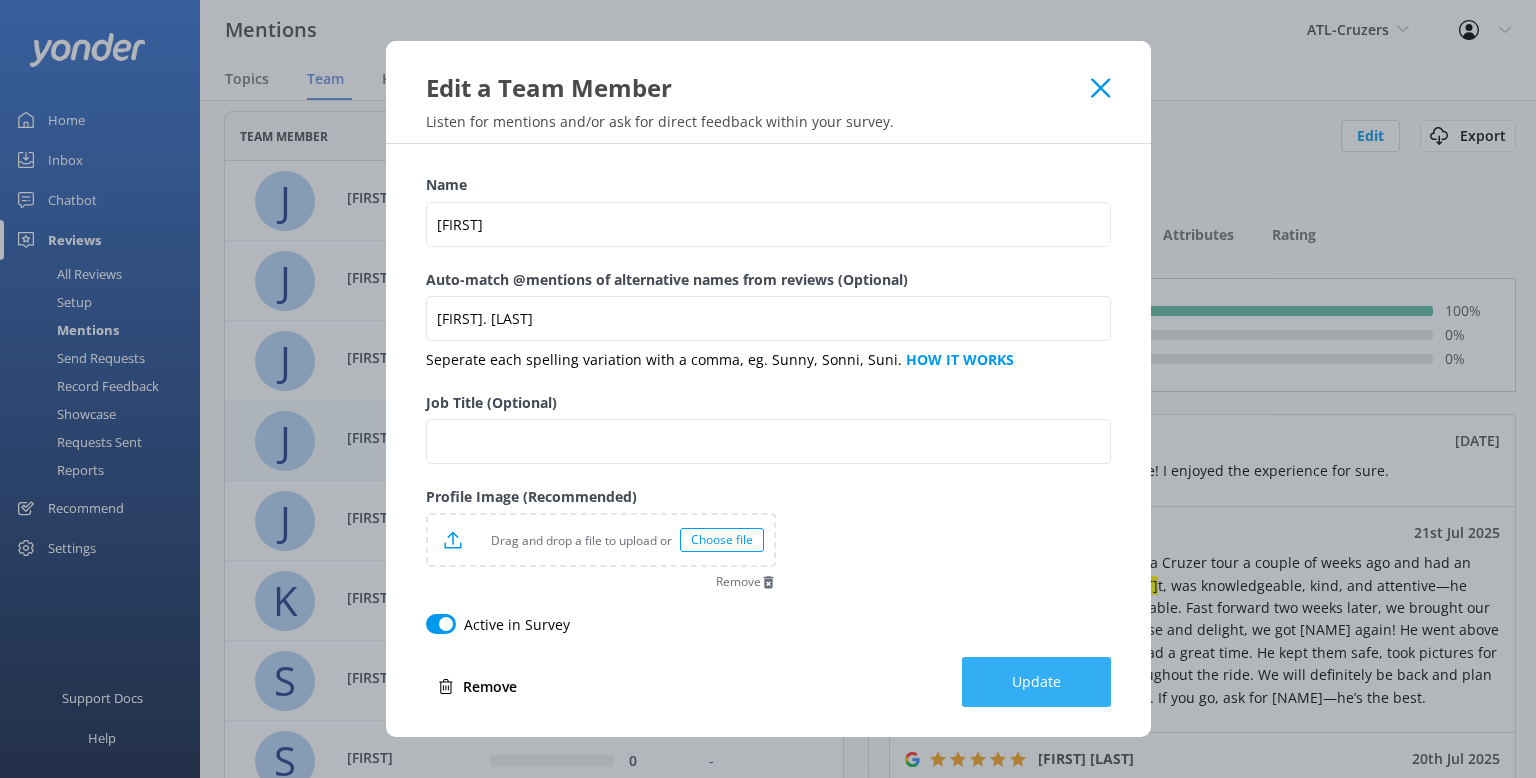 click on "Update" at bounding box center (1036, 682) 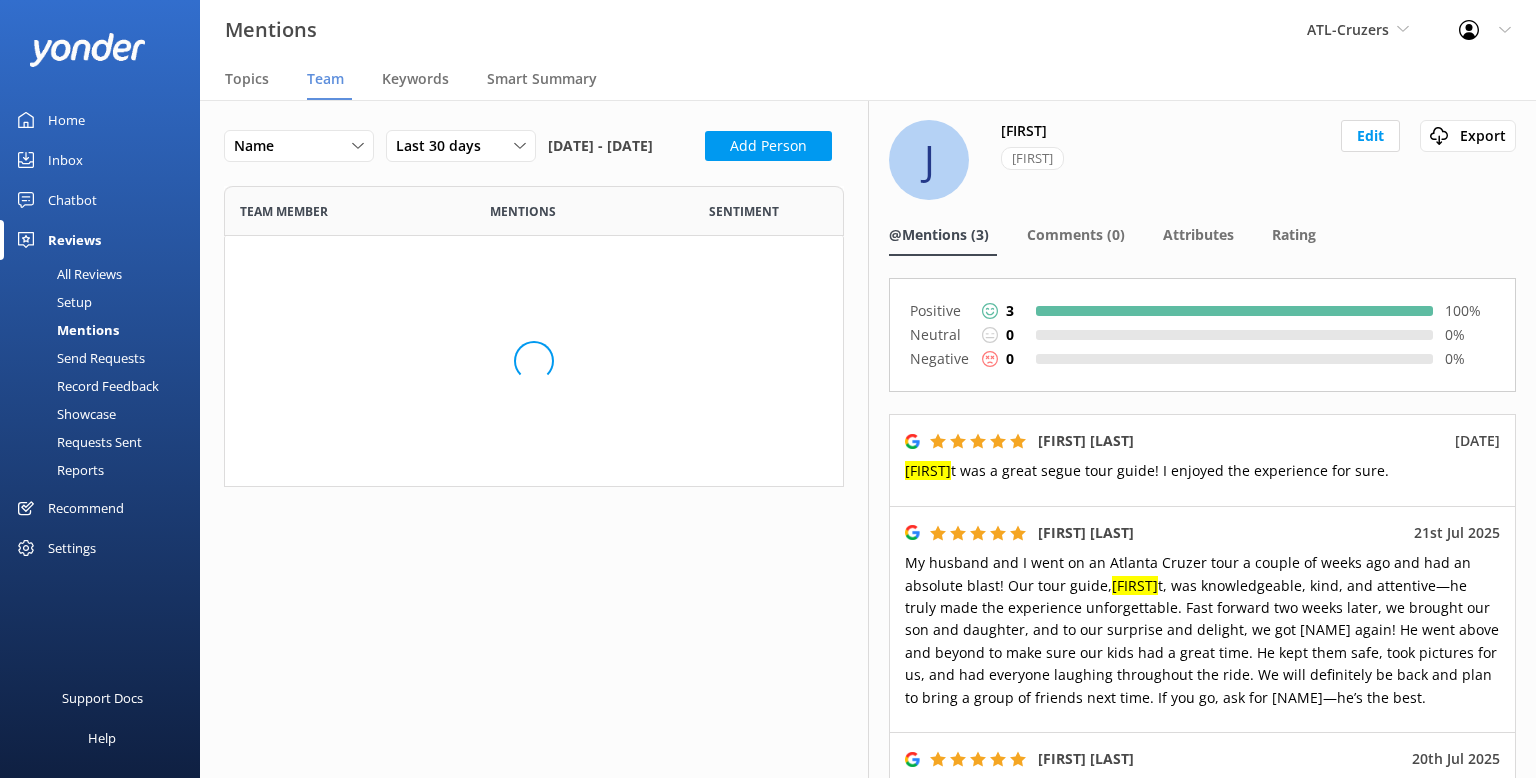 scroll, scrollTop: 300, scrollLeft: 620, axis: both 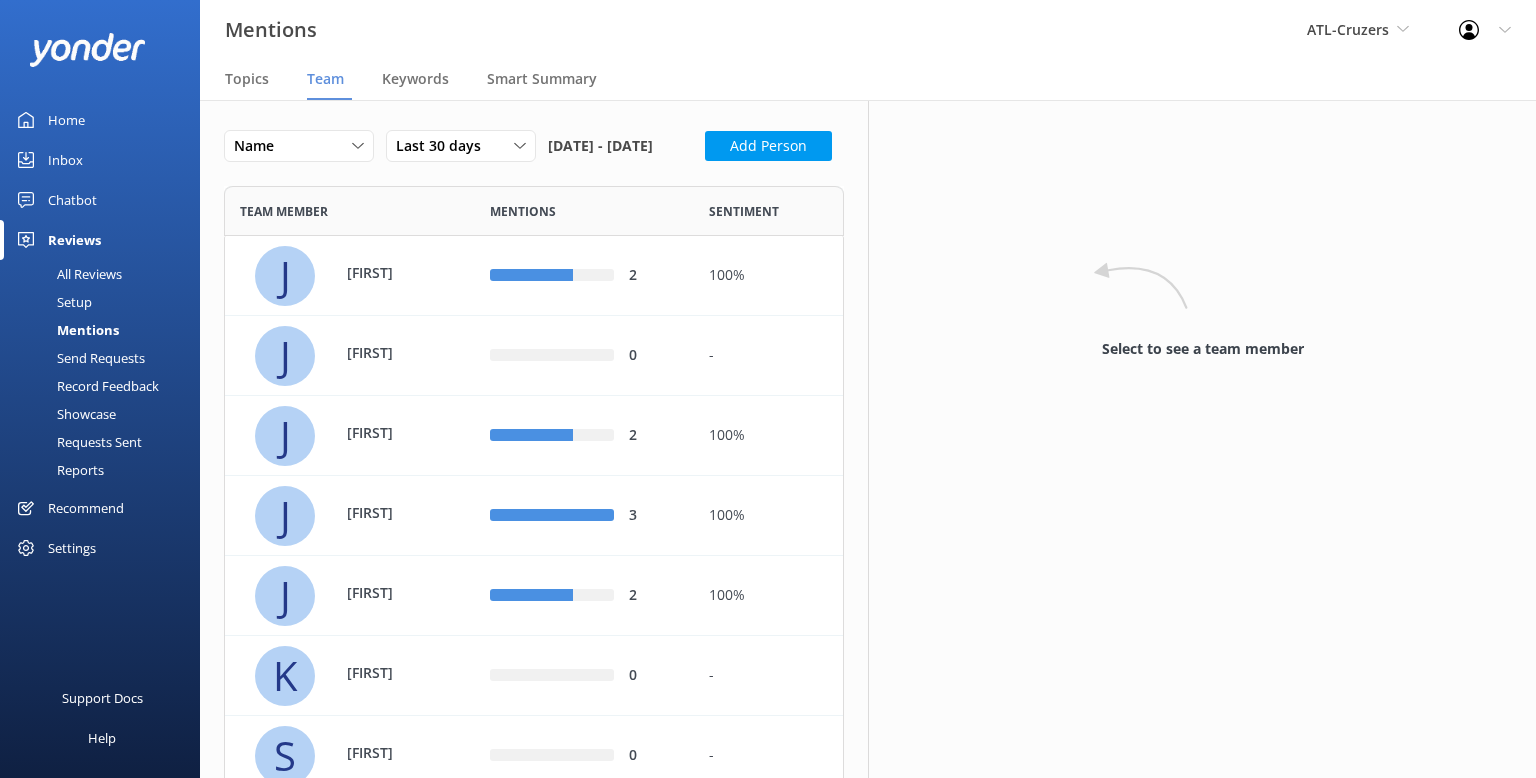 click on "All Reviews" at bounding box center [67, 274] 